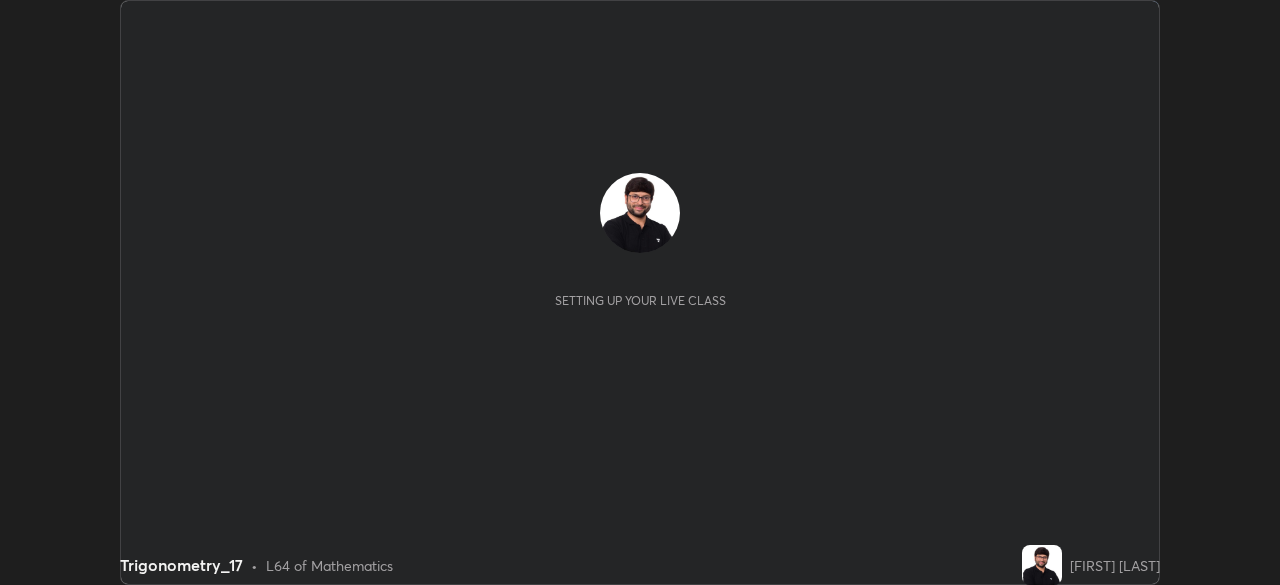 scroll, scrollTop: 0, scrollLeft: 0, axis: both 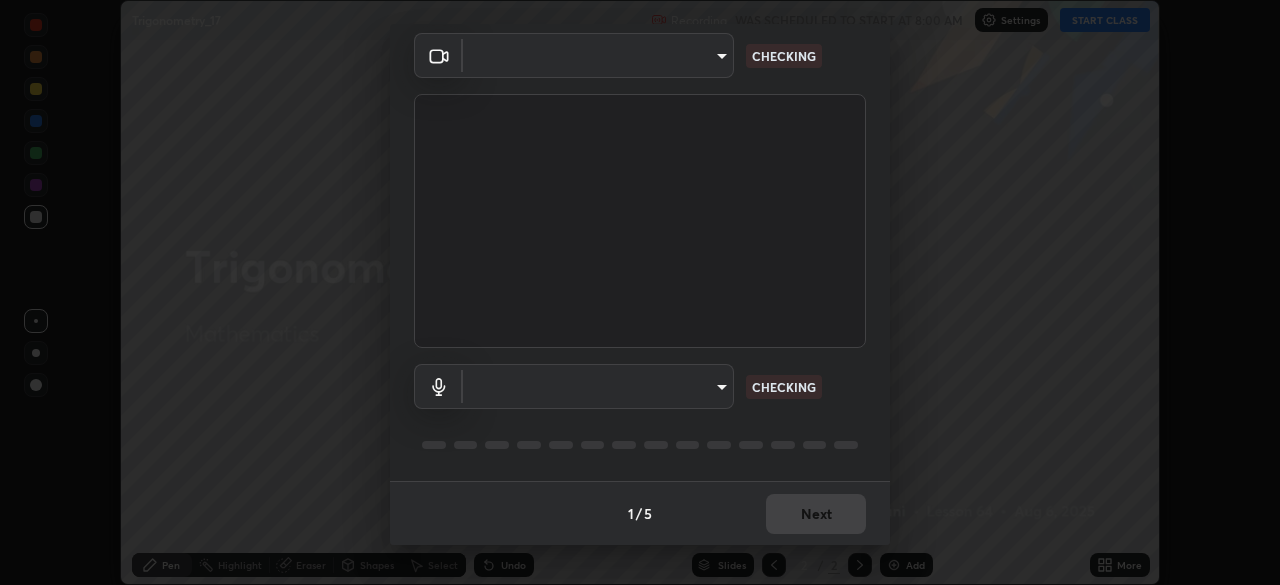 type on "f5ae6119dc4fab334a8cf66c369197aa9d1a3f6993b34b3aeb85a59339566d19" 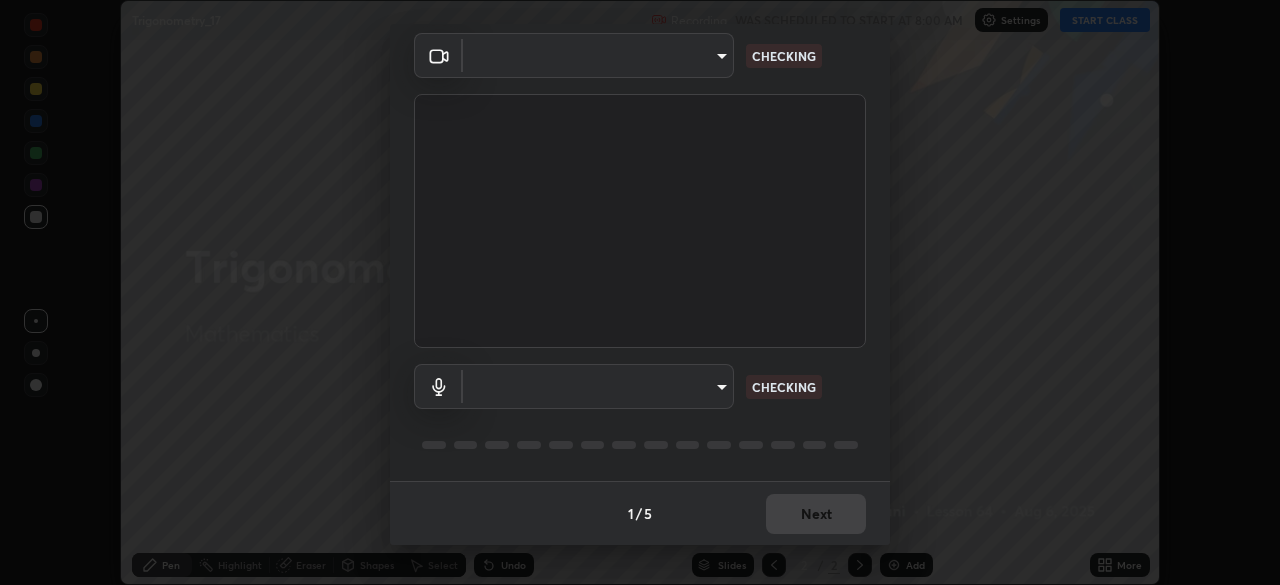 click on "Erase all Trigonometry_17 Recording WAS SCHEDULED TO START AT  8:00 AM Settings START CLASS Setting up your live class Trigonometry_17 • L64 of Mathematics [FIRST] [LAST] Pen Highlight Eraser Shapes Select Undo Slides 2 / 2 Add More No doubts shared Encourage your learners to ask a doubt for better clarity Report an issue Reason for reporting Buffering Chat not working Audio - Video sync issue Educator video quality low ​ Attach an image Report Media settings ​ f5ae6119dc4fab334a8cf66c369197aa9d1a3f6993b34b3aeb85a59339566d19 CHECKING ​ b6fc27b3cfd9b16c139071b3e43c8616f7c7432b4493bf15a59cfe2aa5dcb19a CHECKING 1 / 5 Next" at bounding box center (640, 292) 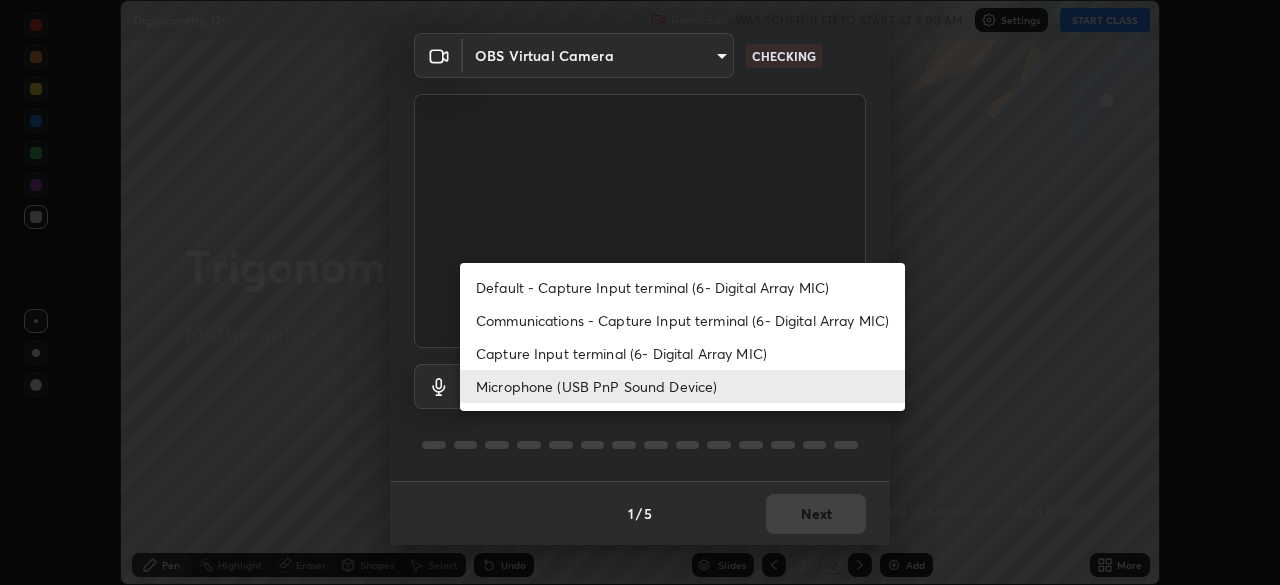 click on "Default - Capture Input terminal (6- Digital Array MIC)" at bounding box center [682, 287] 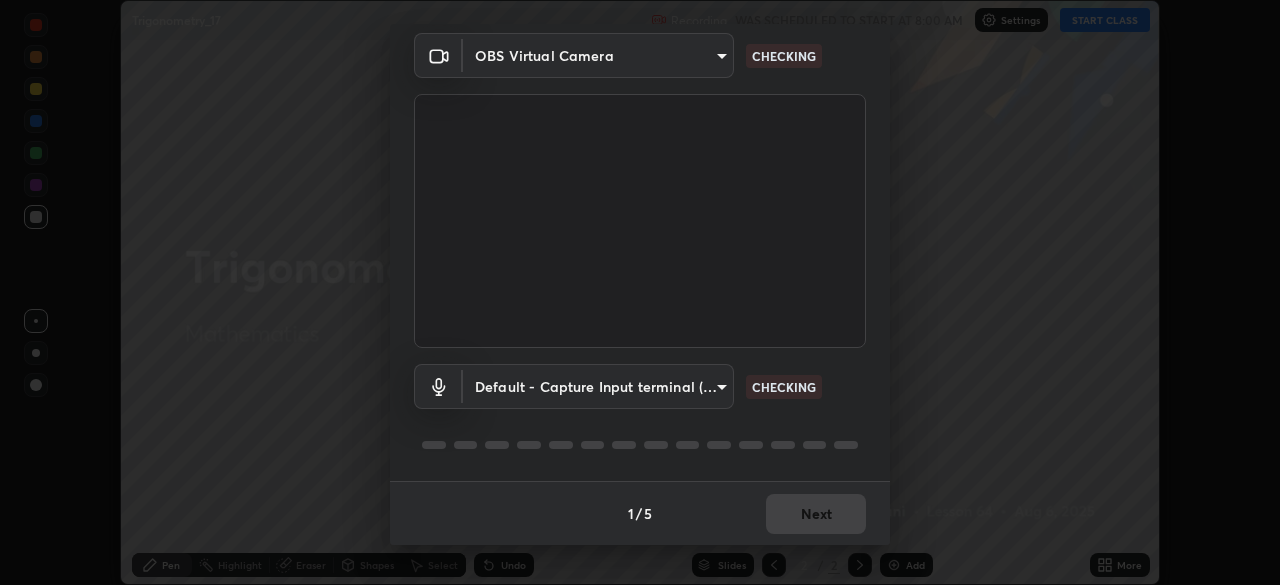 type on "default" 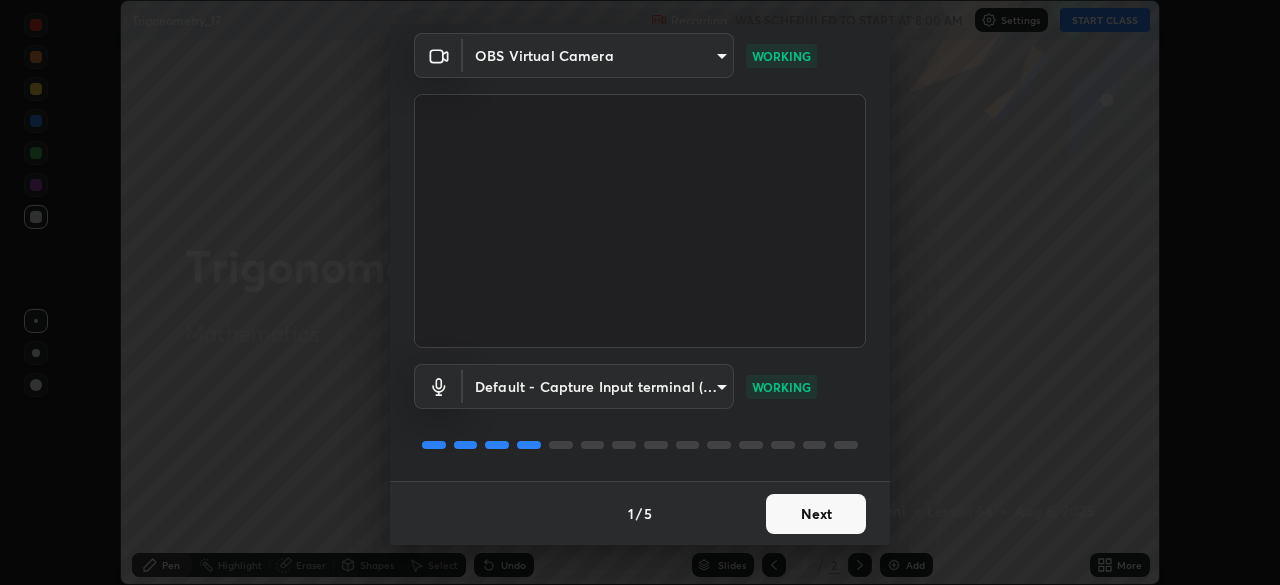 click on "Next" at bounding box center [816, 514] 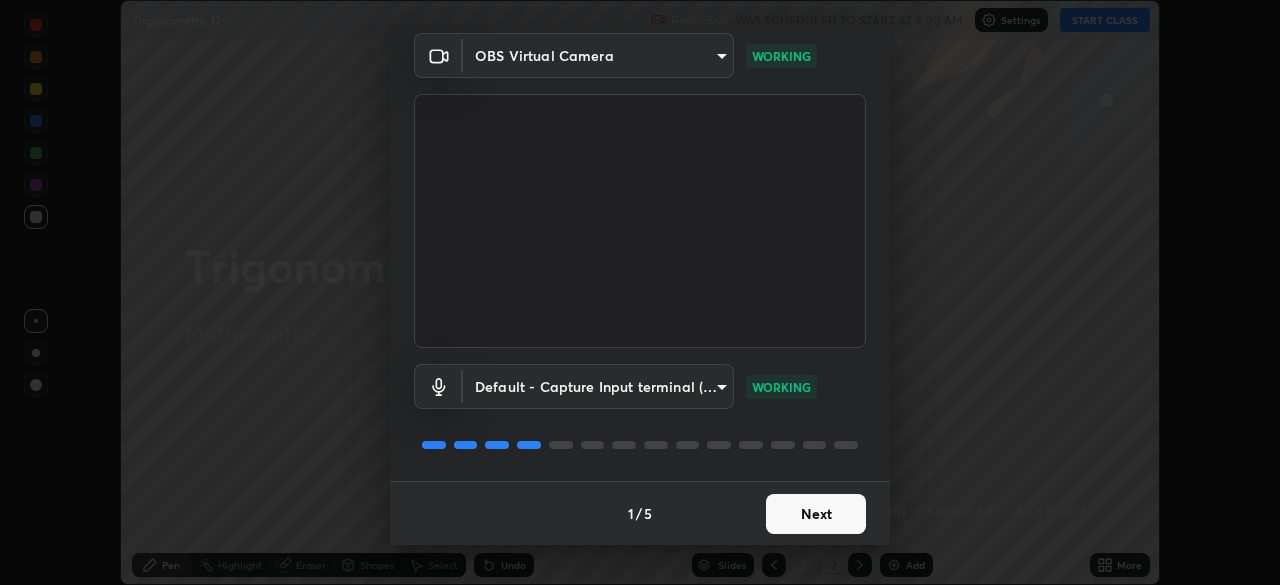 scroll, scrollTop: 0, scrollLeft: 0, axis: both 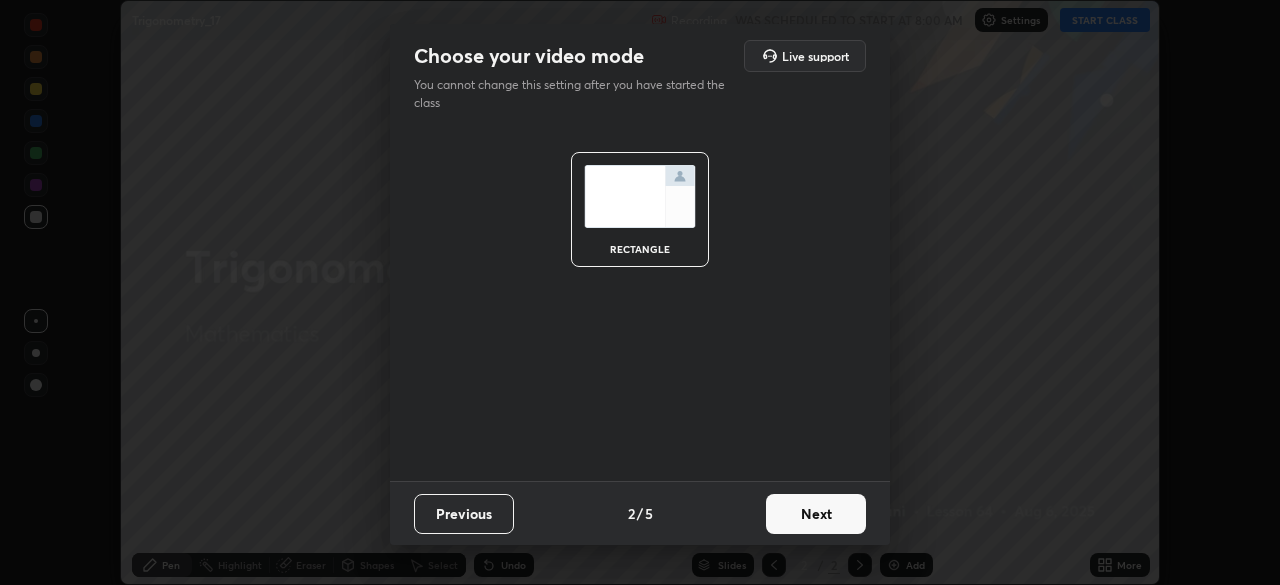 click on "Next" at bounding box center [816, 514] 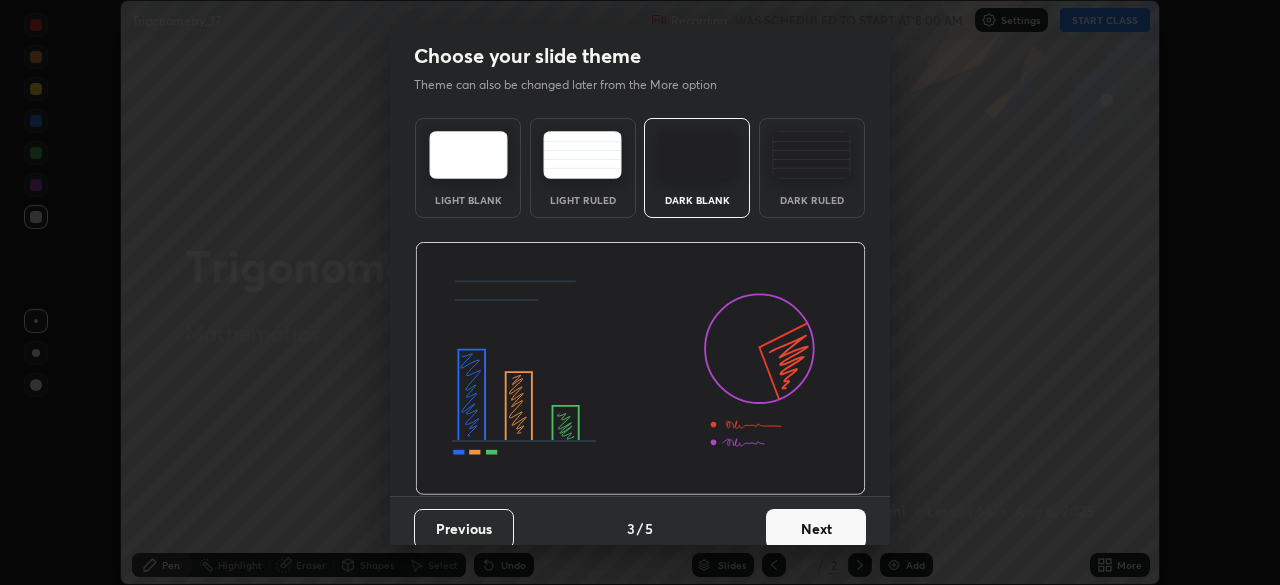 click on "Next" at bounding box center [816, 529] 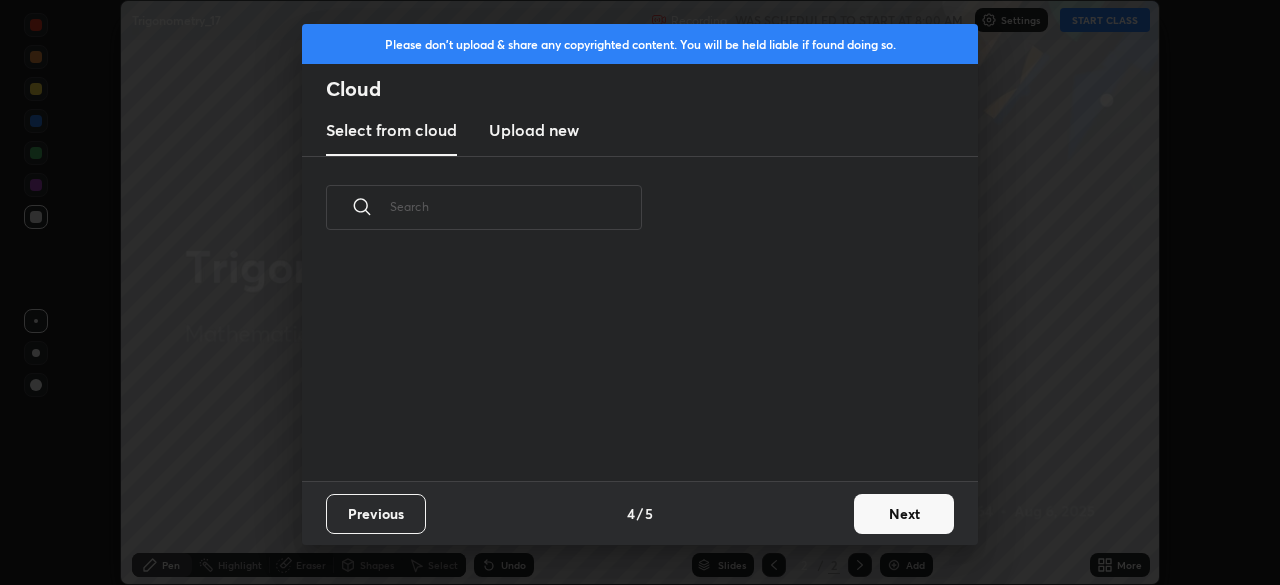click on "Next" at bounding box center (904, 514) 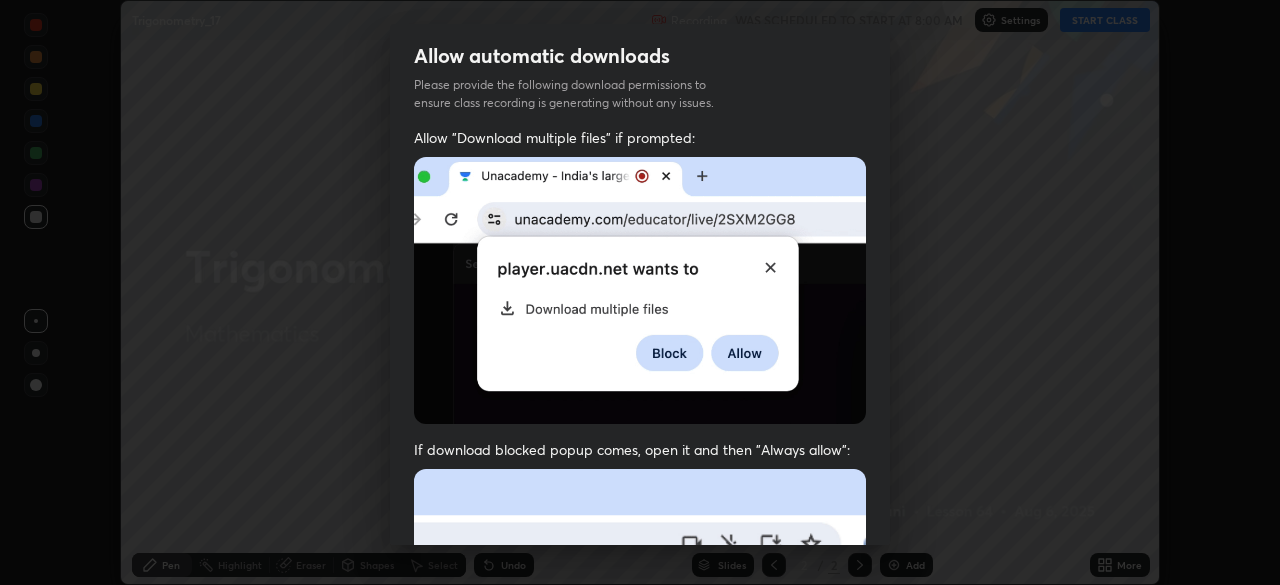 scroll, scrollTop: 47, scrollLeft: 0, axis: vertical 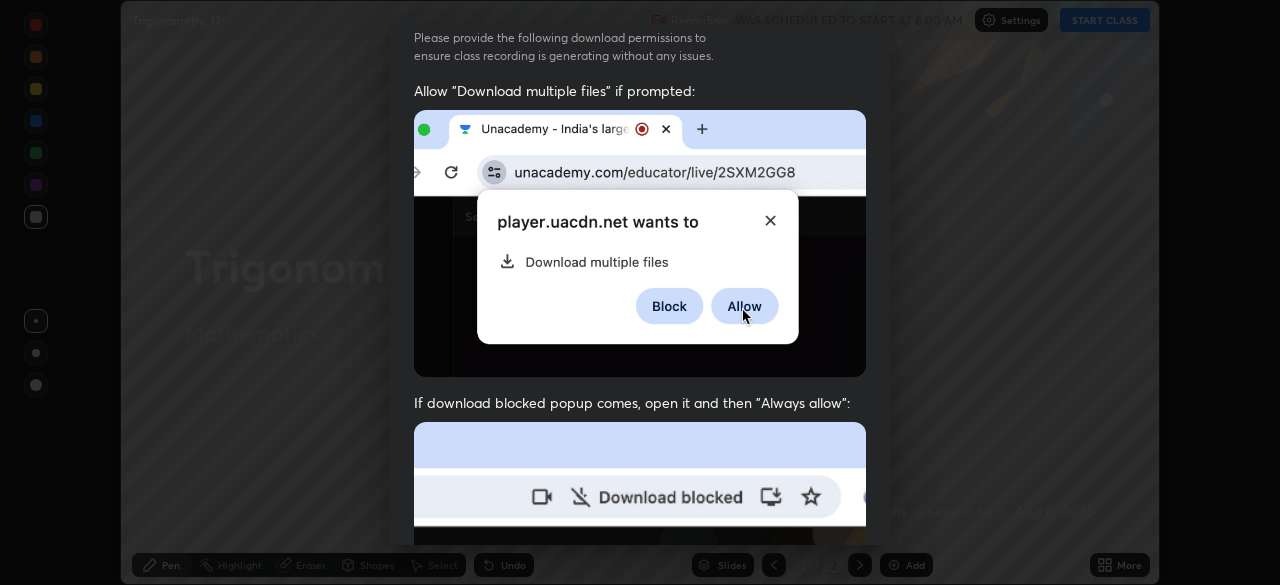 click at bounding box center (640, 640) 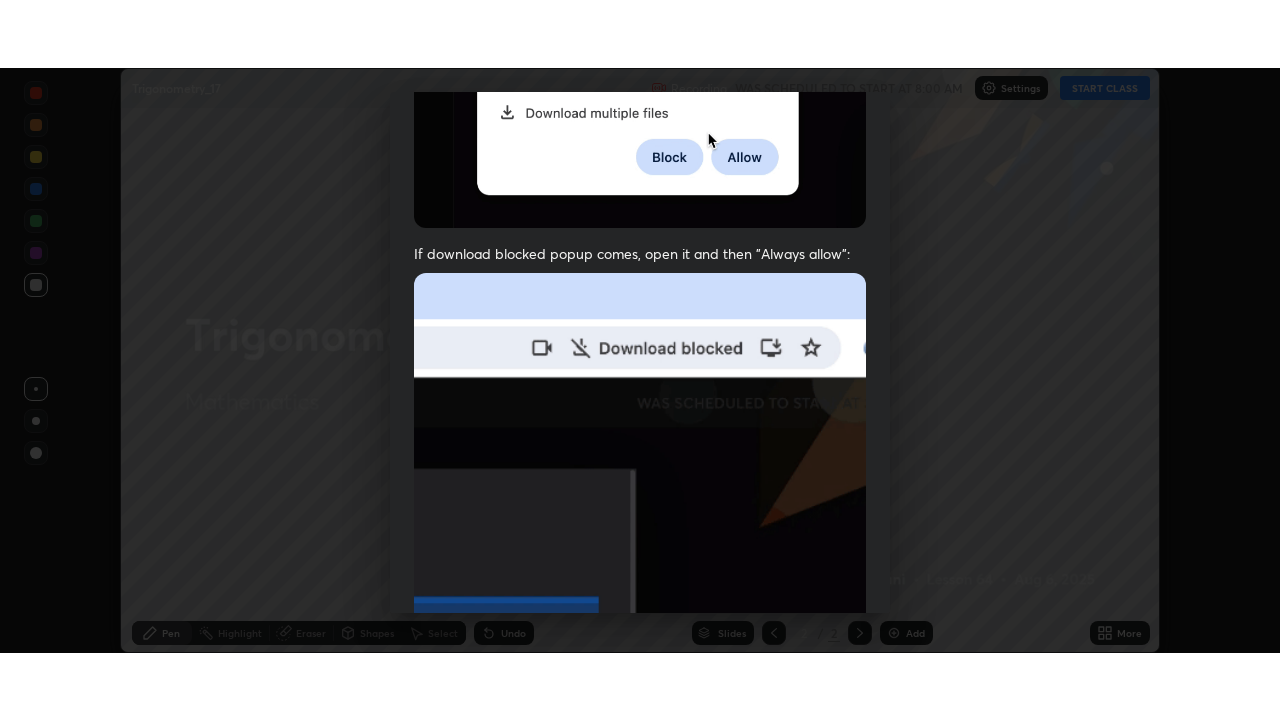 scroll, scrollTop: 479, scrollLeft: 0, axis: vertical 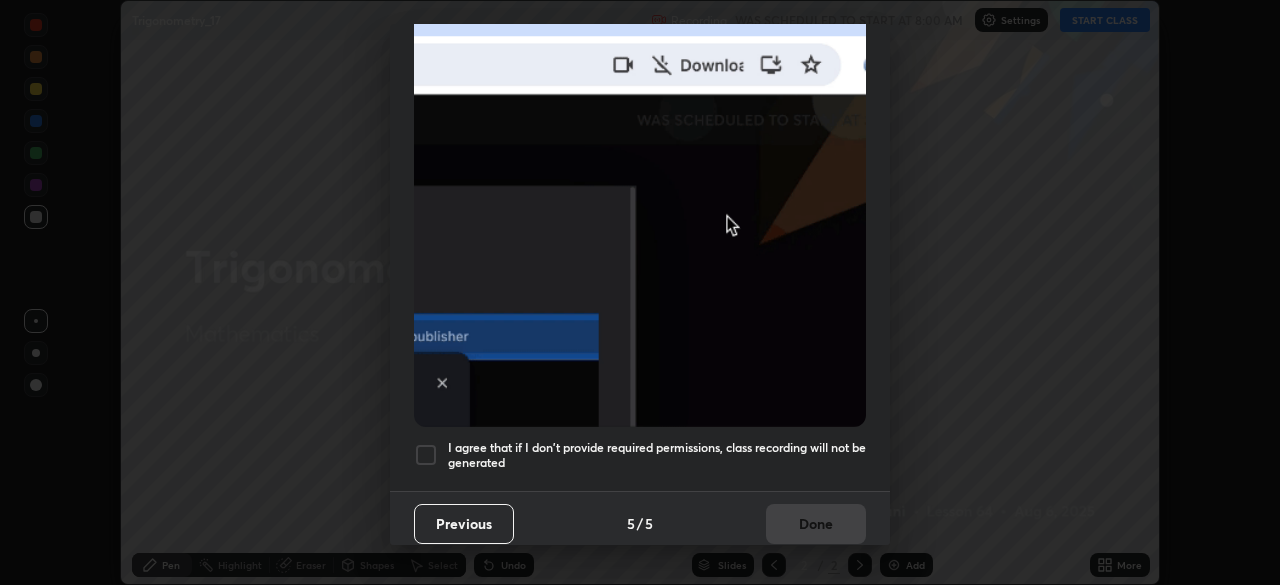 click at bounding box center [426, 455] 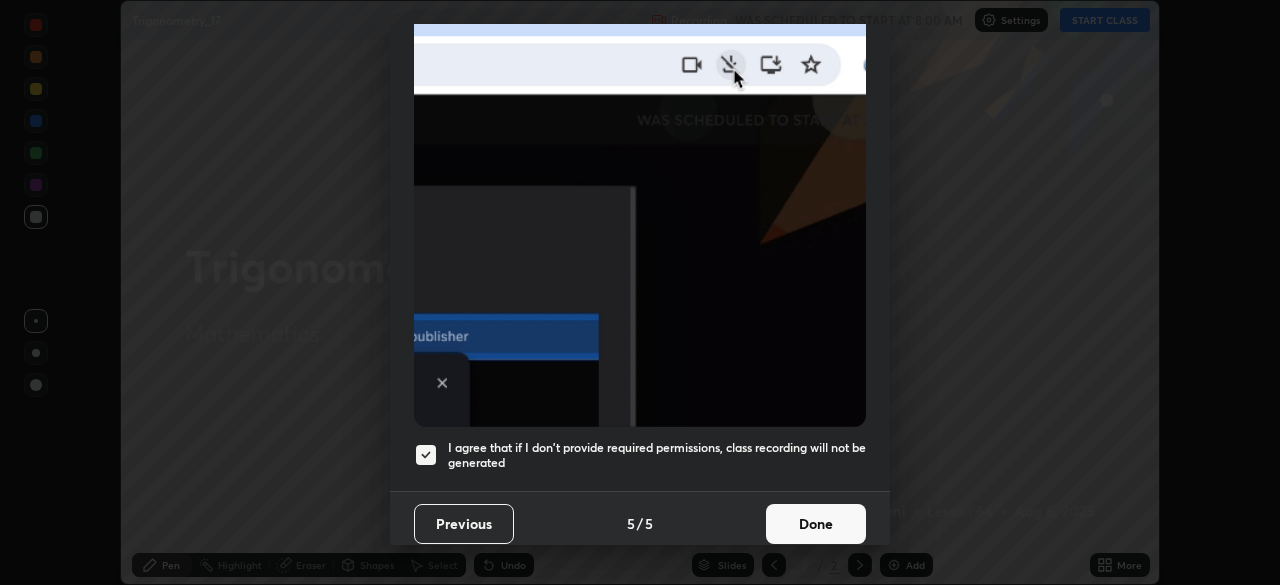 click on "Done" at bounding box center [816, 524] 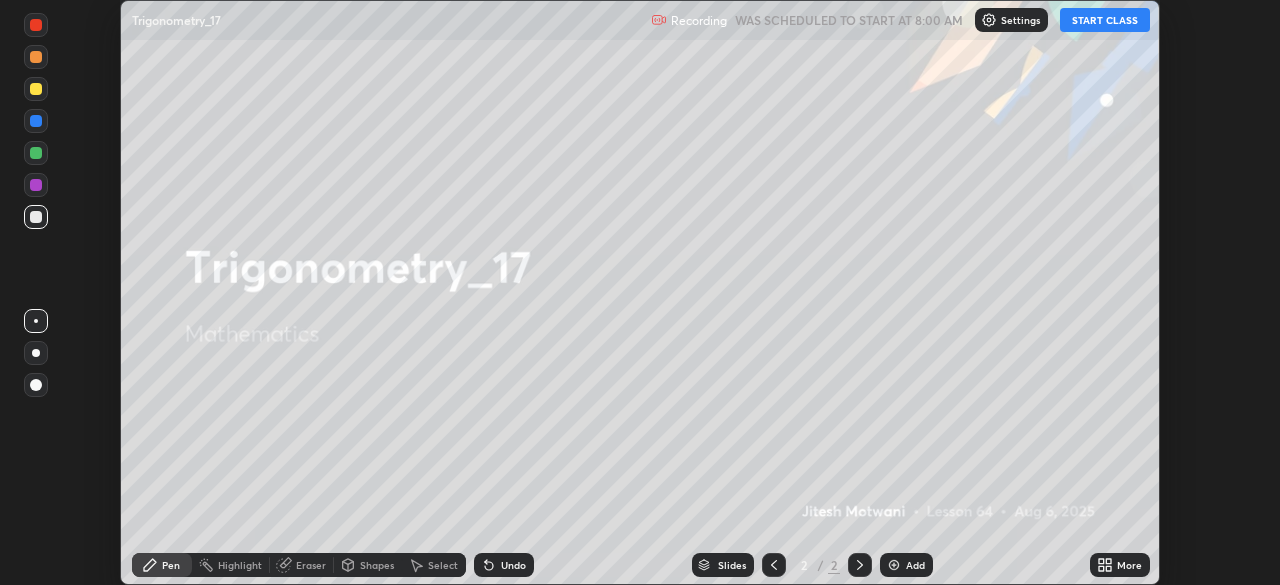 click on "START CLASS" at bounding box center [1105, 20] 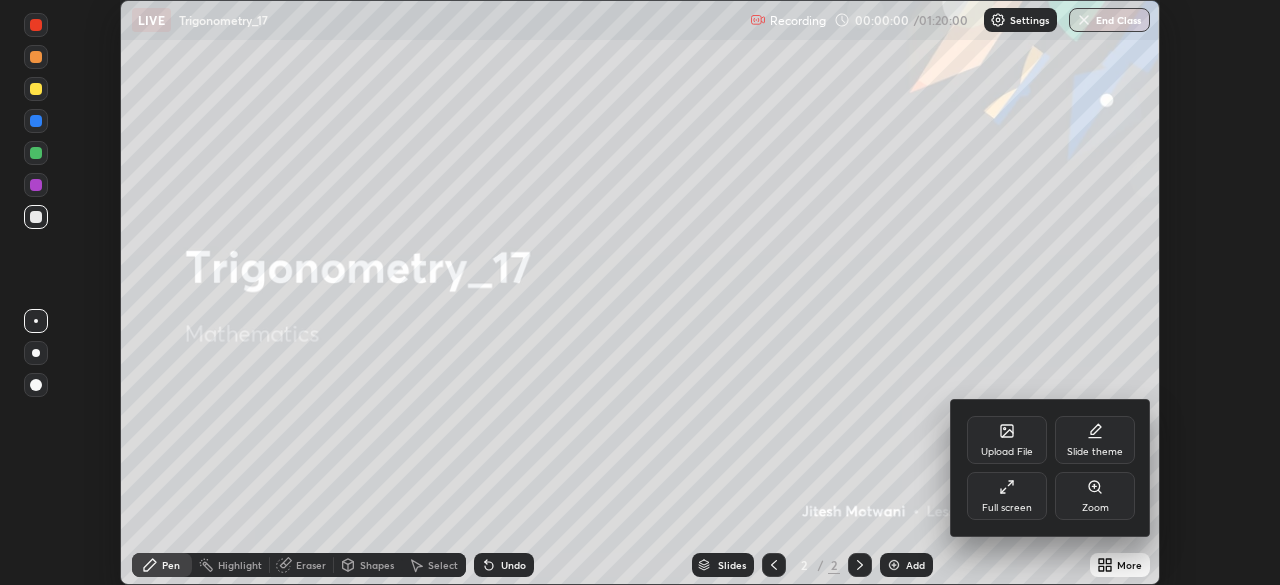 click 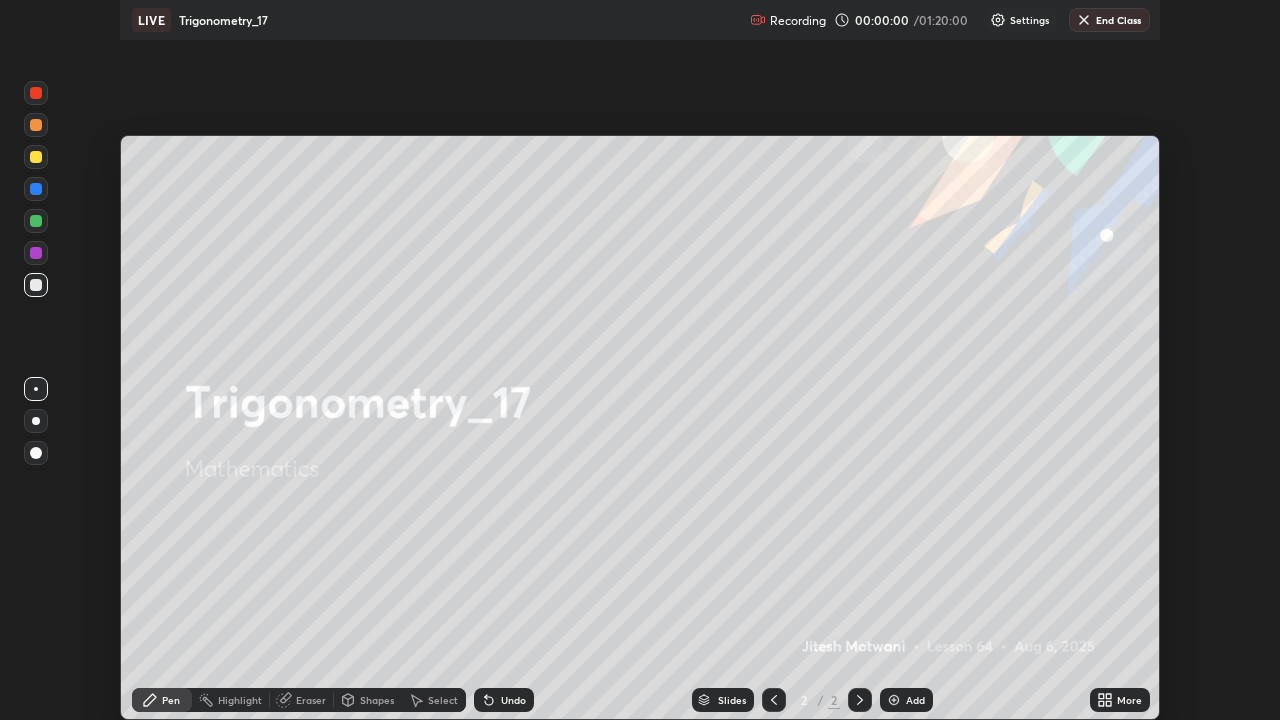 scroll, scrollTop: 99280, scrollLeft: 98720, axis: both 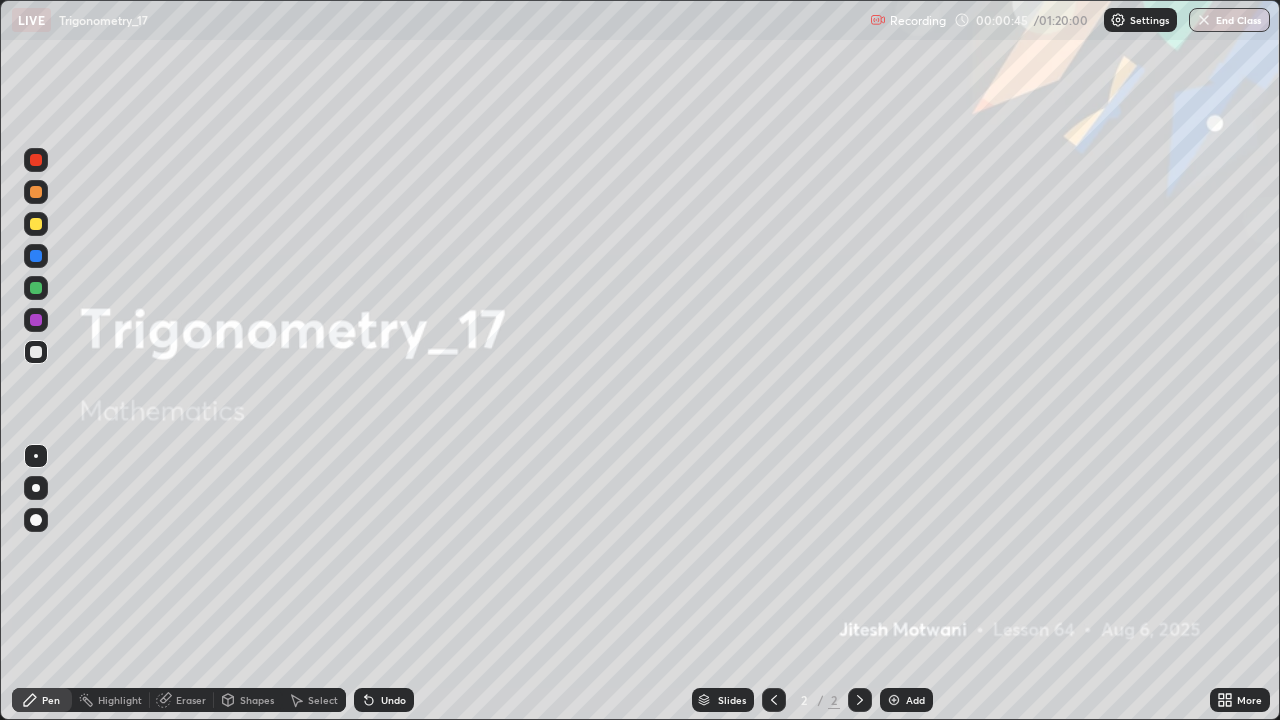 click on "Add" at bounding box center [915, 700] 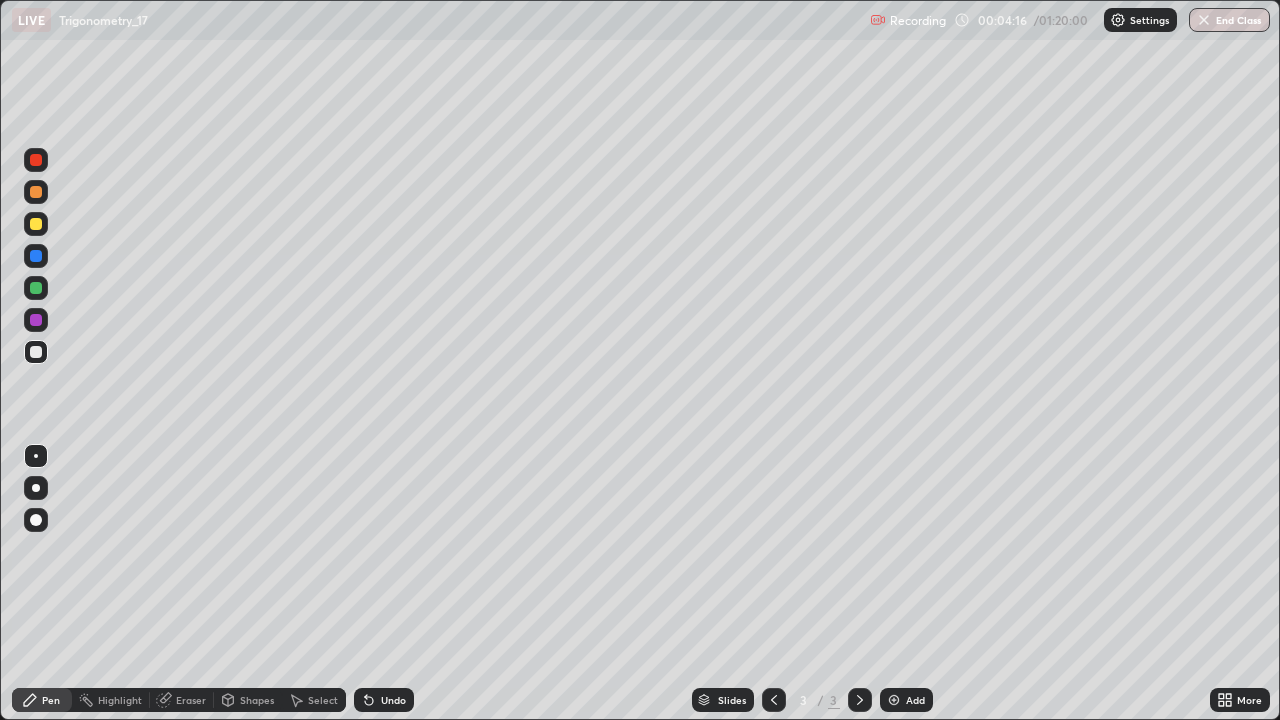 click at bounding box center [36, 224] 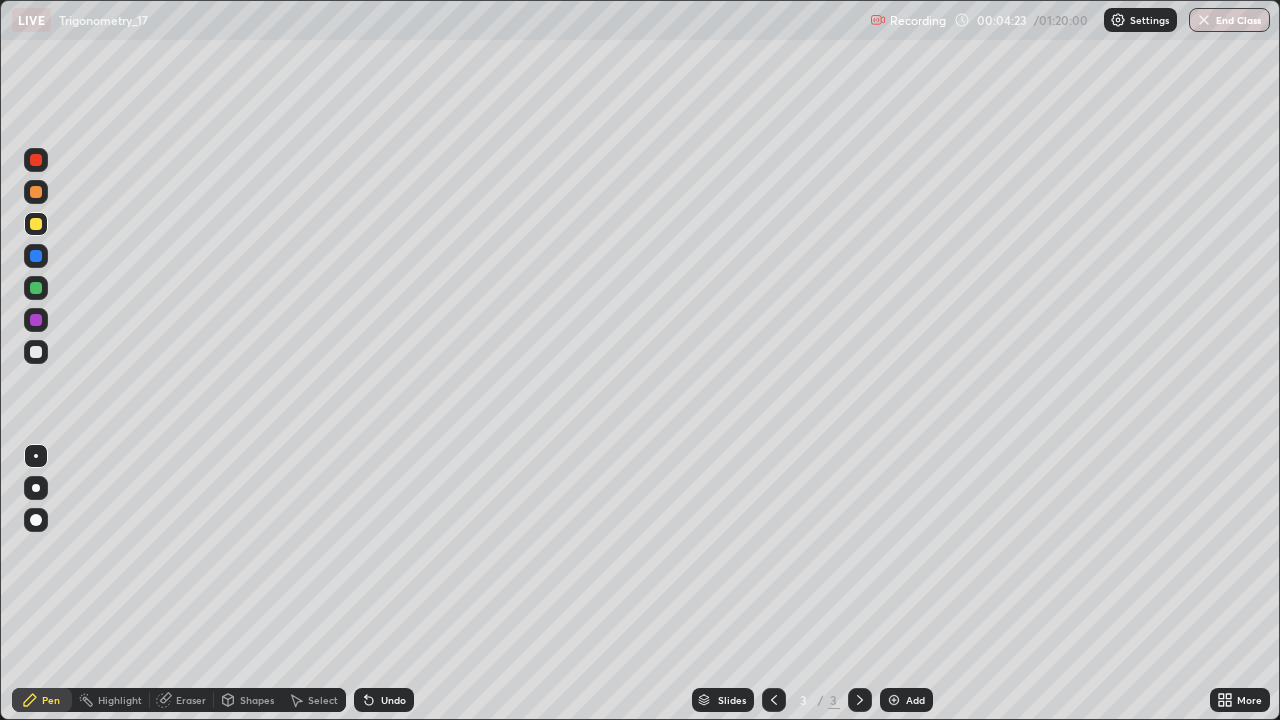 click at bounding box center [36, 352] 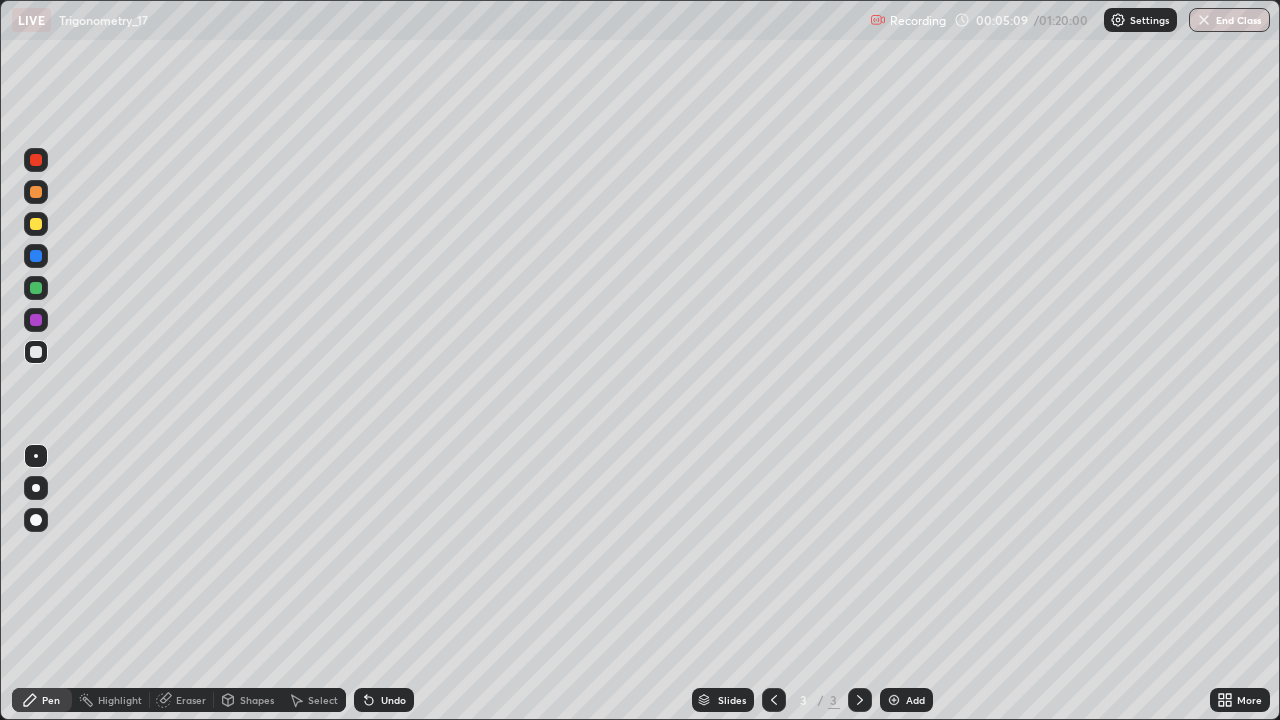 click on "Eraser" at bounding box center [182, 700] 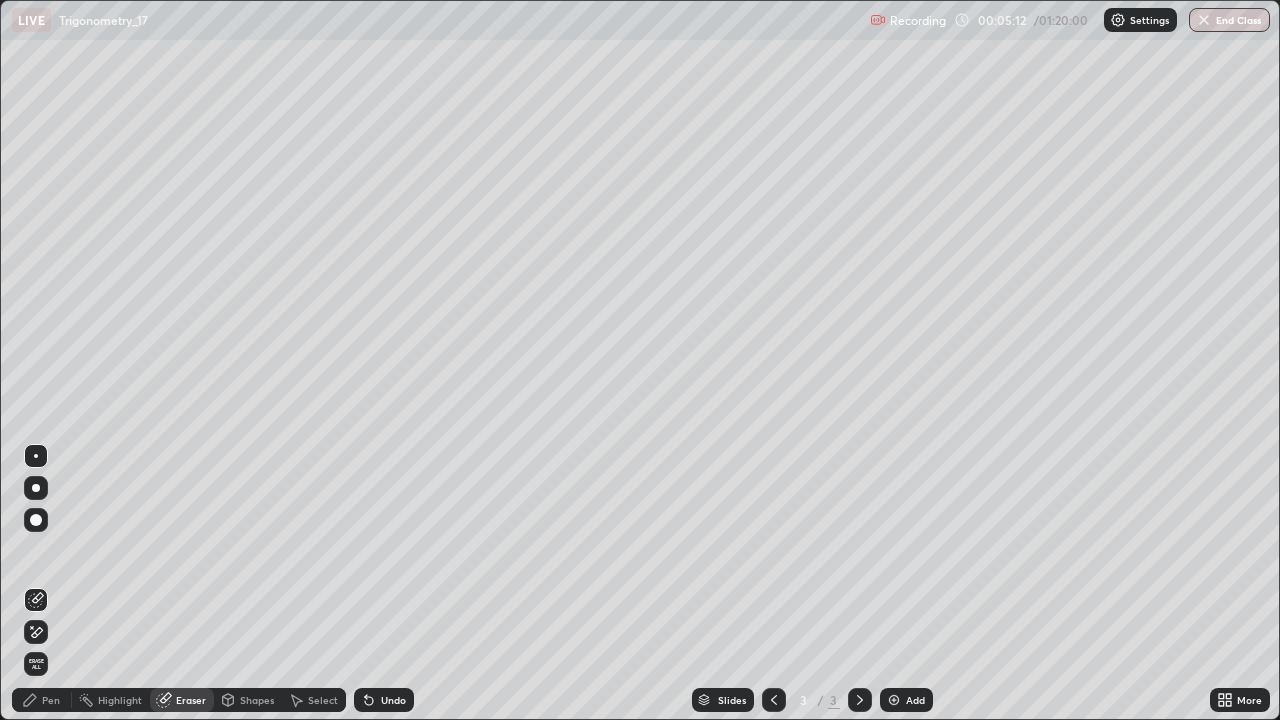 click on "Pen" at bounding box center [51, 700] 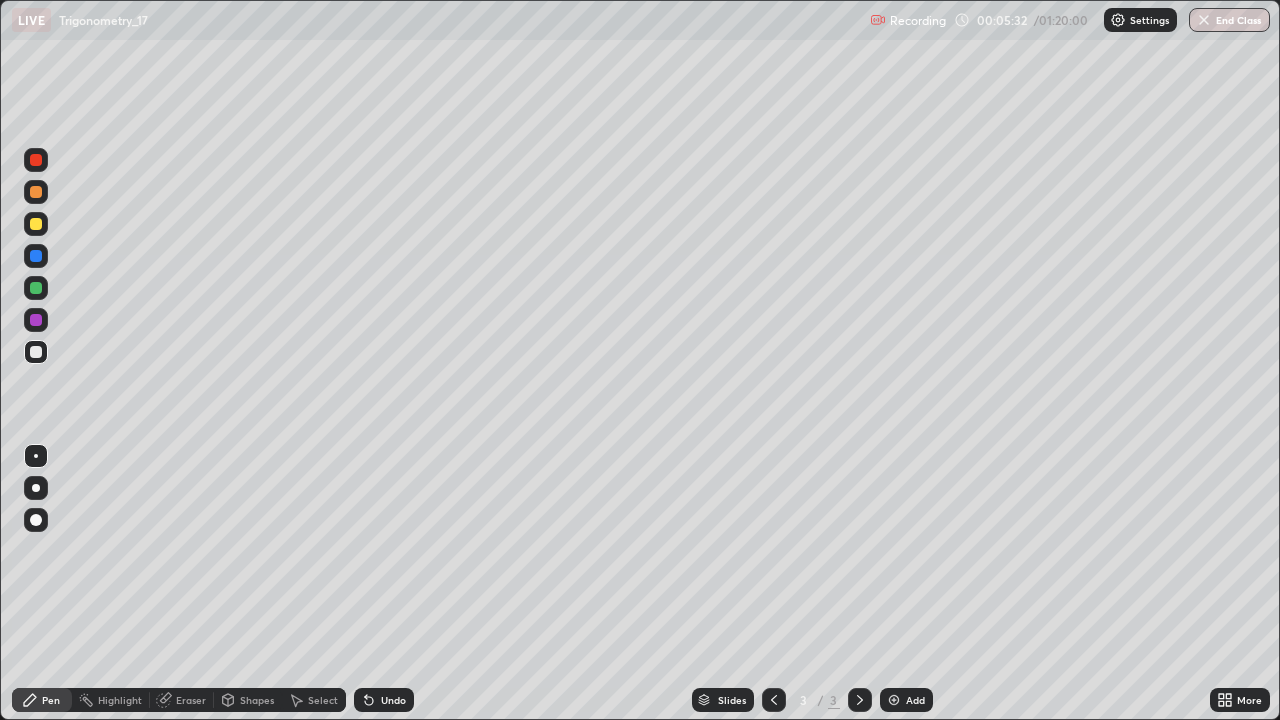 click on "Undo" at bounding box center (393, 700) 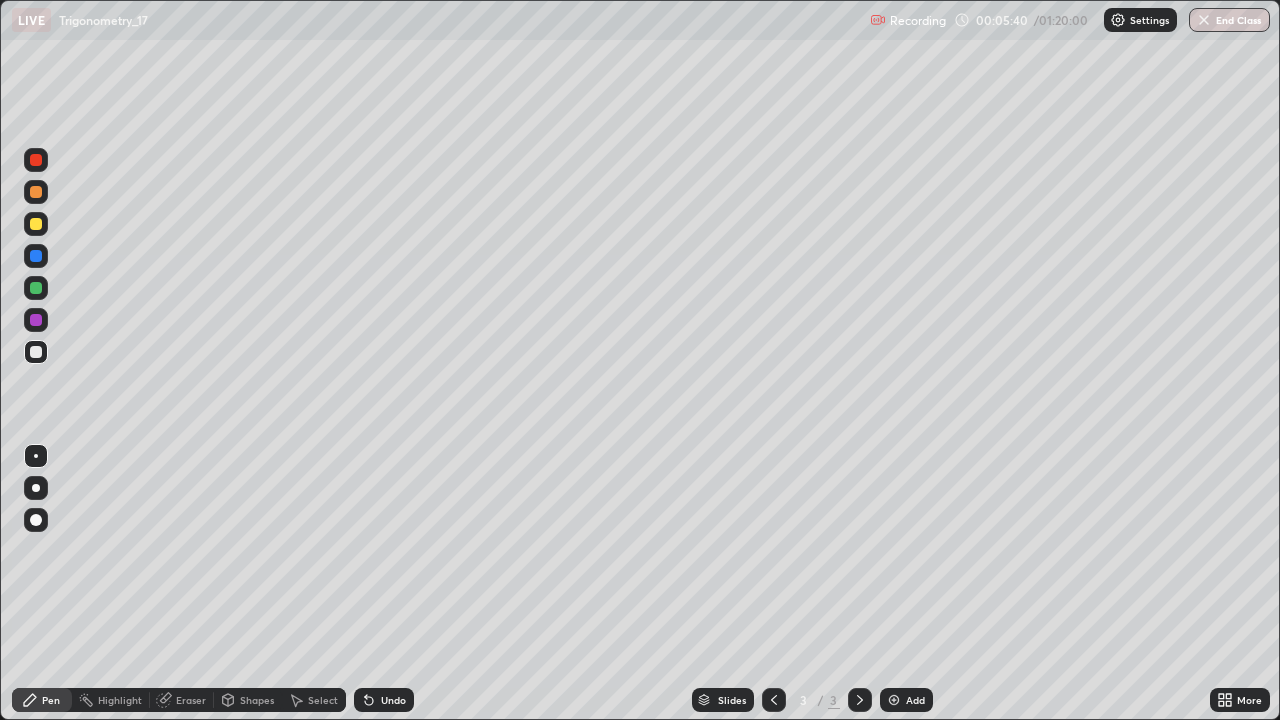 click 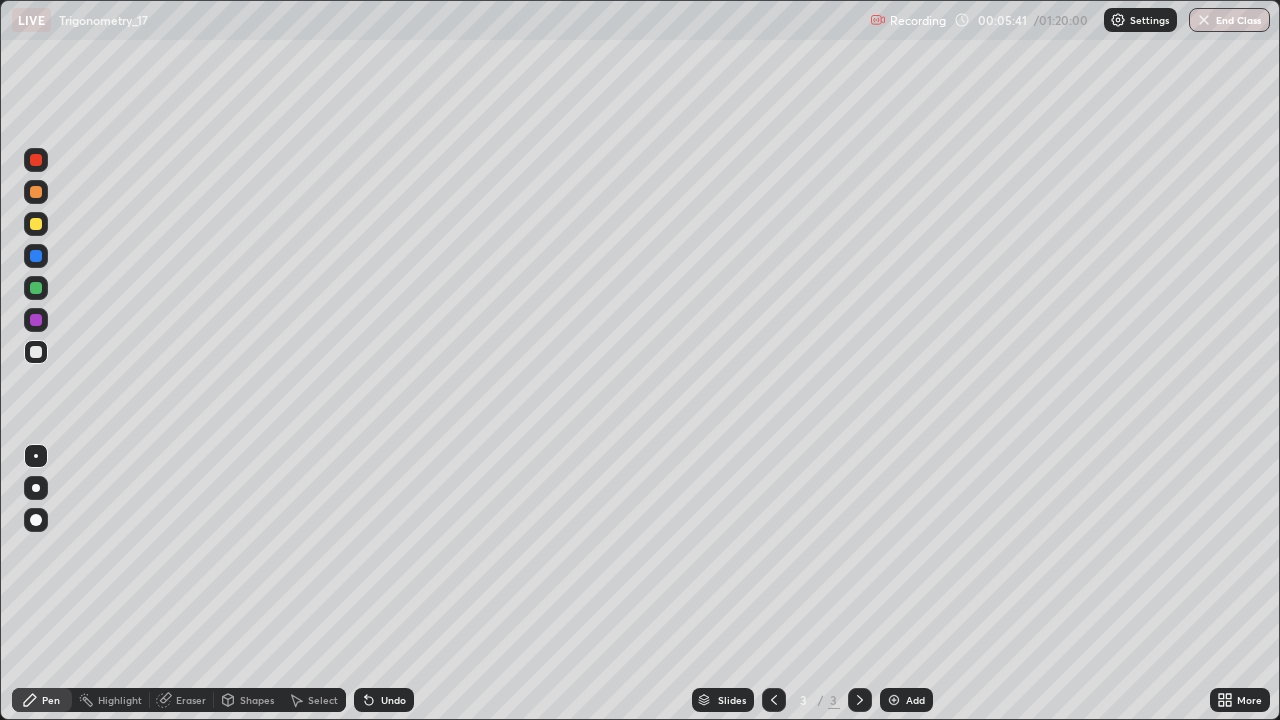 click 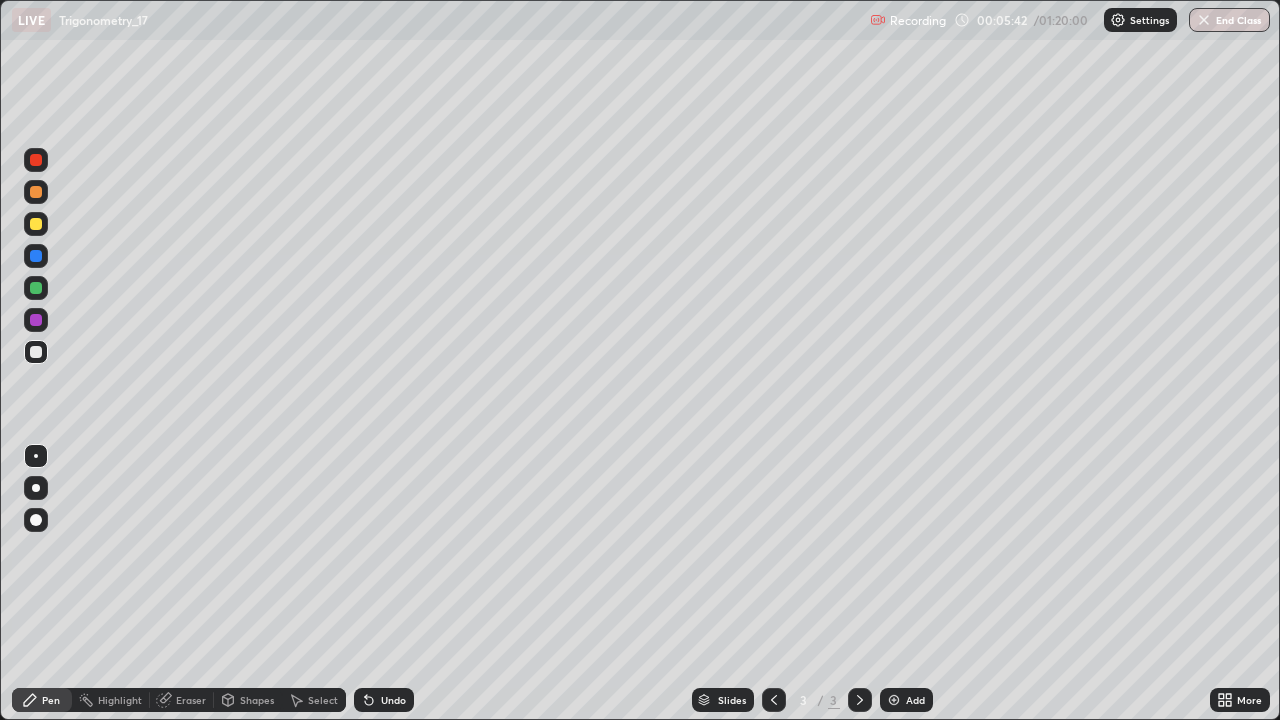 click on "Shapes" at bounding box center [257, 700] 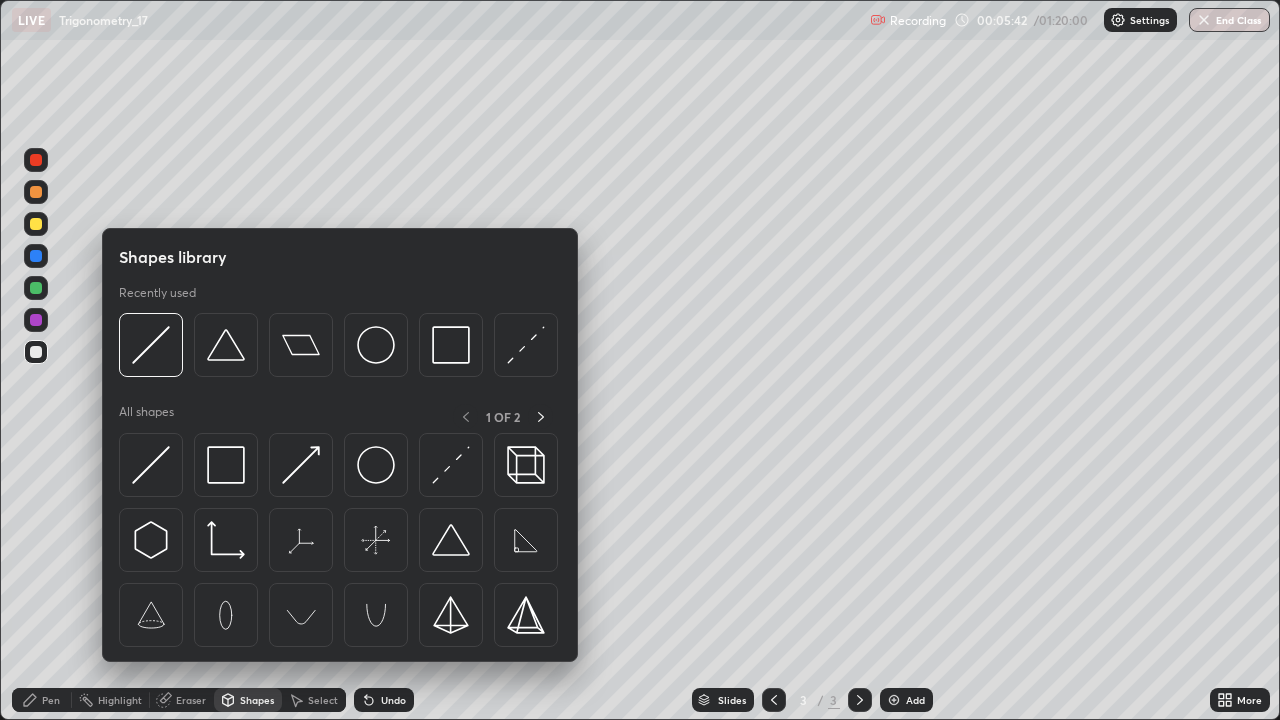 click on "Eraser" at bounding box center [182, 700] 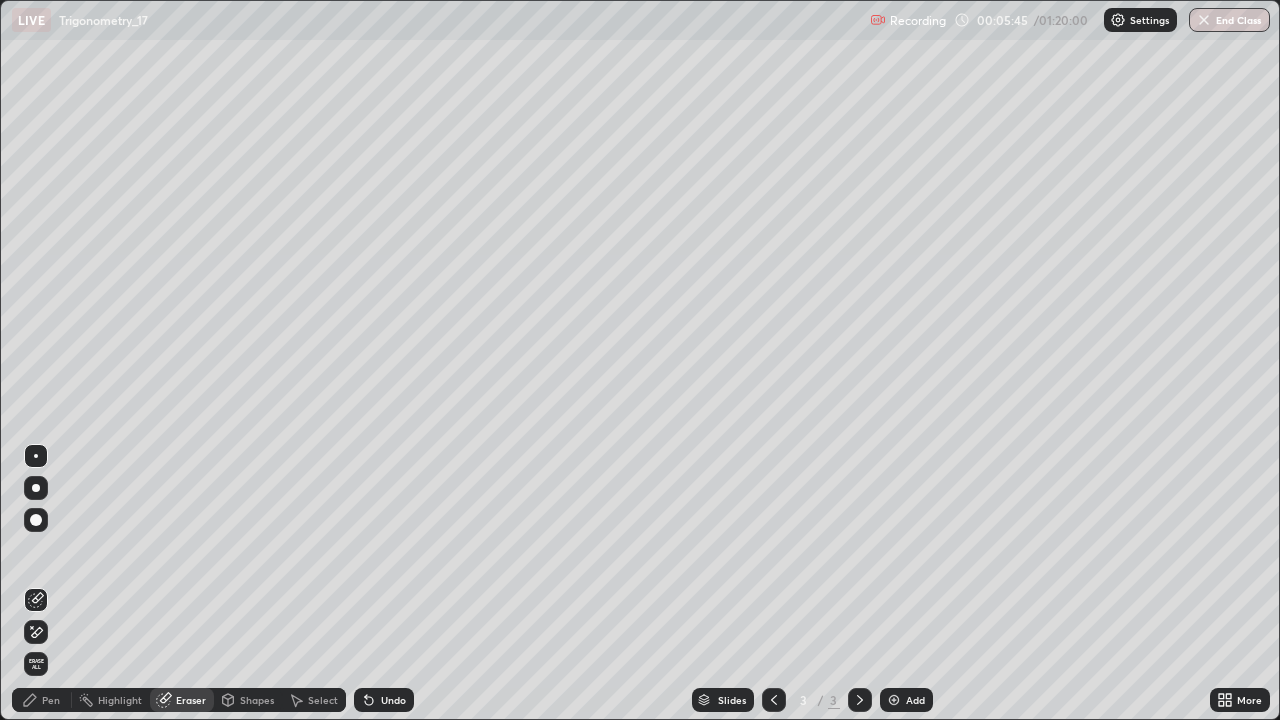 click on "Pen" at bounding box center (51, 700) 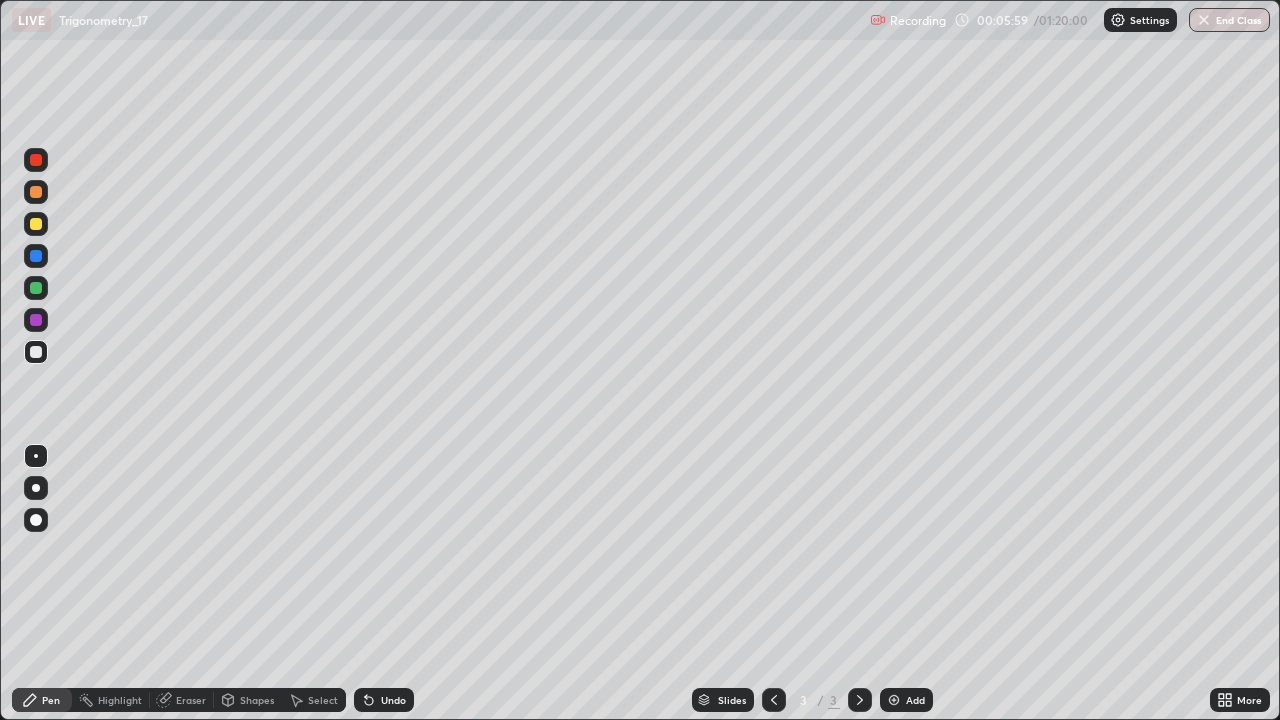 click at bounding box center (36, 256) 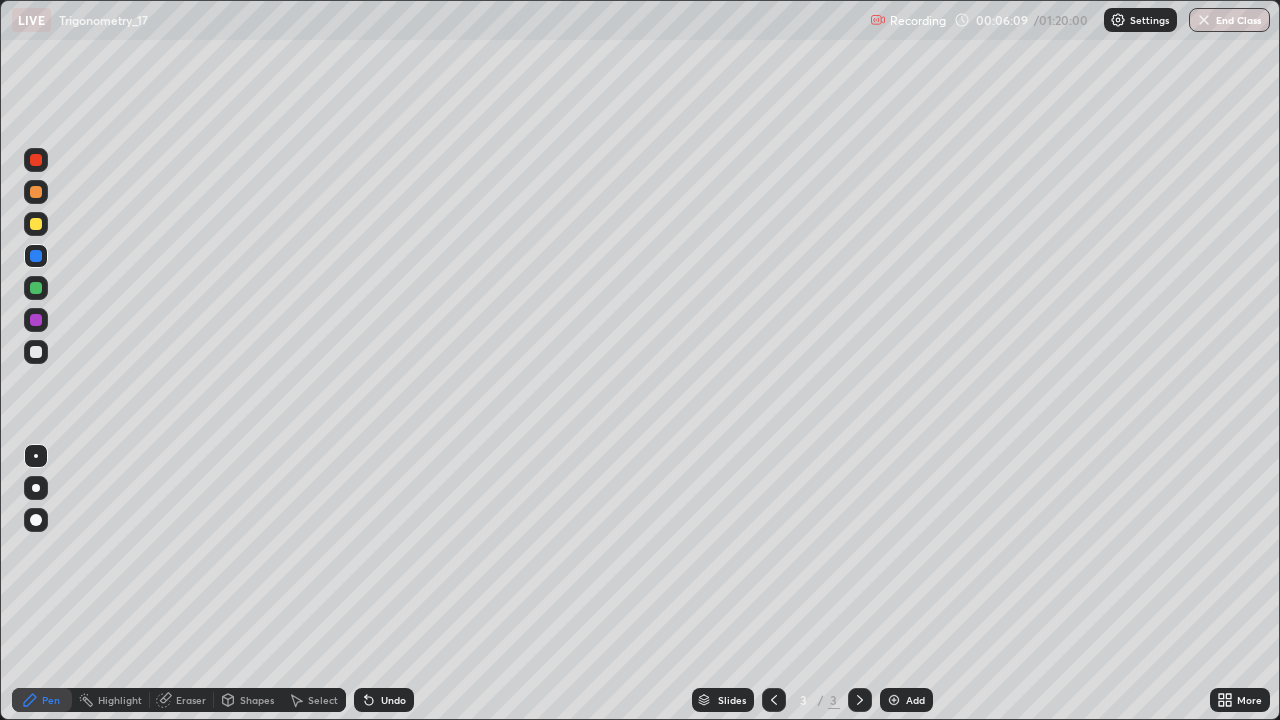 click at bounding box center (36, 352) 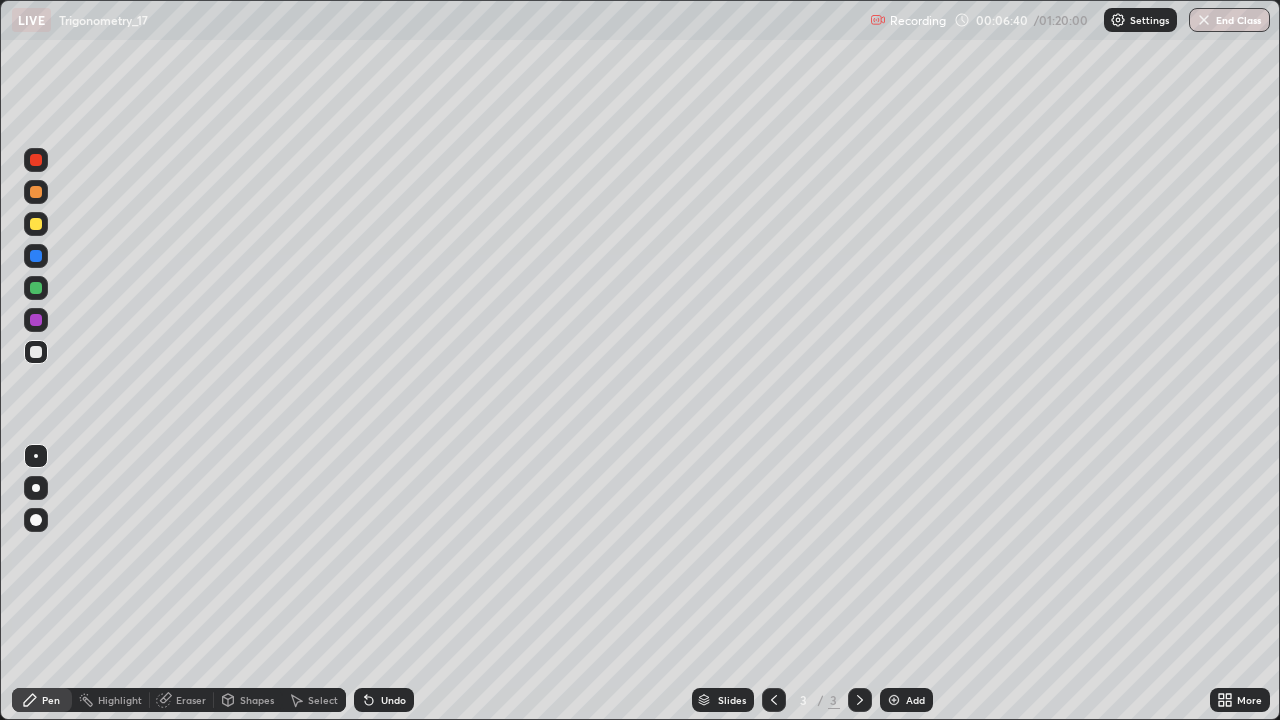 click at bounding box center (36, 288) 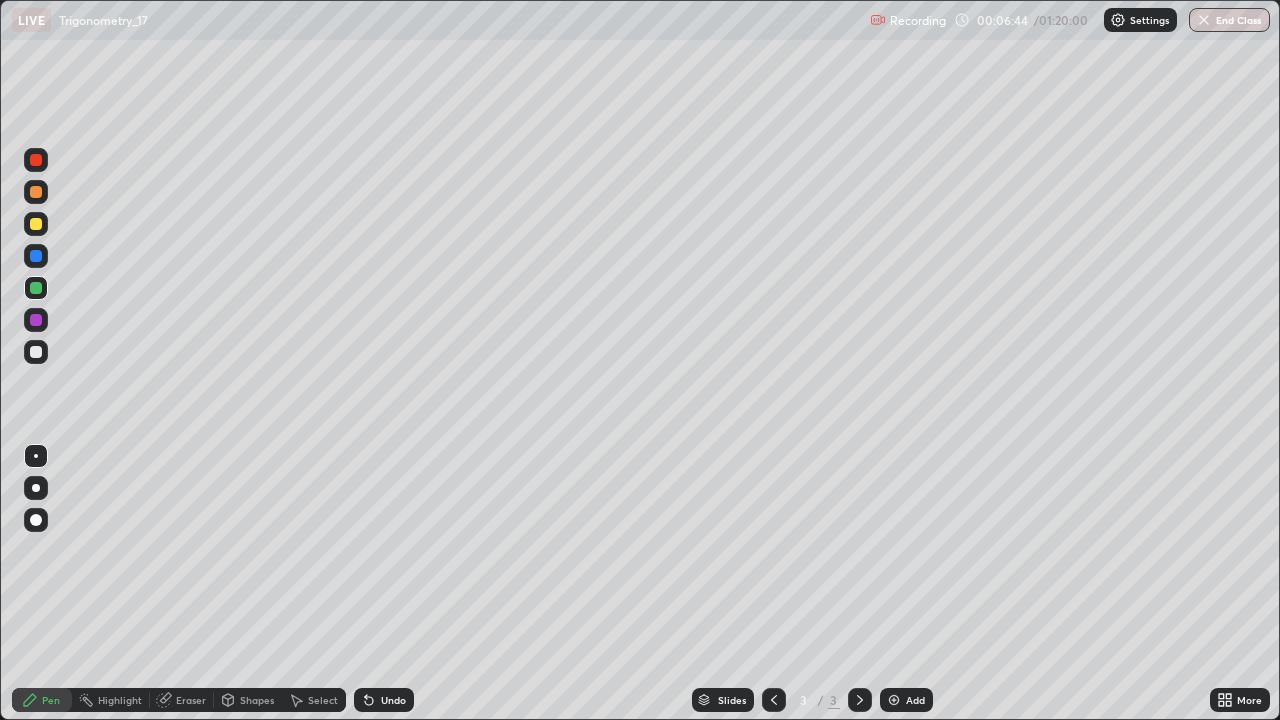 click at bounding box center [36, 352] 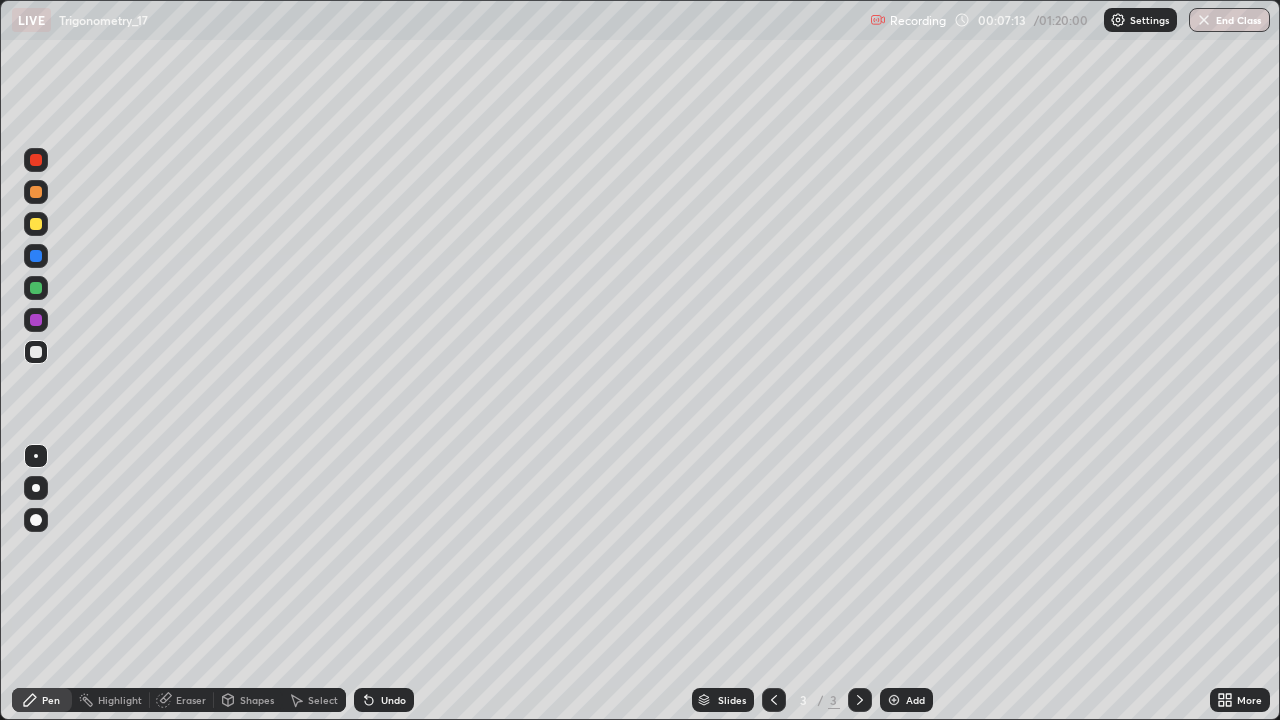 click on "Undo" at bounding box center (393, 700) 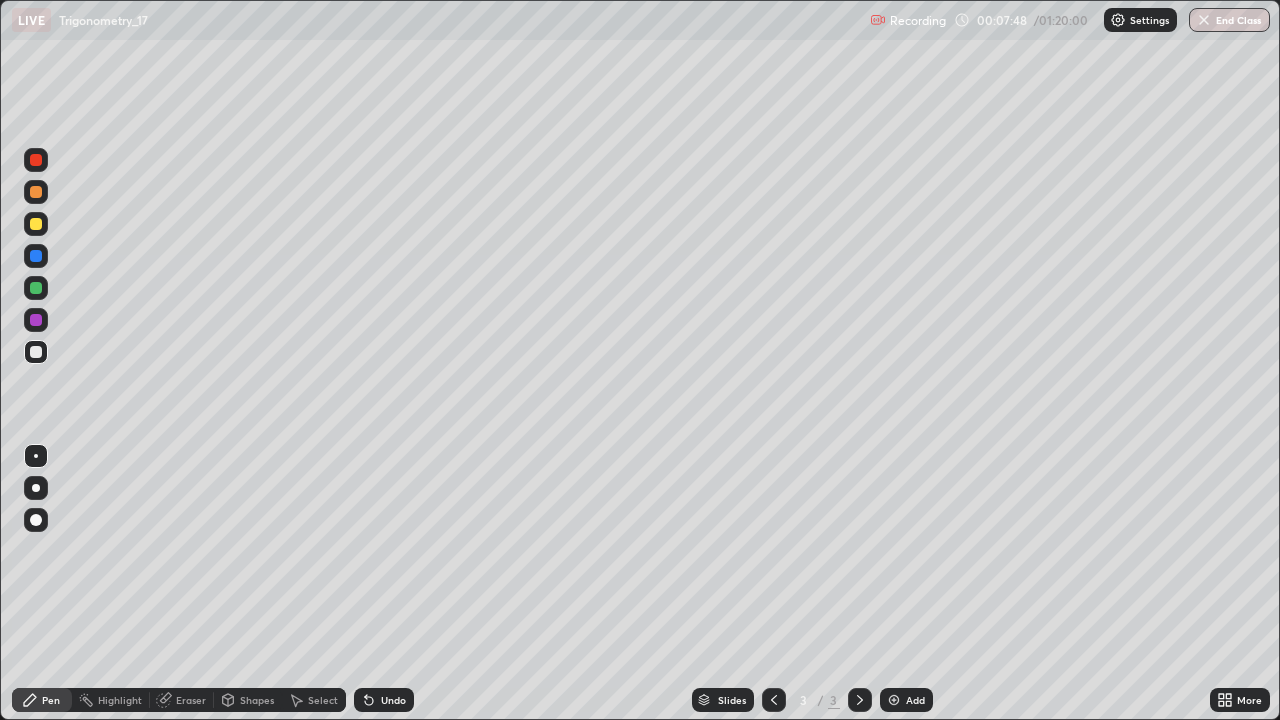 click on "Undo" at bounding box center (393, 700) 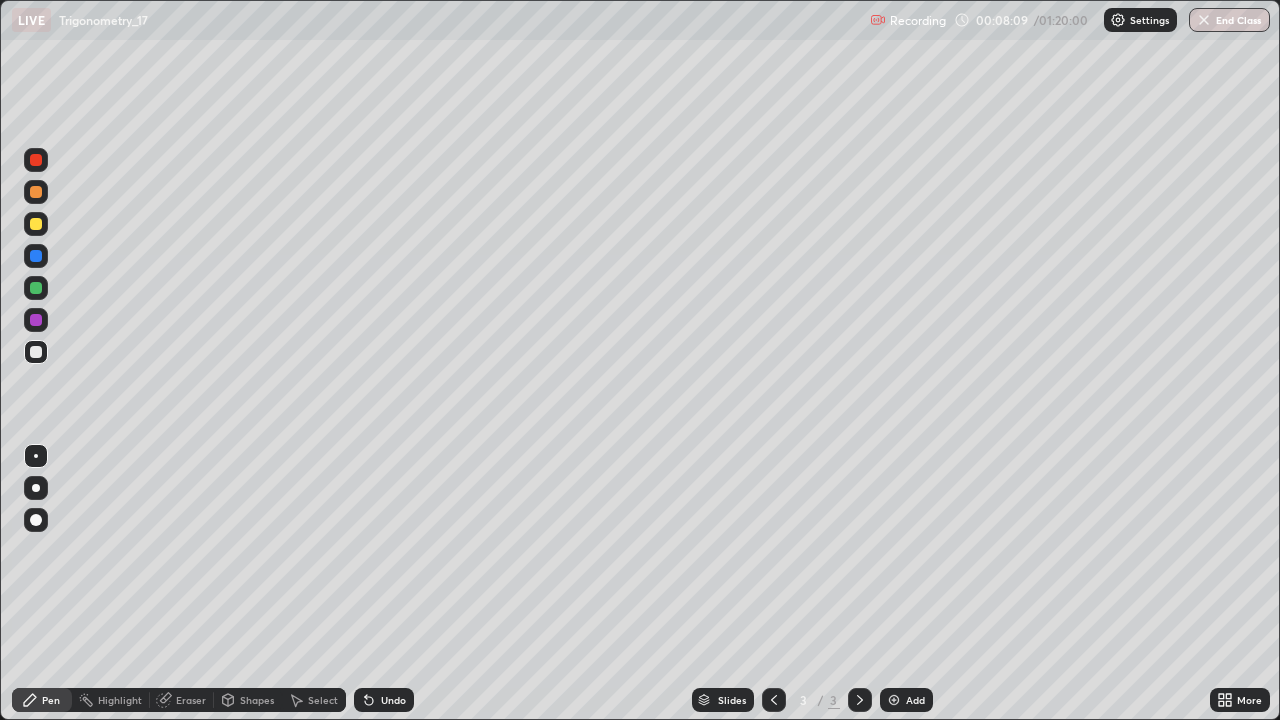 click at bounding box center (36, 352) 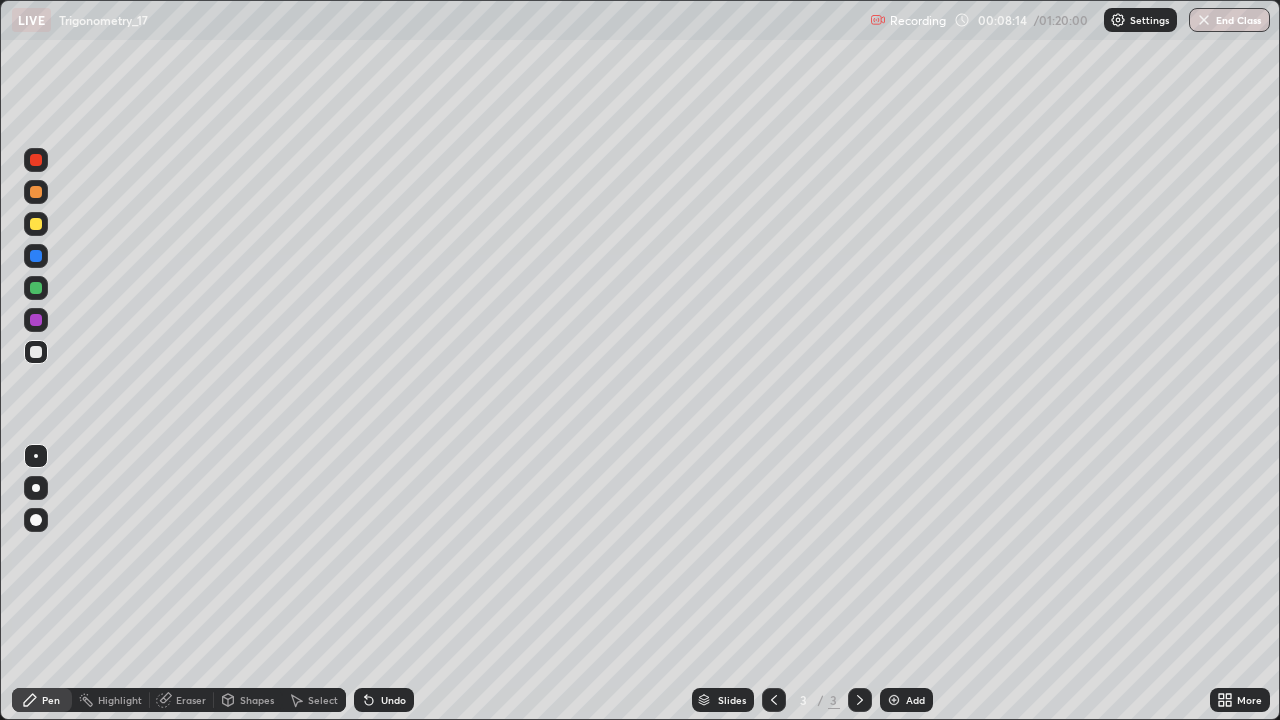click at bounding box center [36, 224] 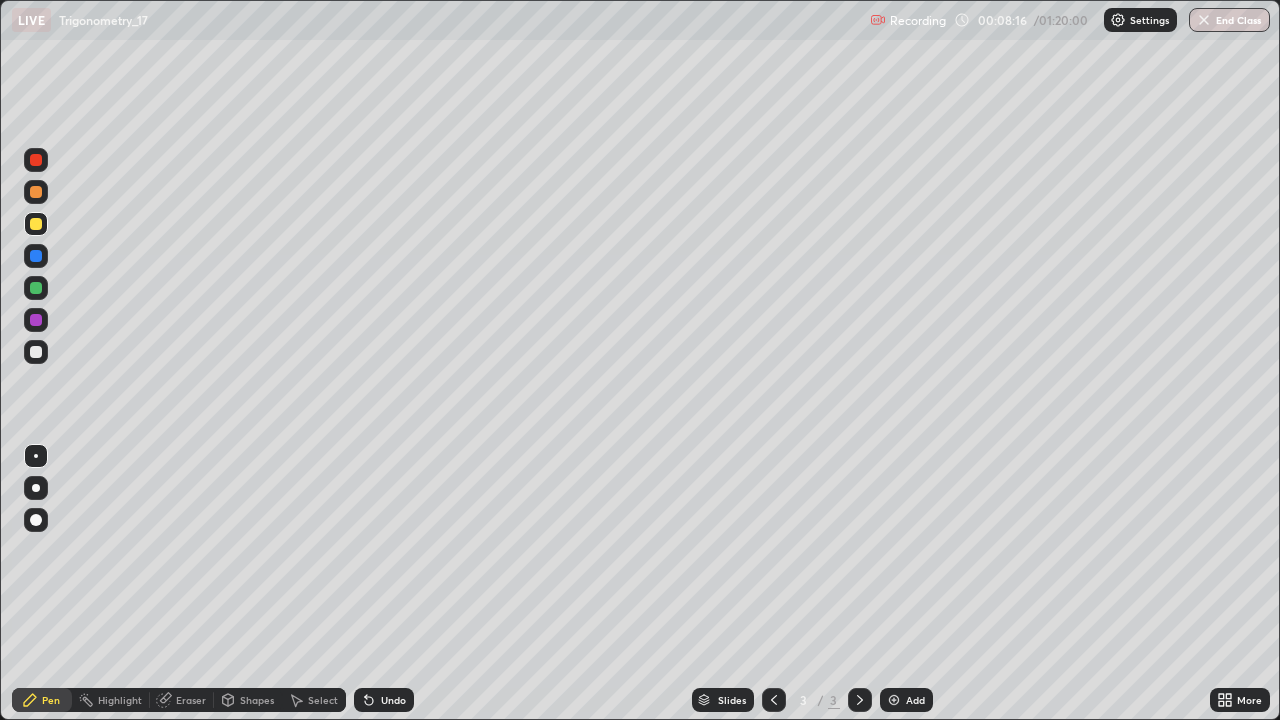 click on "Add" at bounding box center (915, 700) 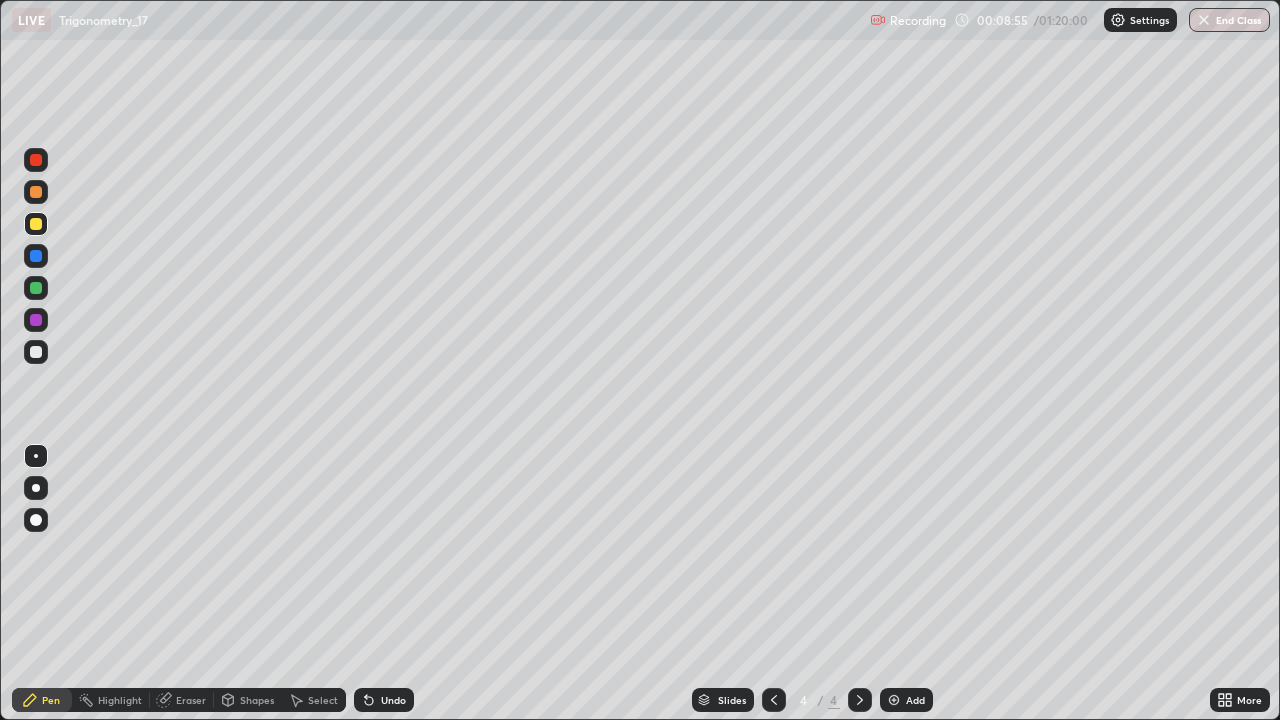 click at bounding box center [36, 352] 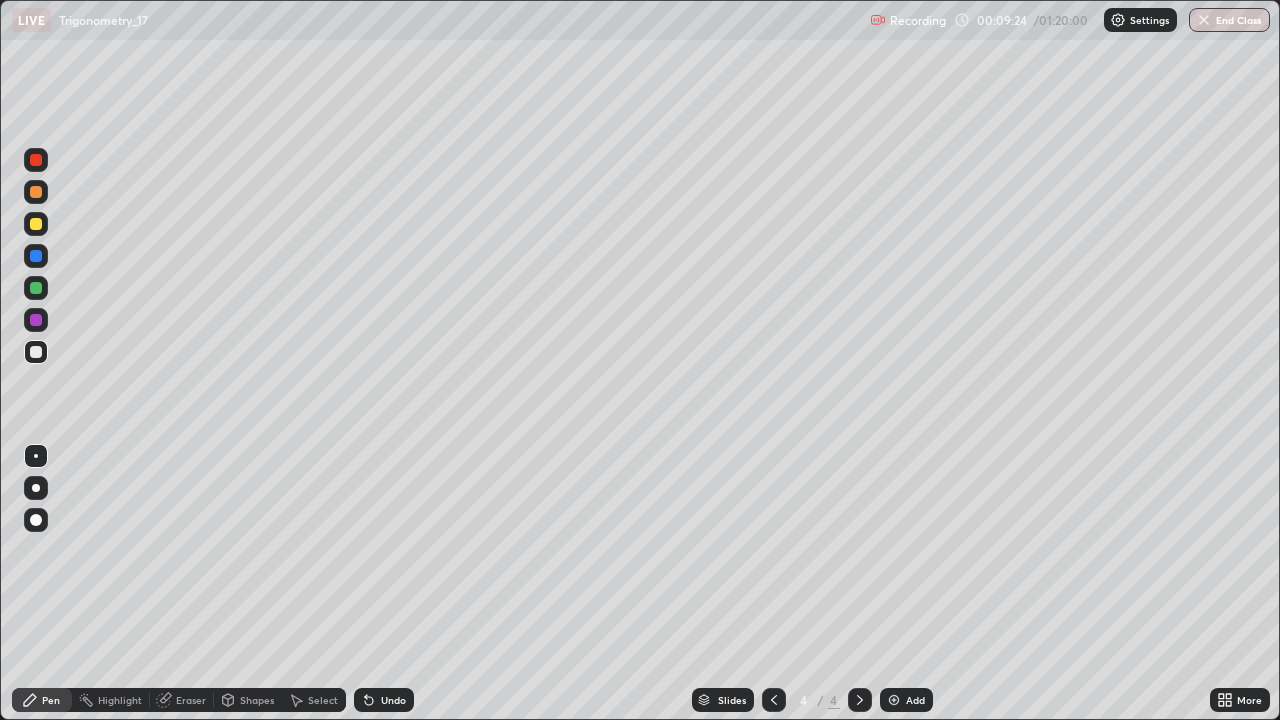 click at bounding box center (36, 224) 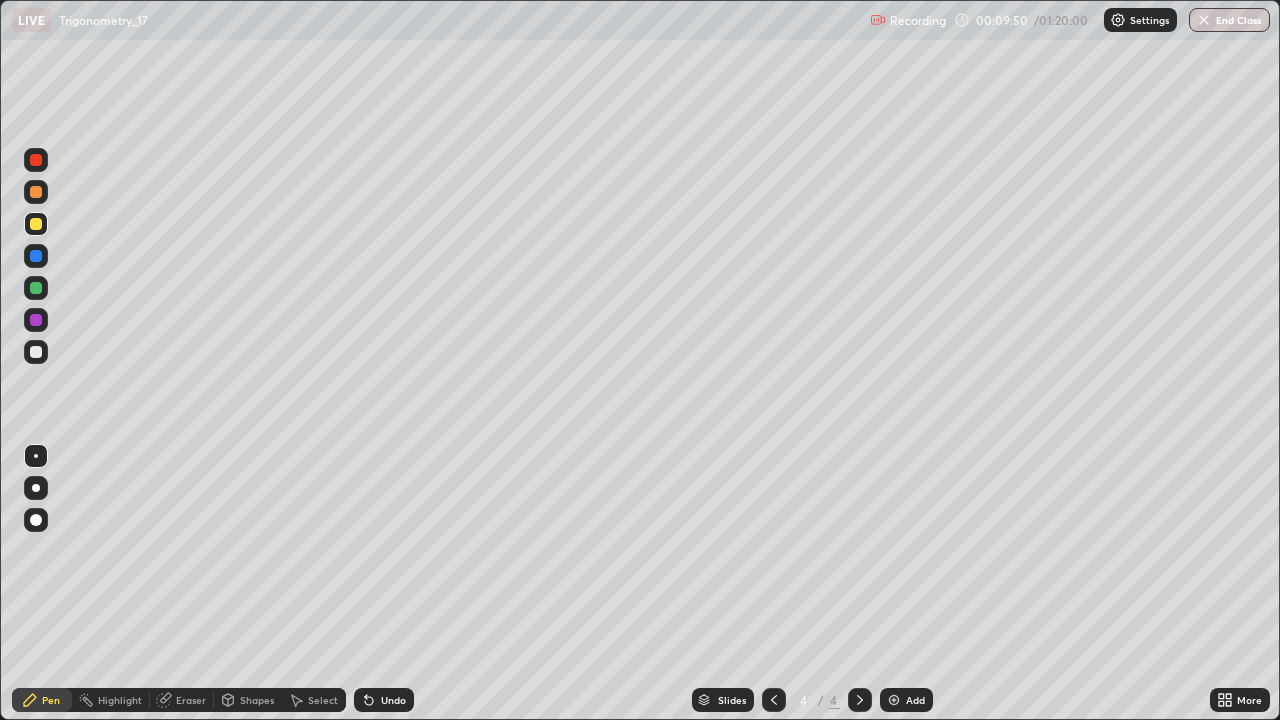 click on "Pen" at bounding box center (51, 700) 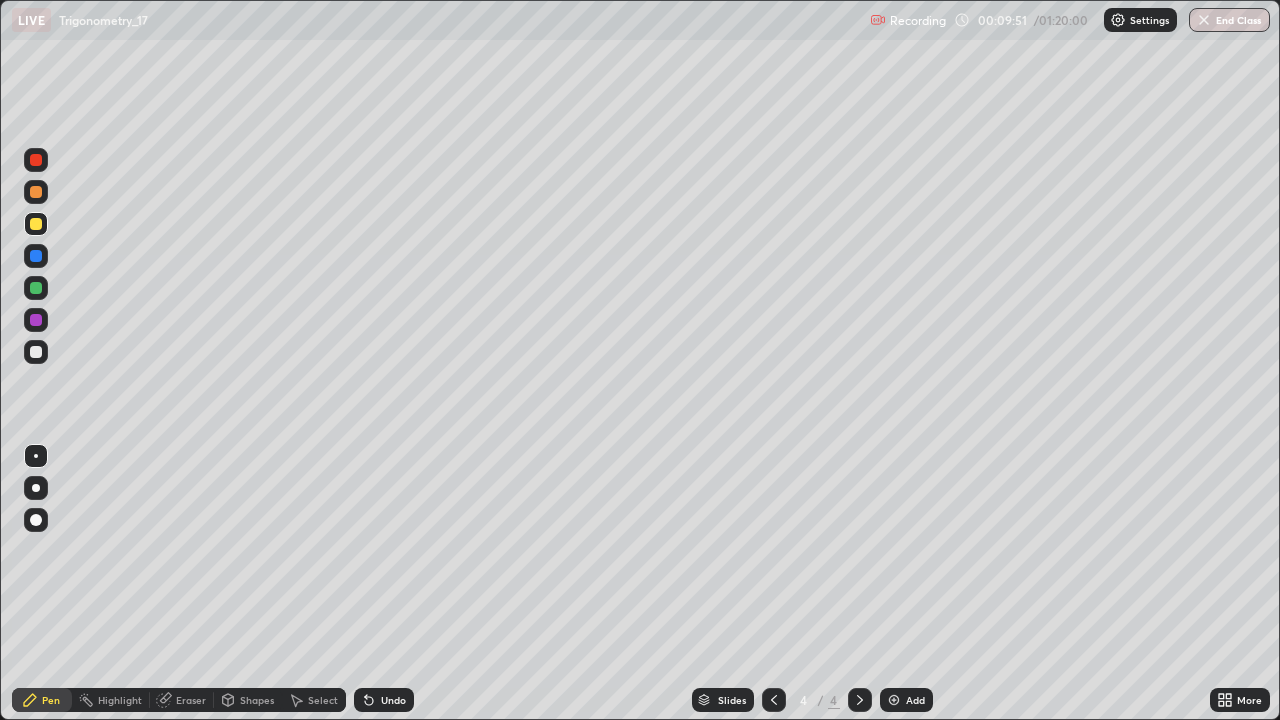click at bounding box center (36, 352) 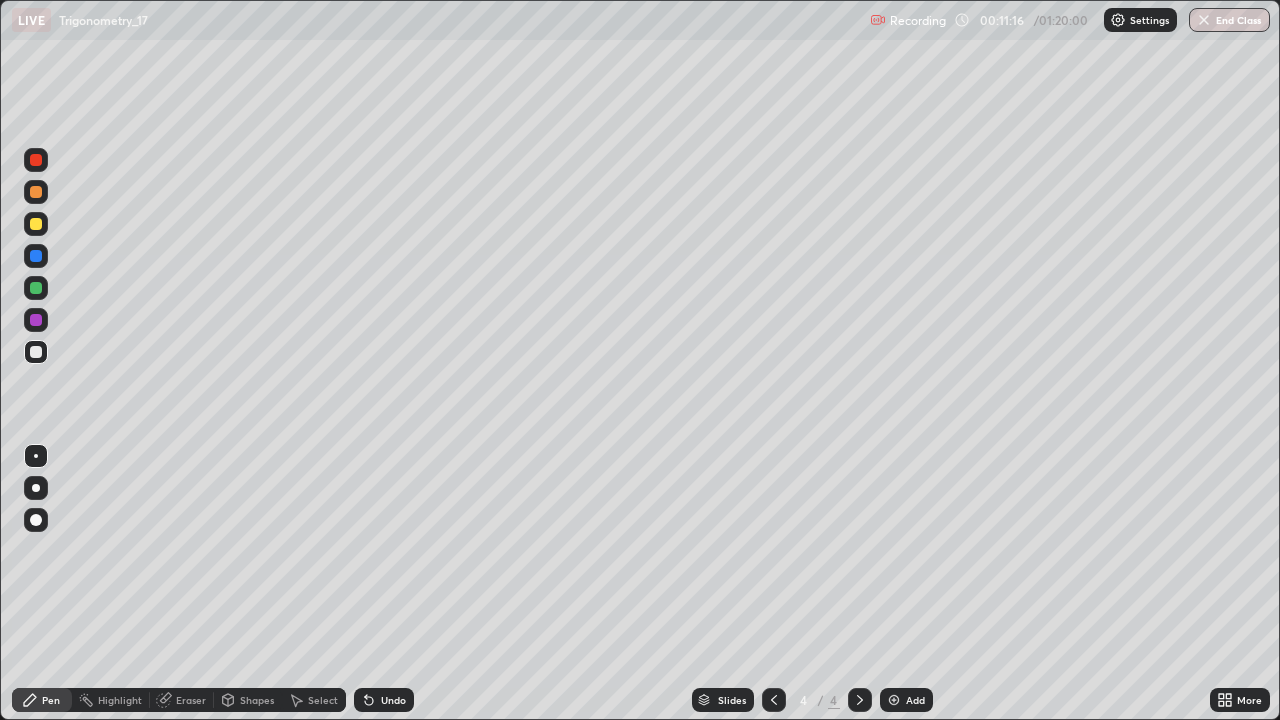 click on "Undo" at bounding box center (393, 700) 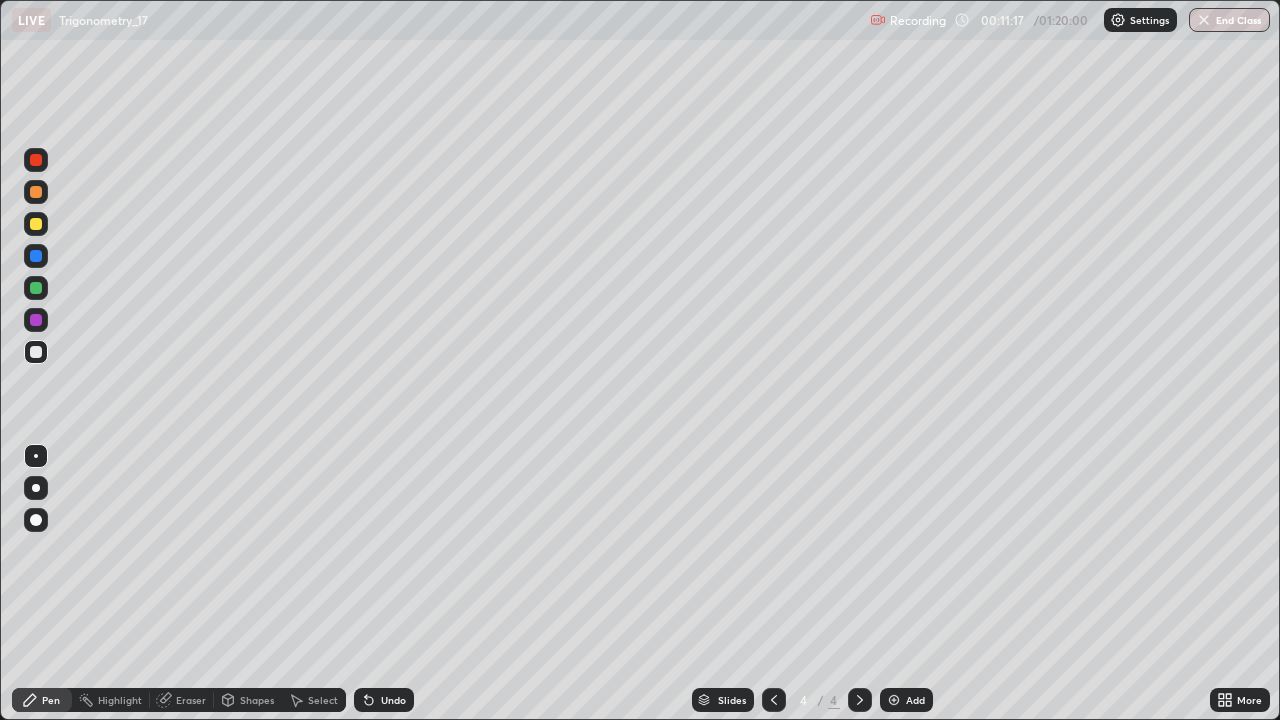 click on "Undo" at bounding box center (384, 700) 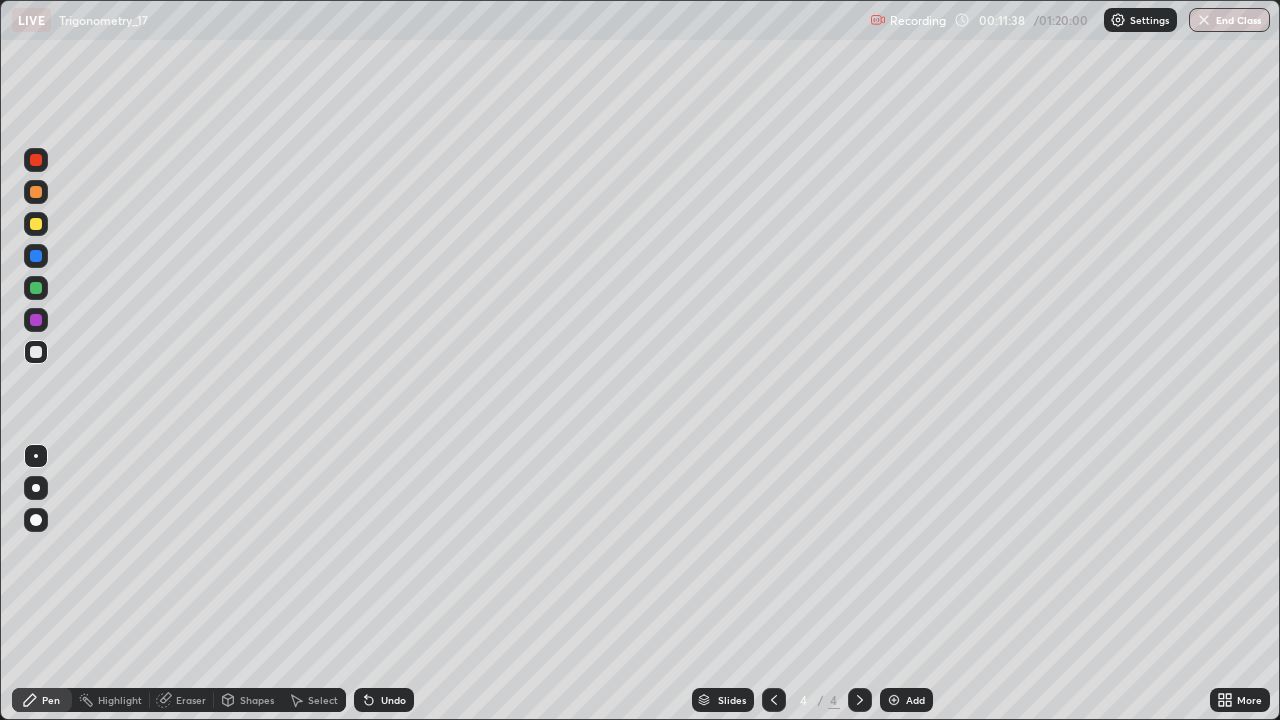 click at bounding box center (36, 288) 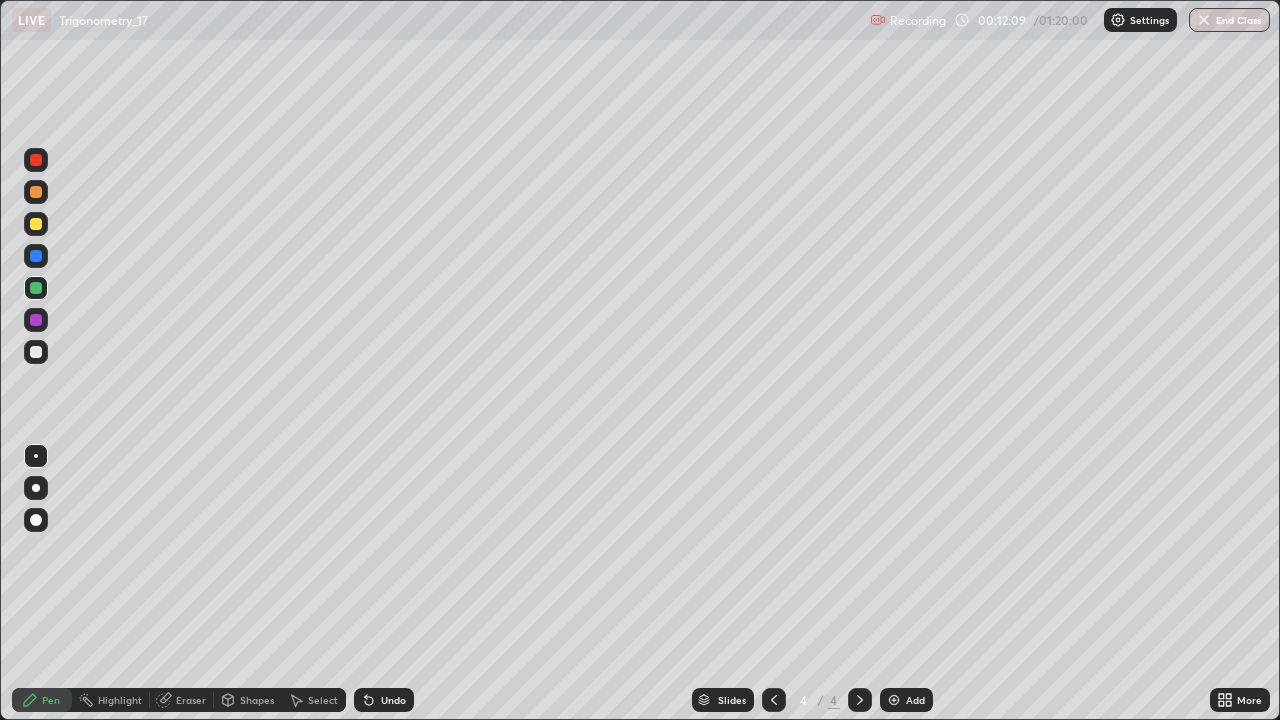 click on "Undo" at bounding box center (384, 700) 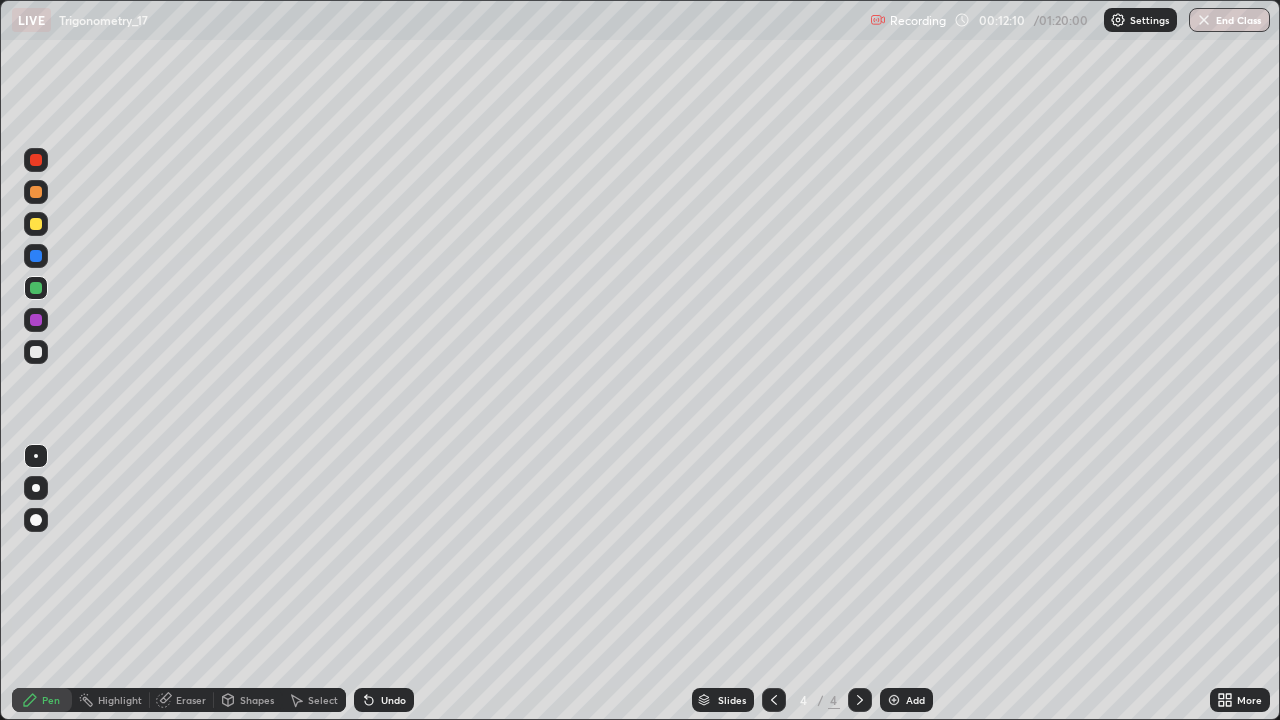 click on "Undo" at bounding box center (384, 700) 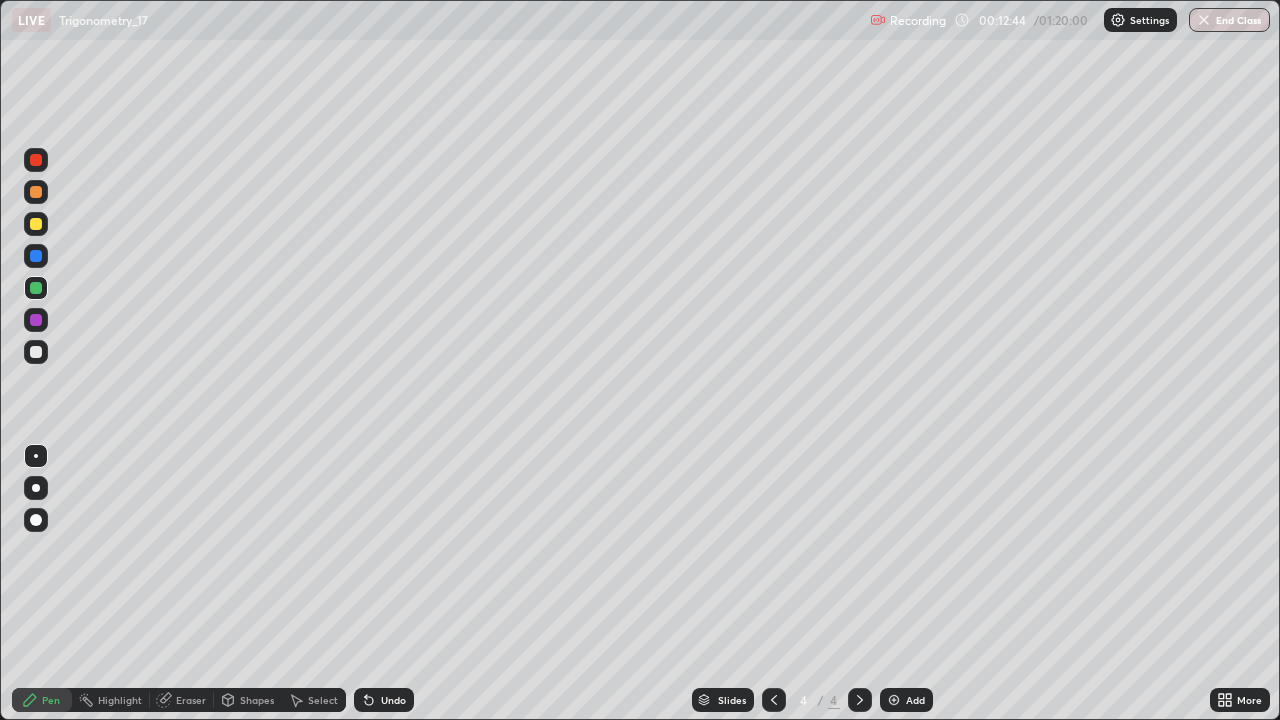 click on "Undo" at bounding box center [393, 700] 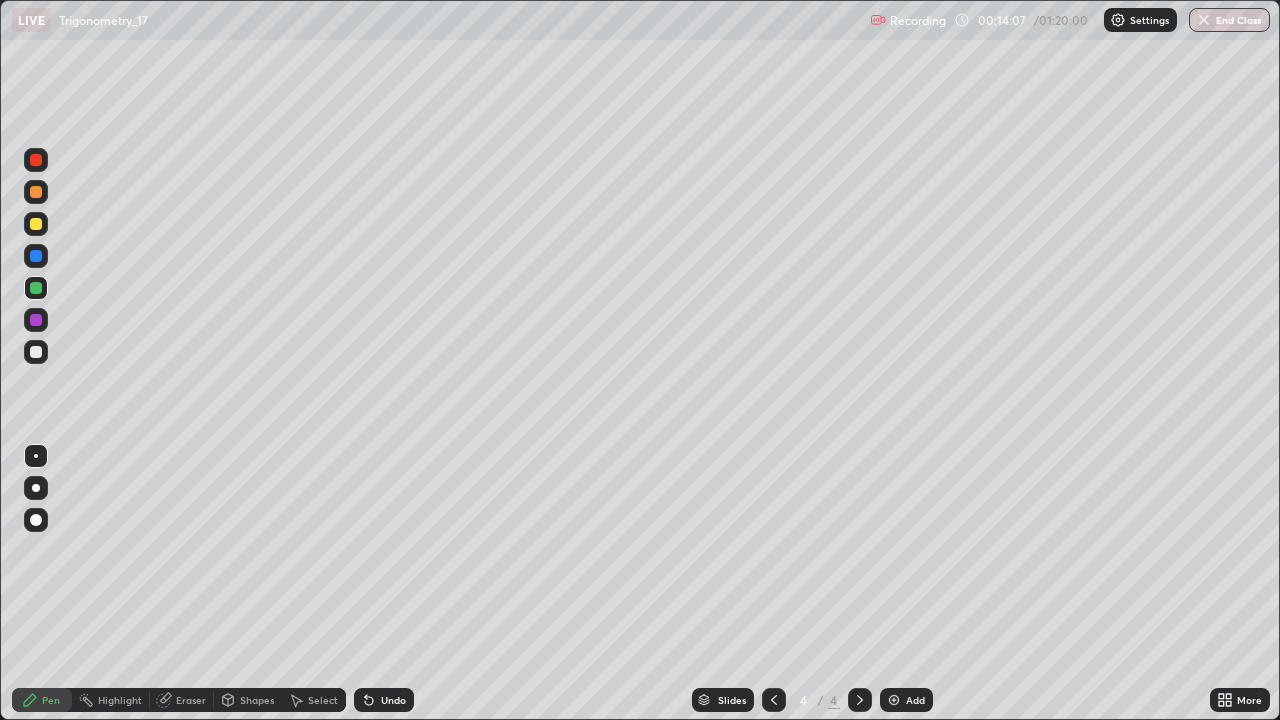 click on "Undo" at bounding box center (393, 700) 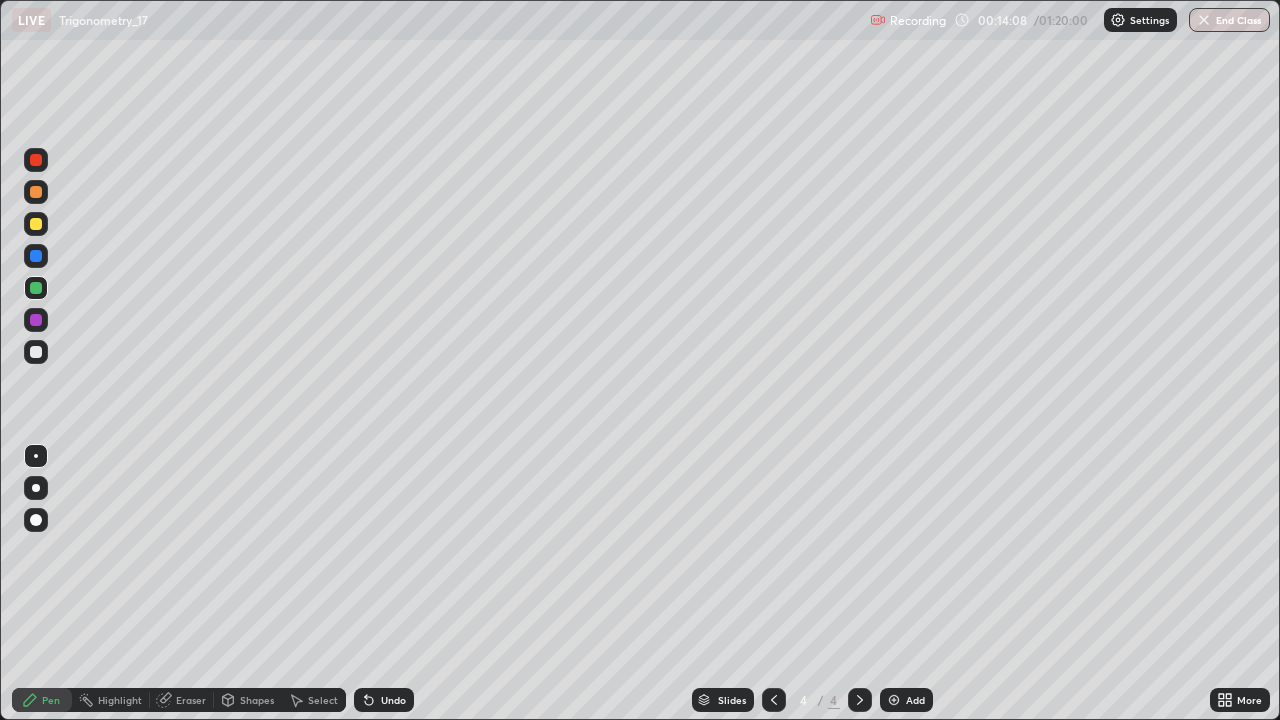 click on "Undo" at bounding box center (384, 700) 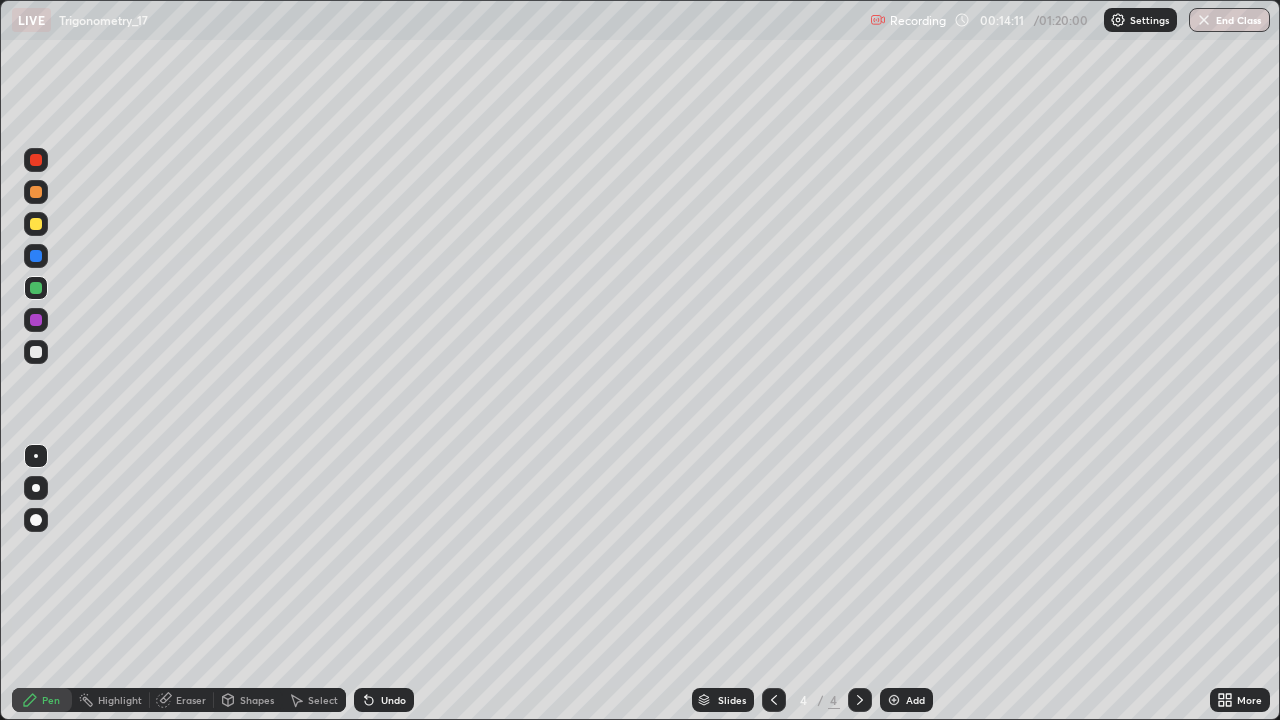 click on "Undo" at bounding box center [393, 700] 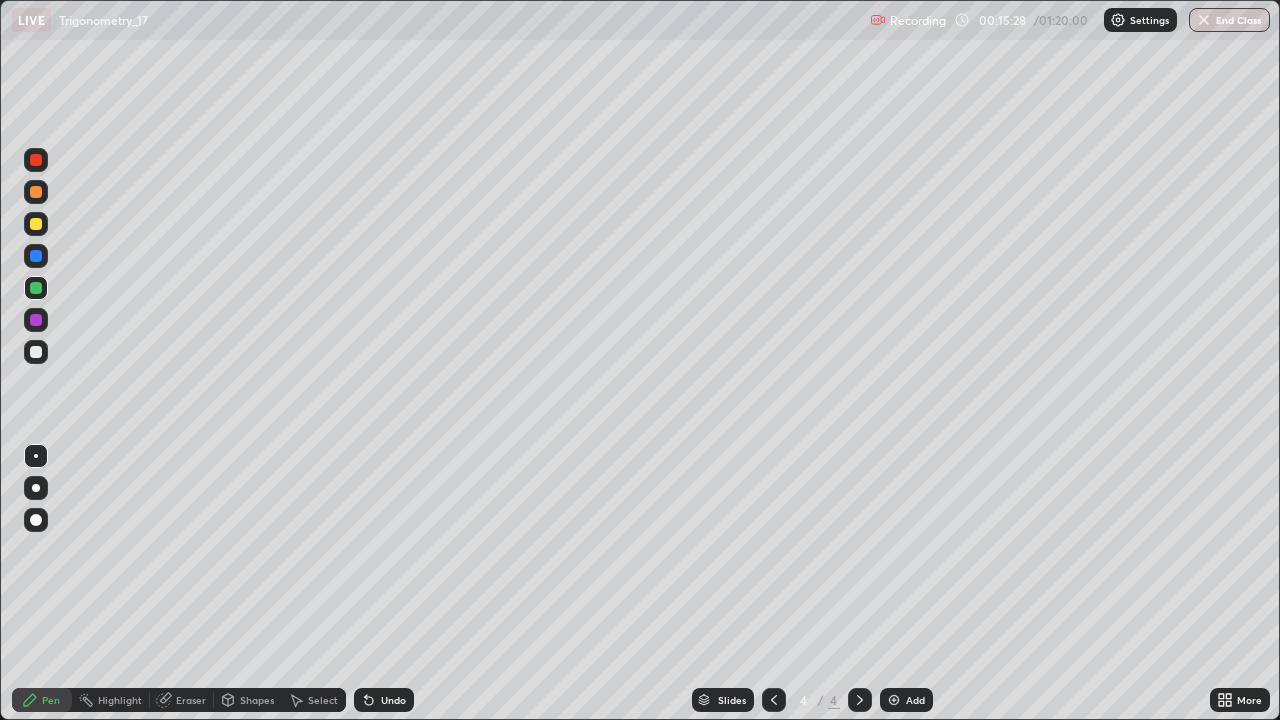 click at bounding box center [36, 352] 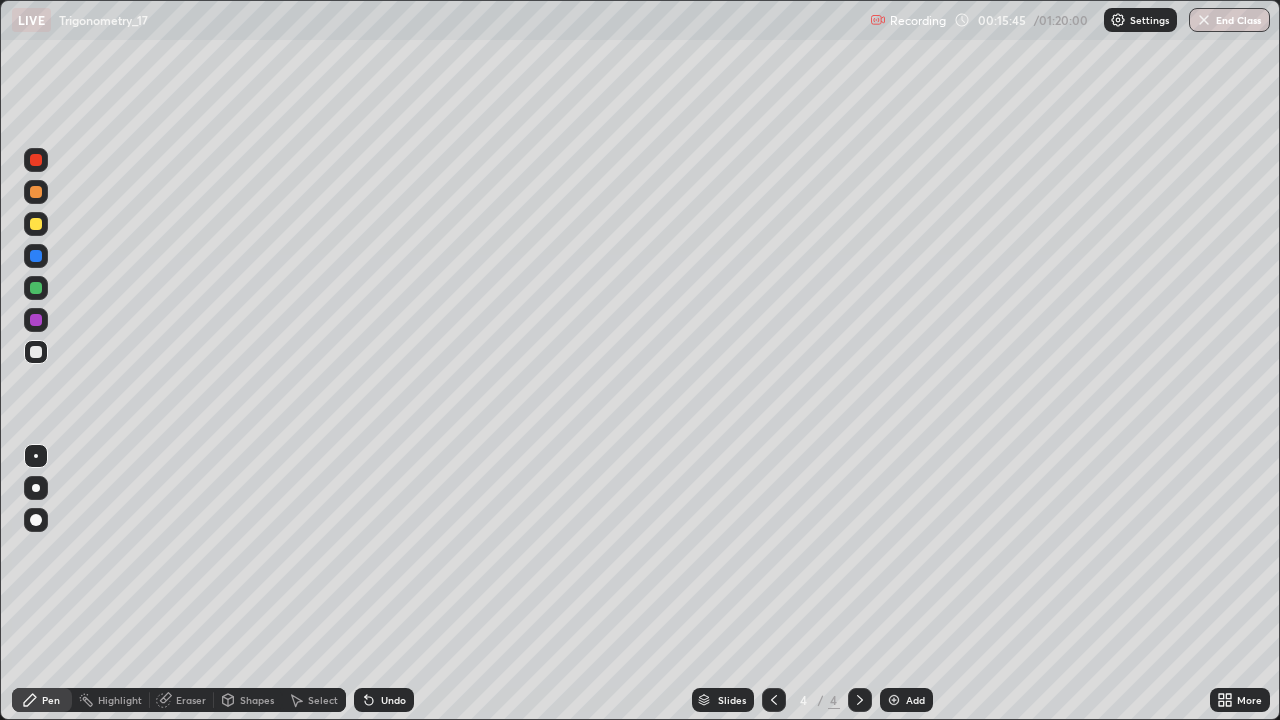click at bounding box center [36, 256] 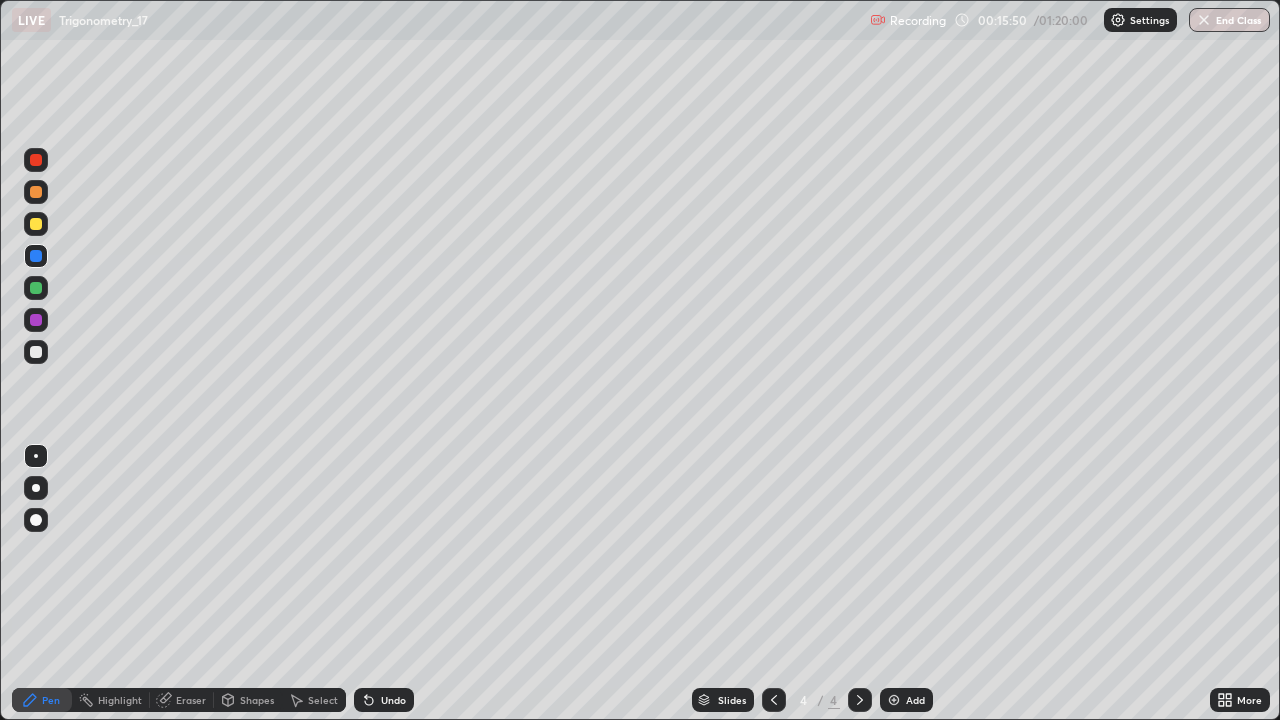 click on "Undo" at bounding box center [384, 700] 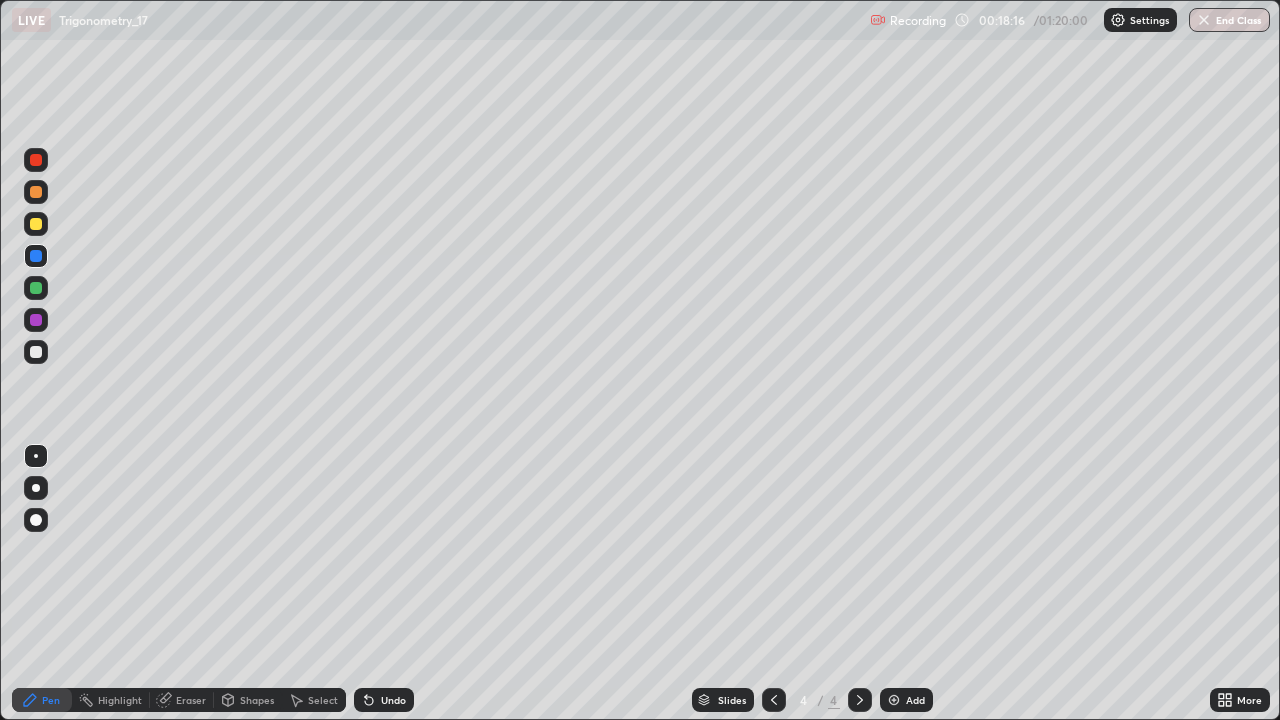 click on "Add" at bounding box center (906, 700) 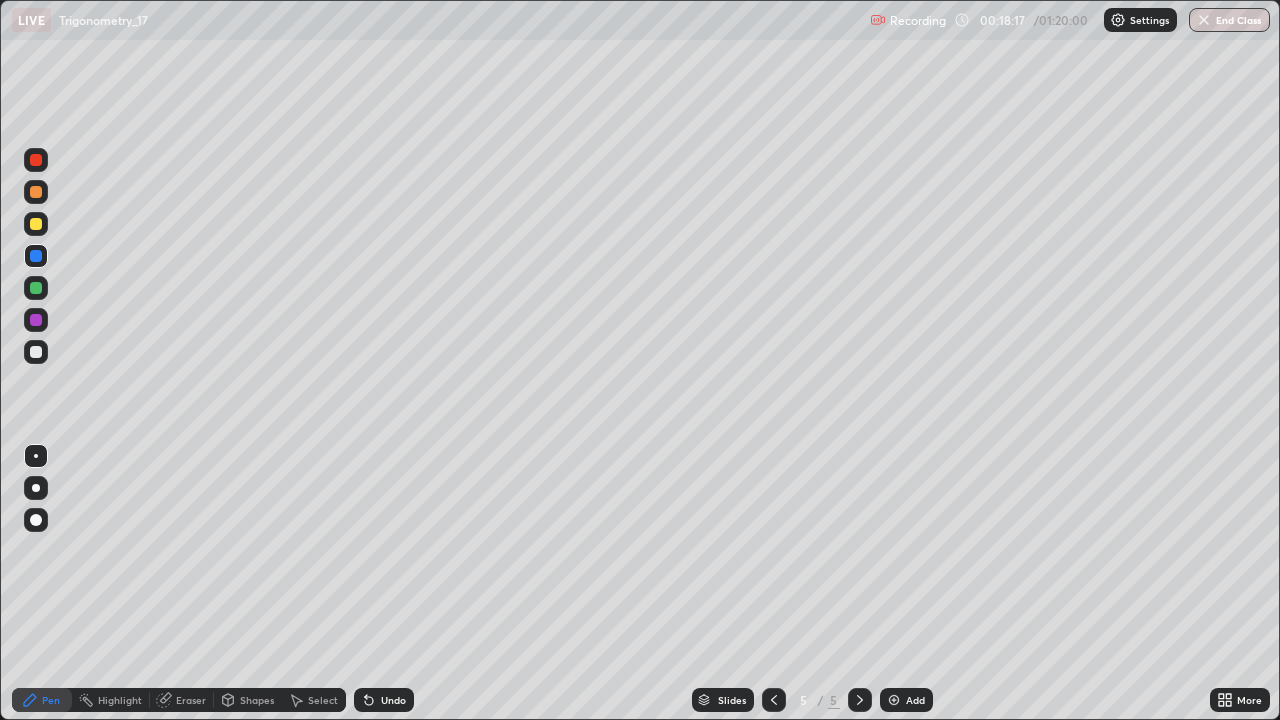 click at bounding box center (36, 224) 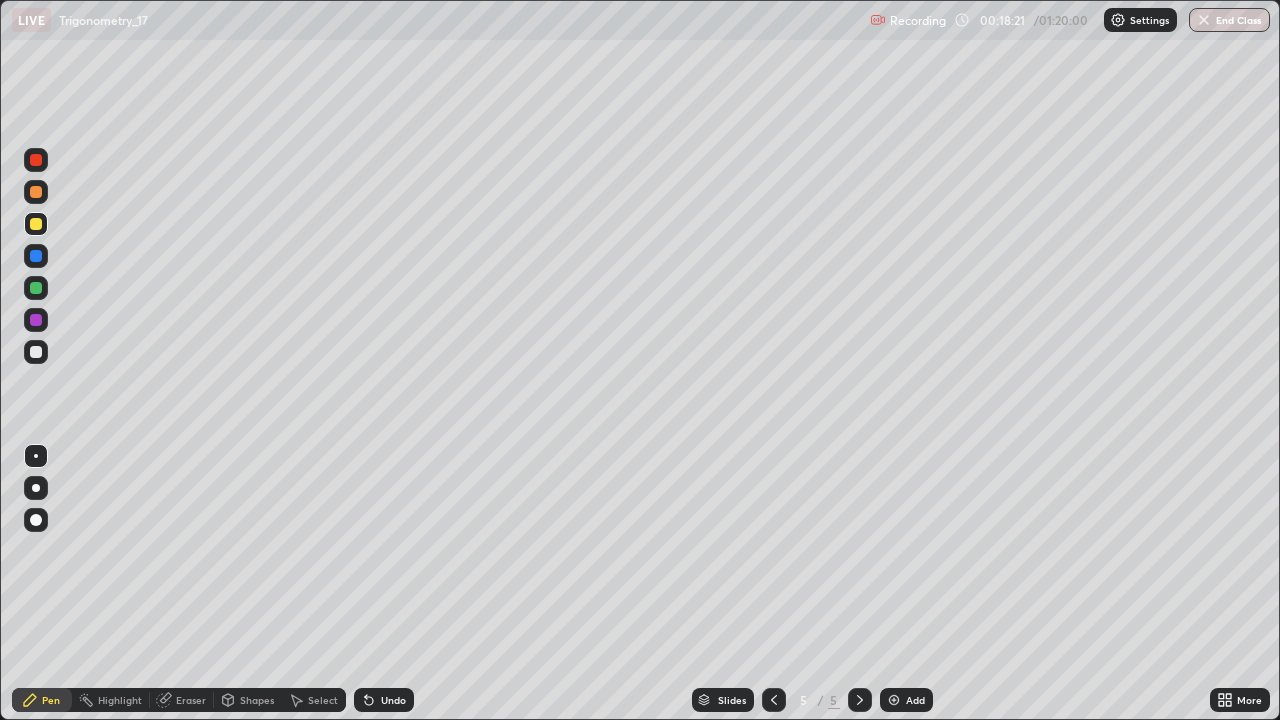 click at bounding box center (36, 352) 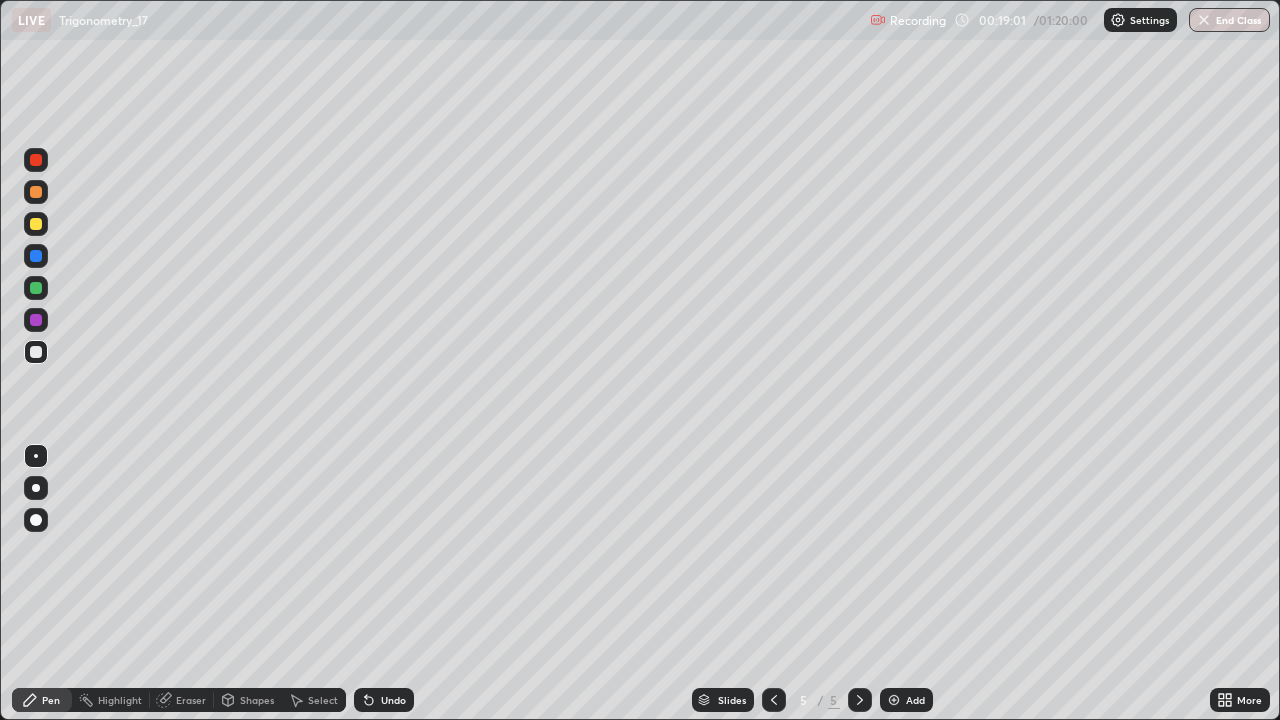 click on "Add" at bounding box center [915, 700] 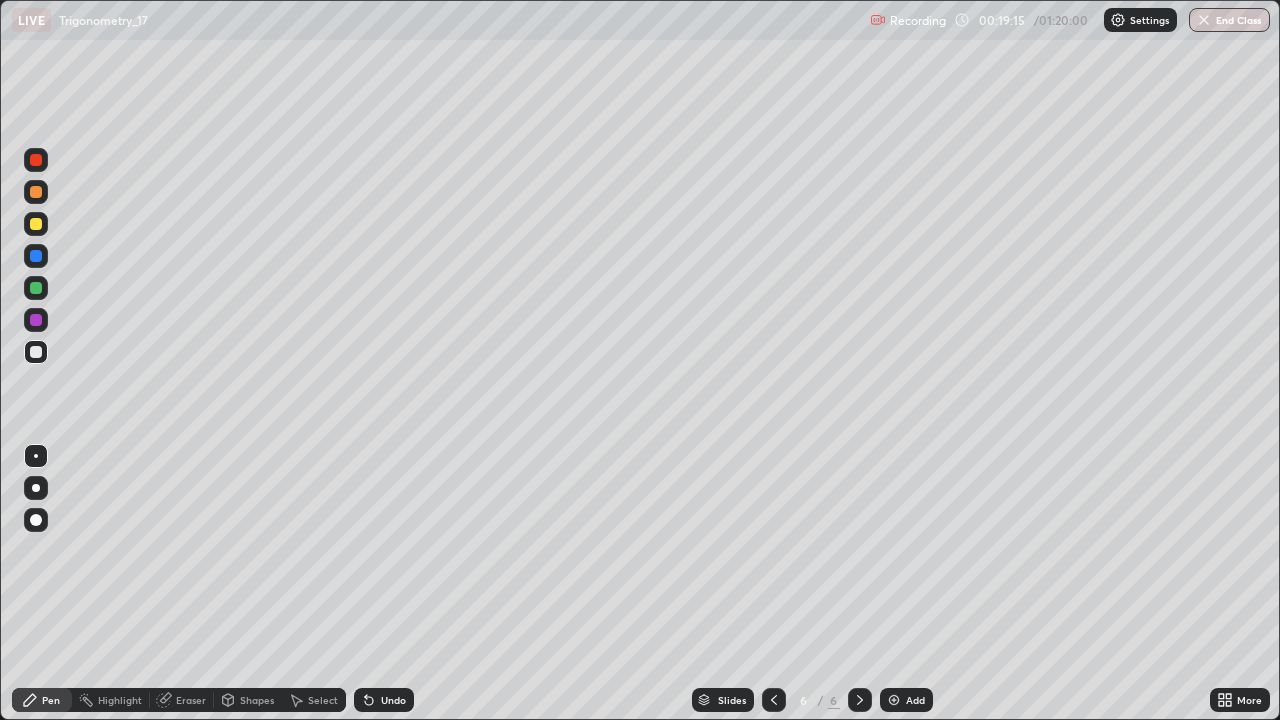 click on "Undo" at bounding box center [384, 700] 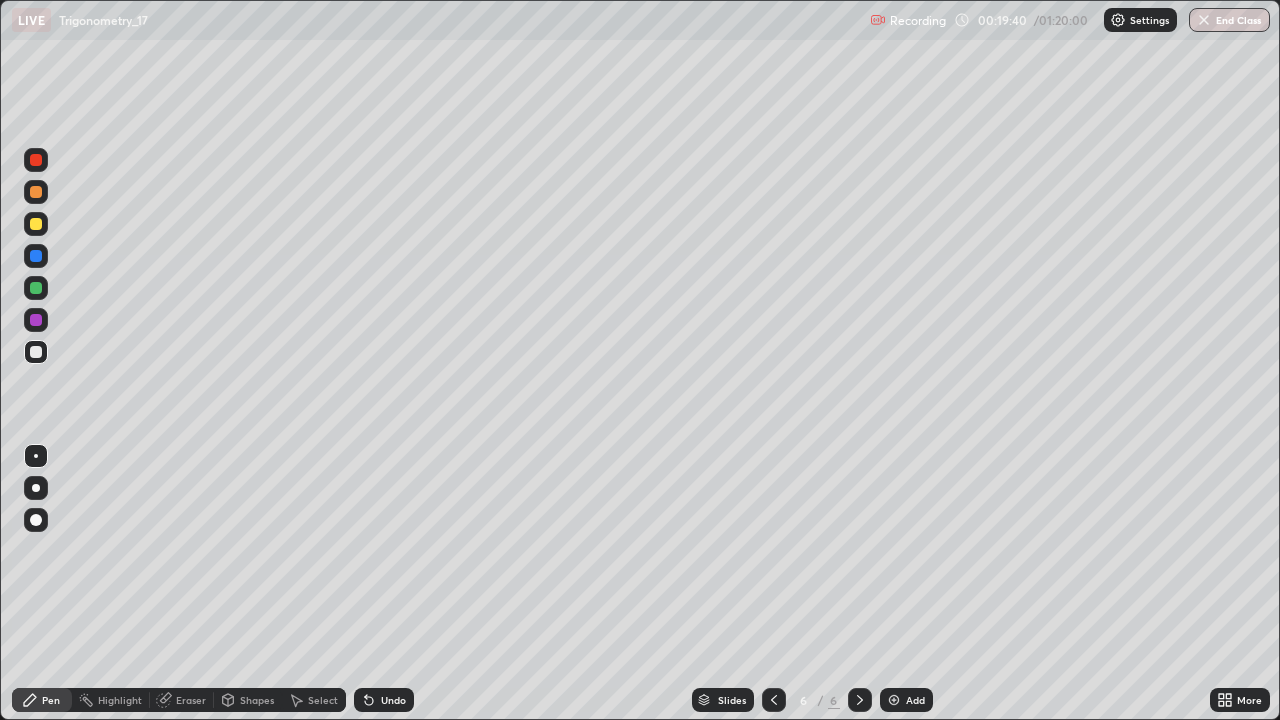click on "Eraser" at bounding box center [191, 700] 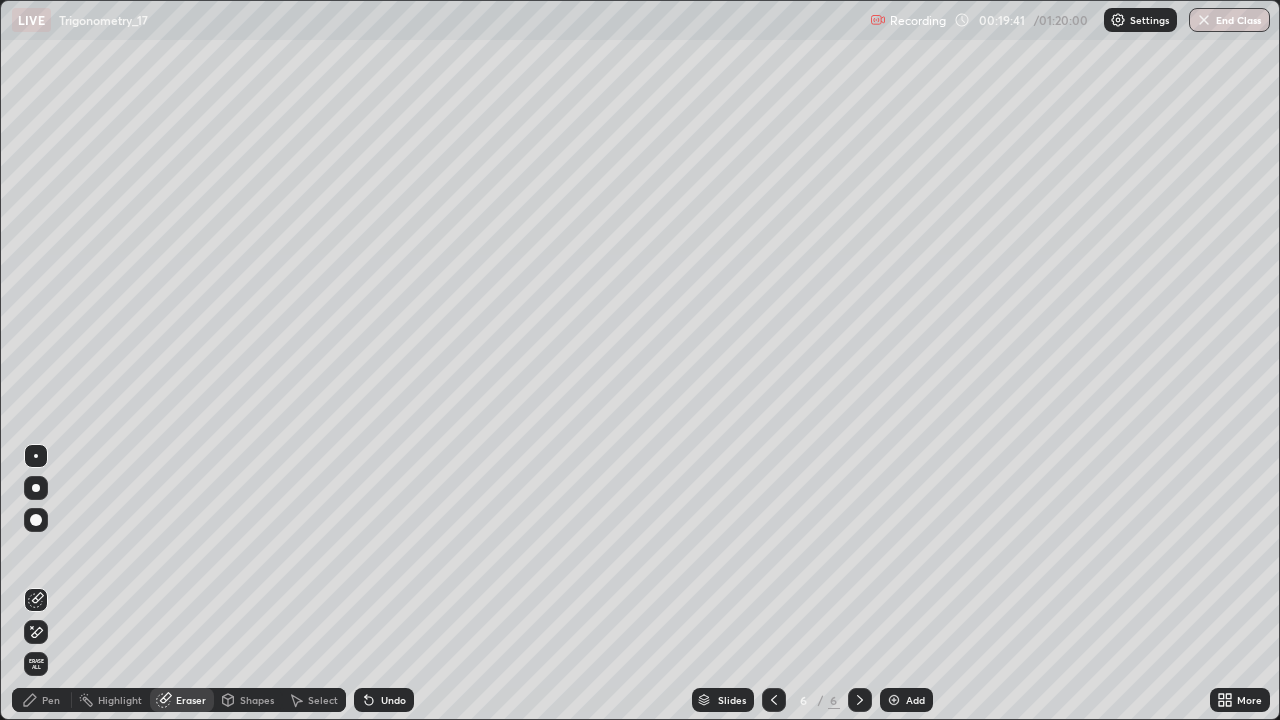 click on "Shapes" at bounding box center [257, 700] 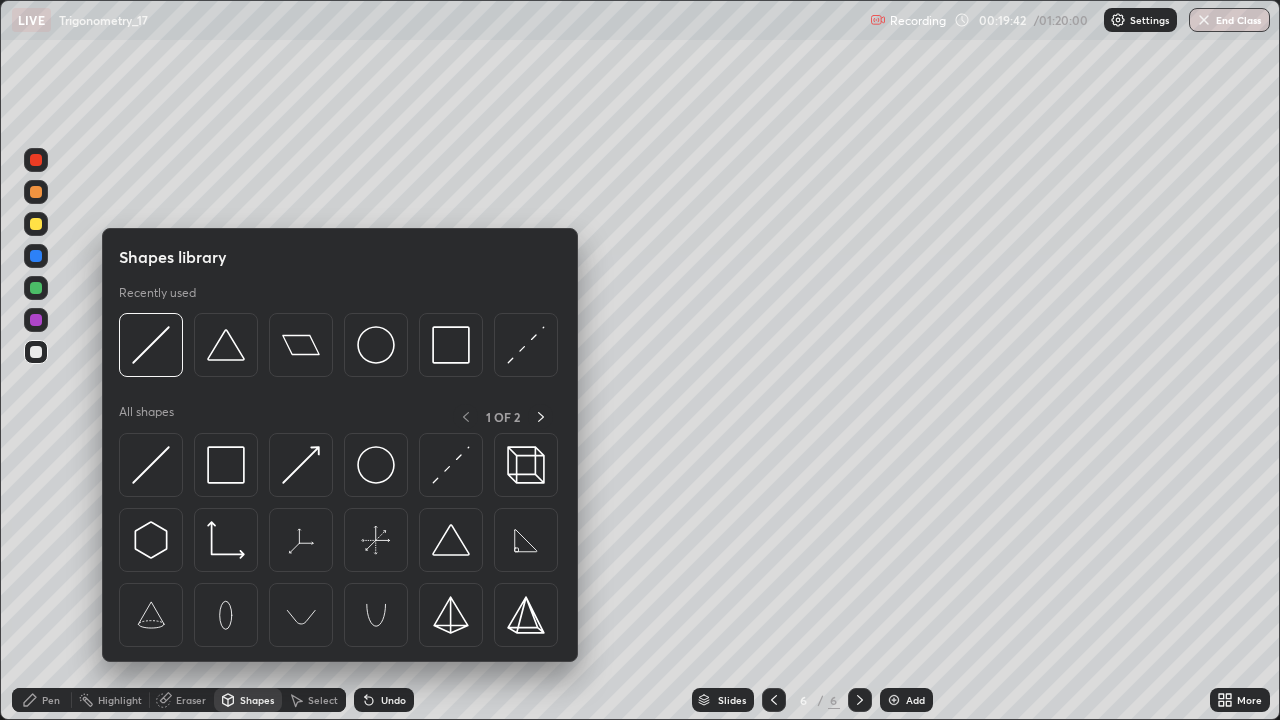 click on "Pen" at bounding box center [51, 700] 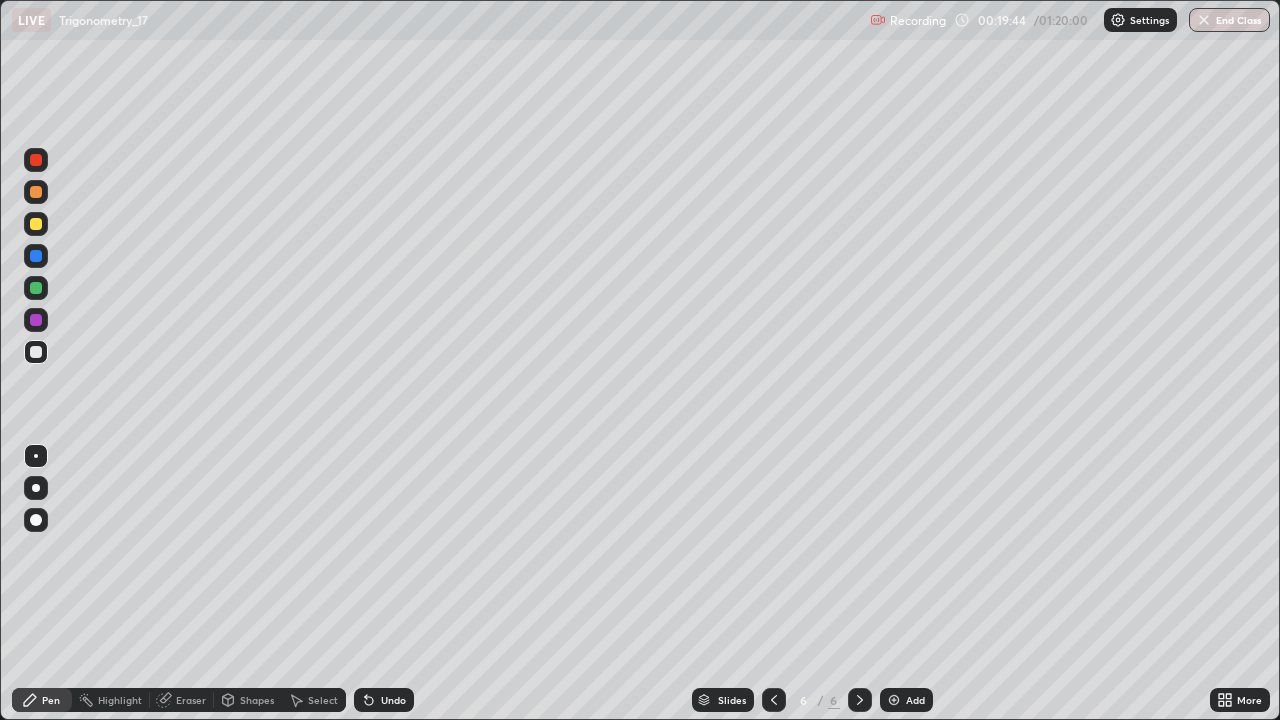 click on "Select" at bounding box center [323, 700] 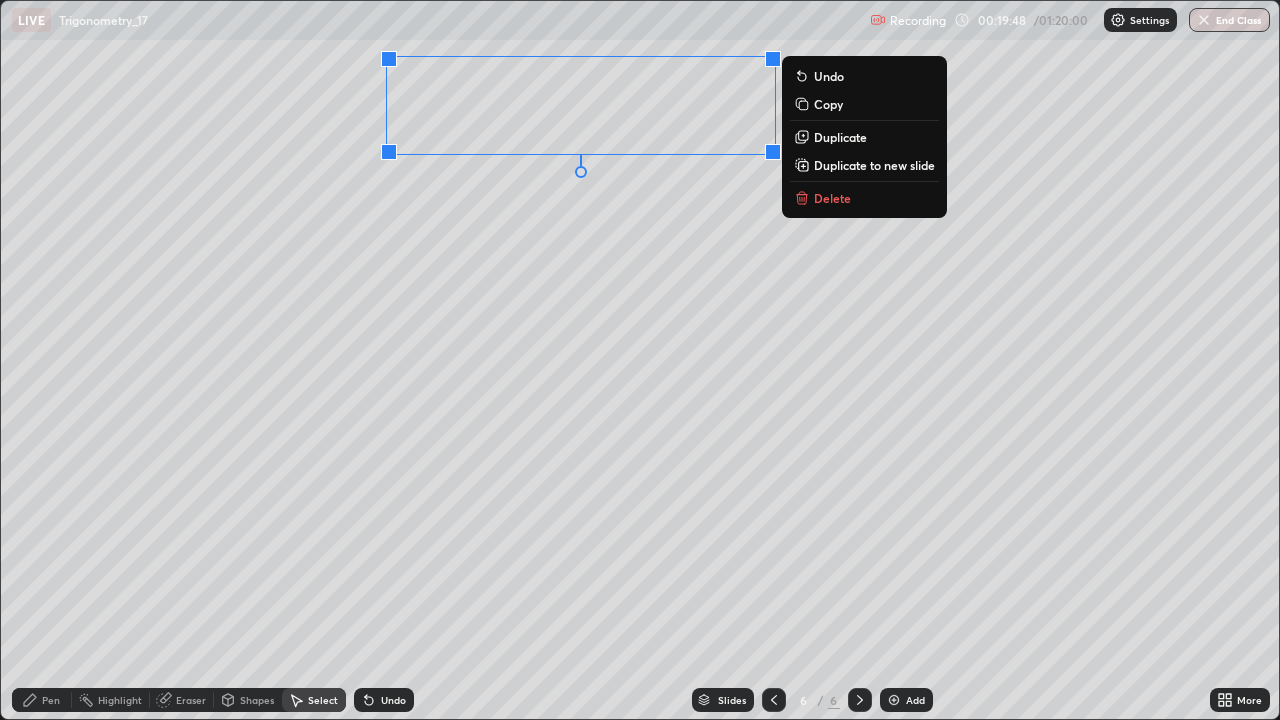click on "Delete" at bounding box center [832, 198] 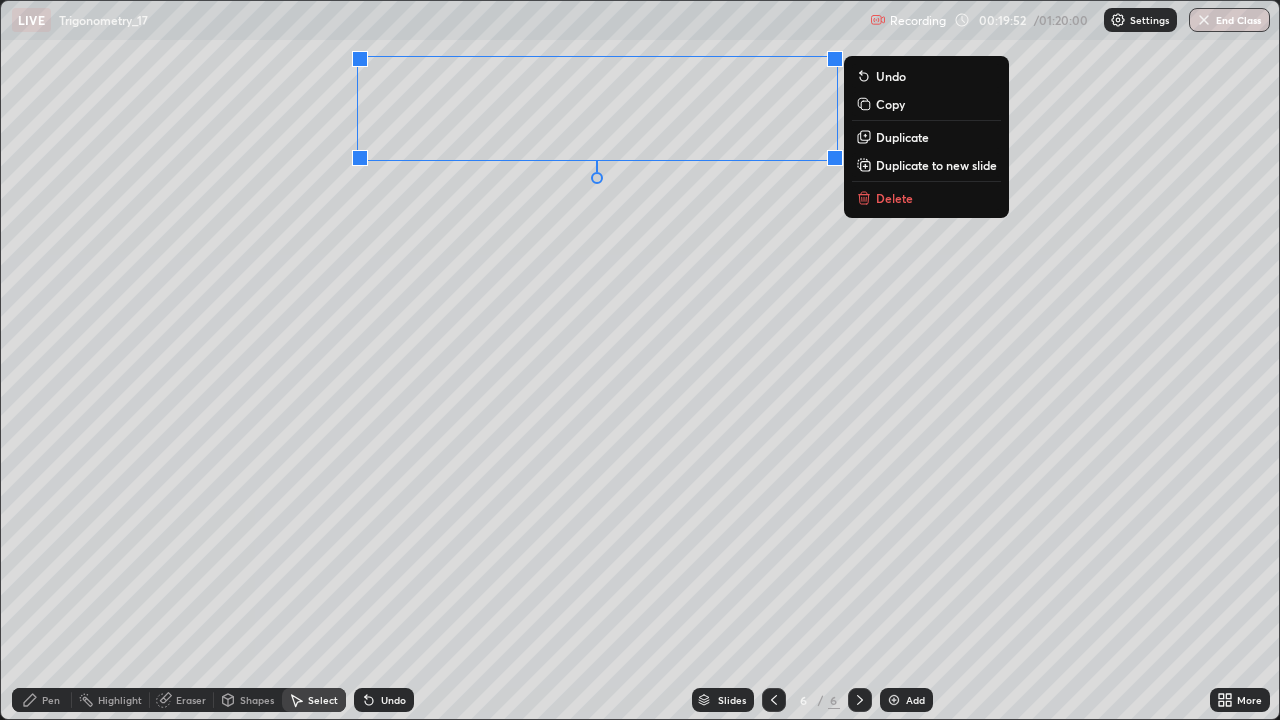 click 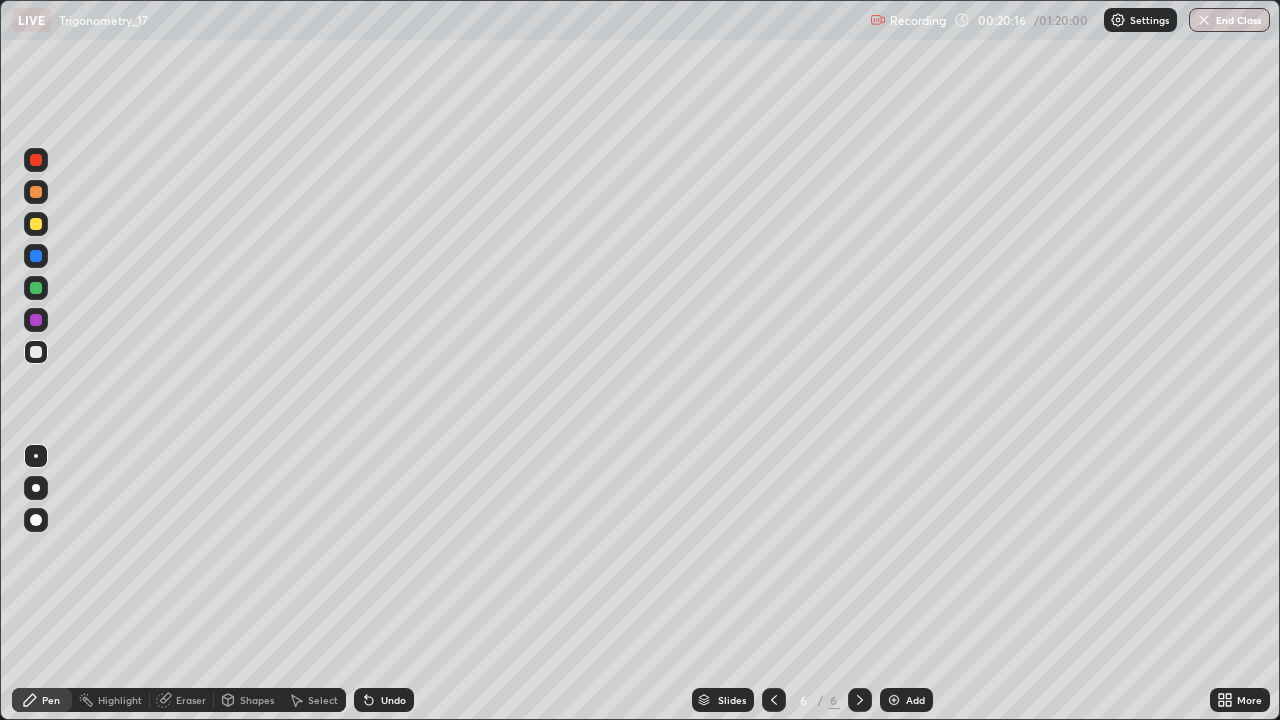 click at bounding box center (774, 700) 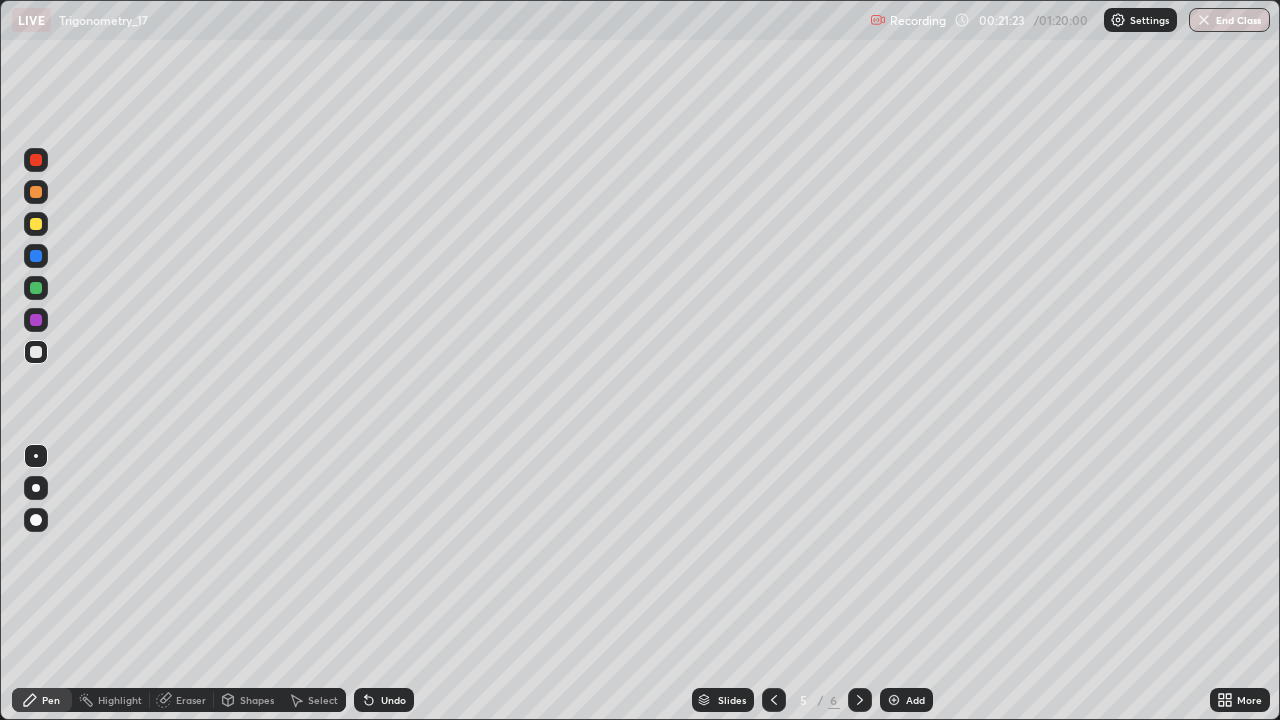 click at bounding box center [36, 224] 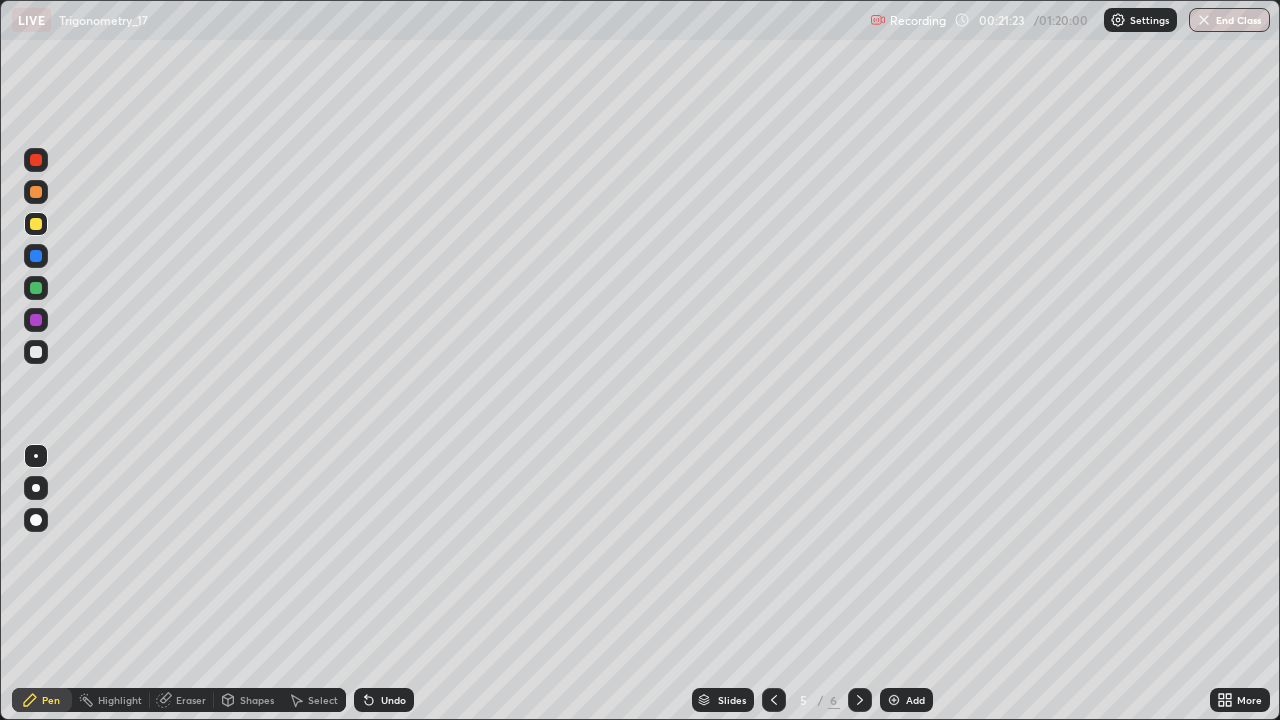 click at bounding box center [36, 192] 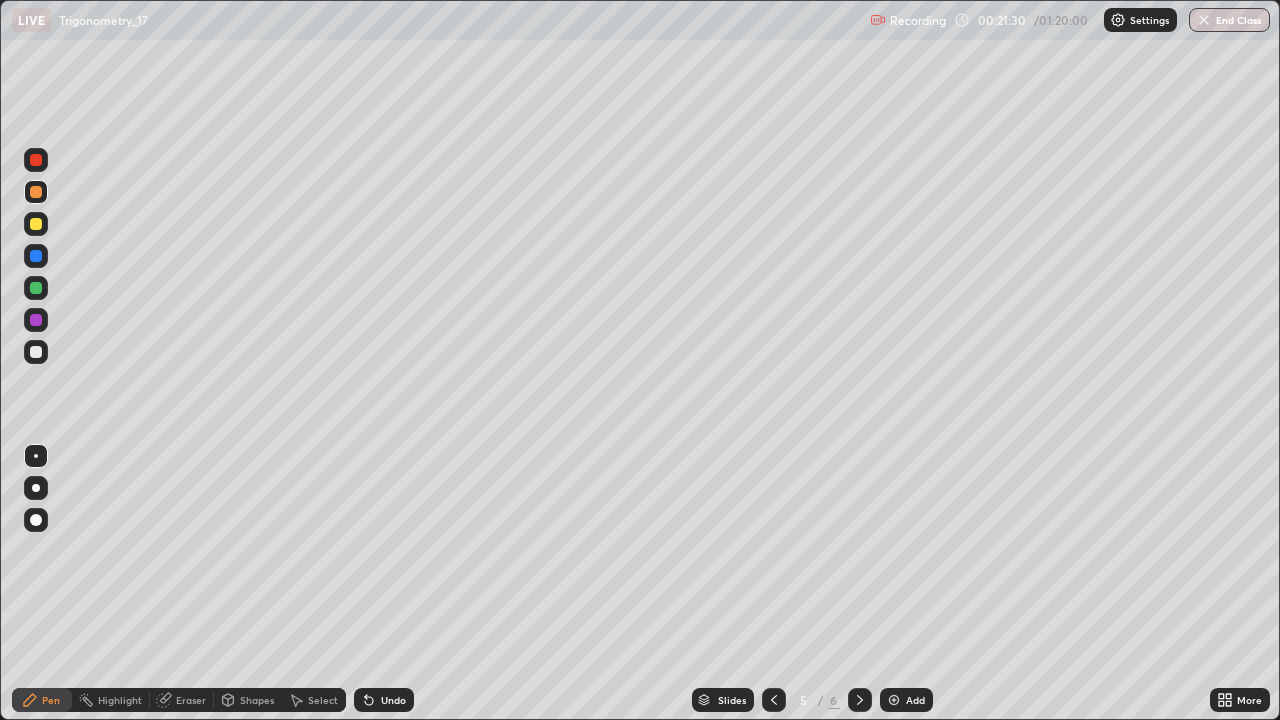 click at bounding box center (36, 352) 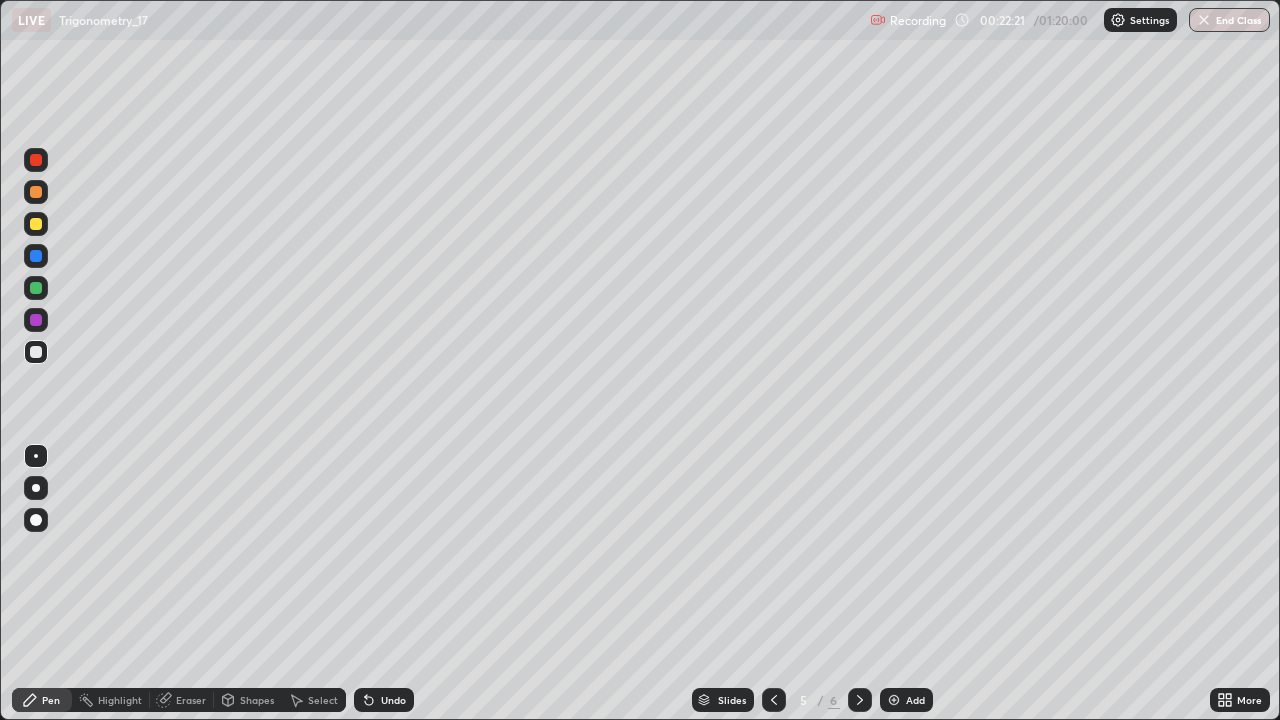 click at bounding box center (36, 224) 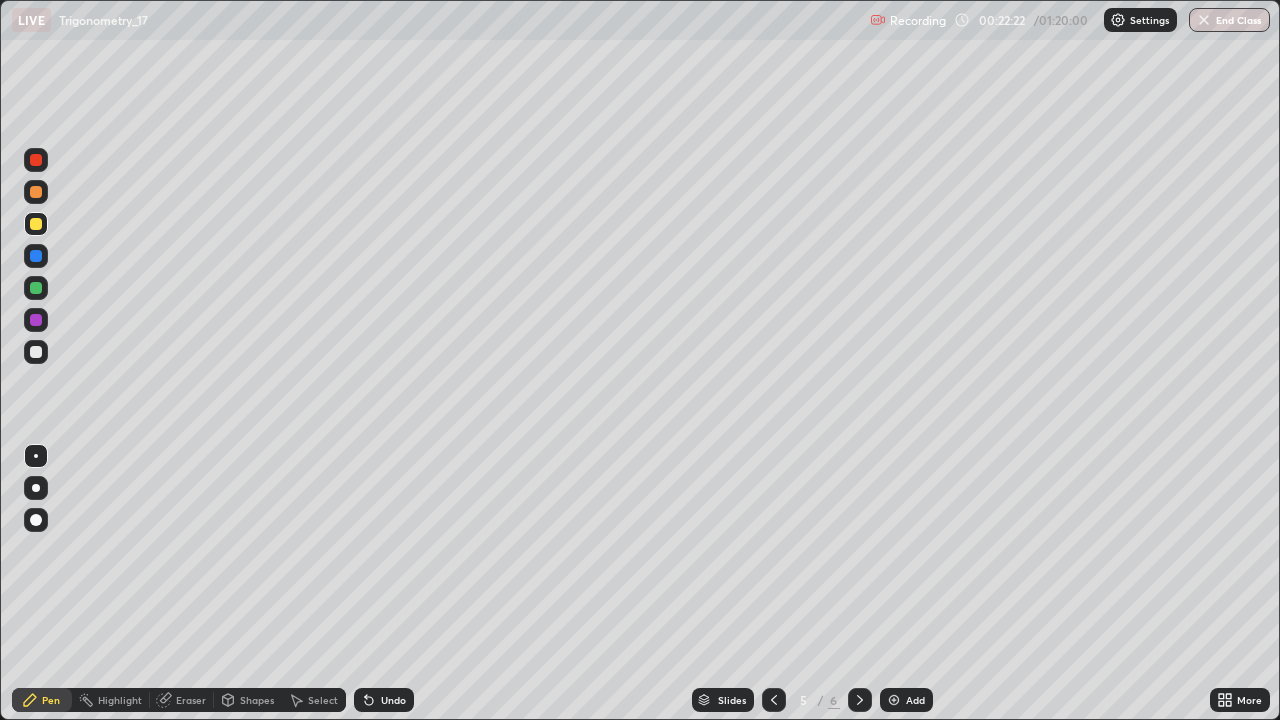click at bounding box center [36, 192] 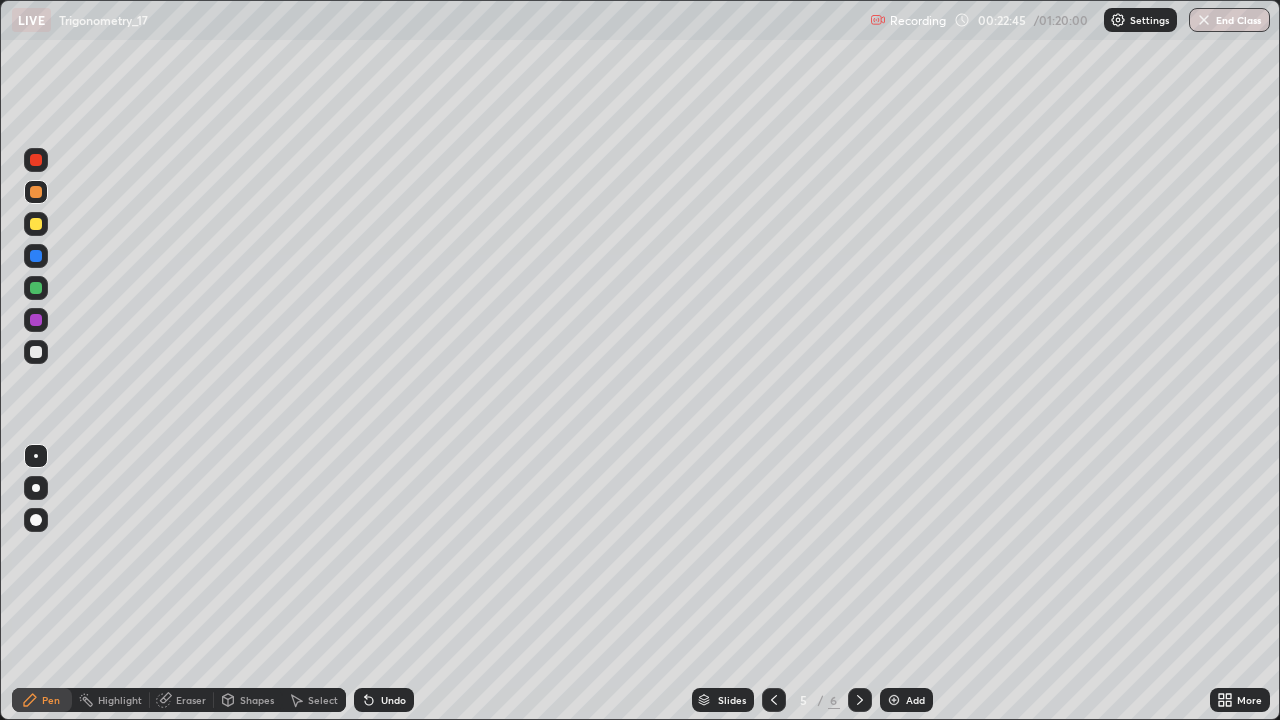 click 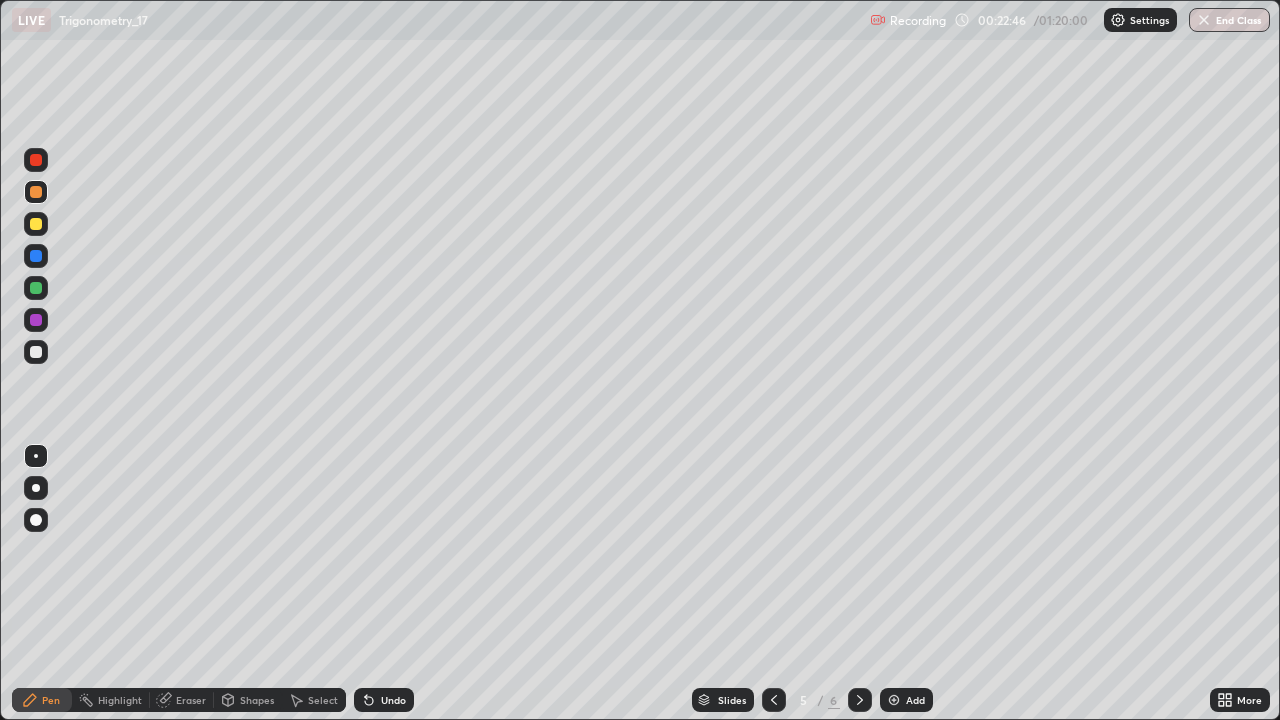 click on "Undo" at bounding box center (384, 700) 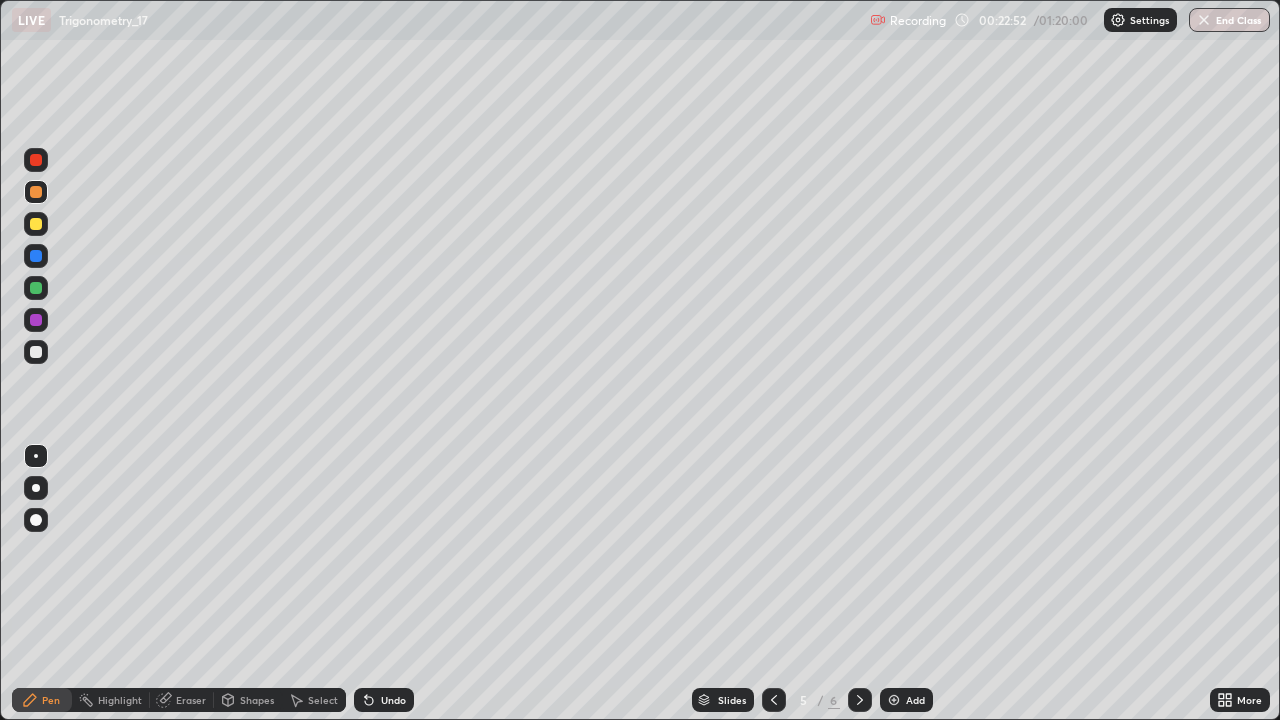 click at bounding box center [36, 352] 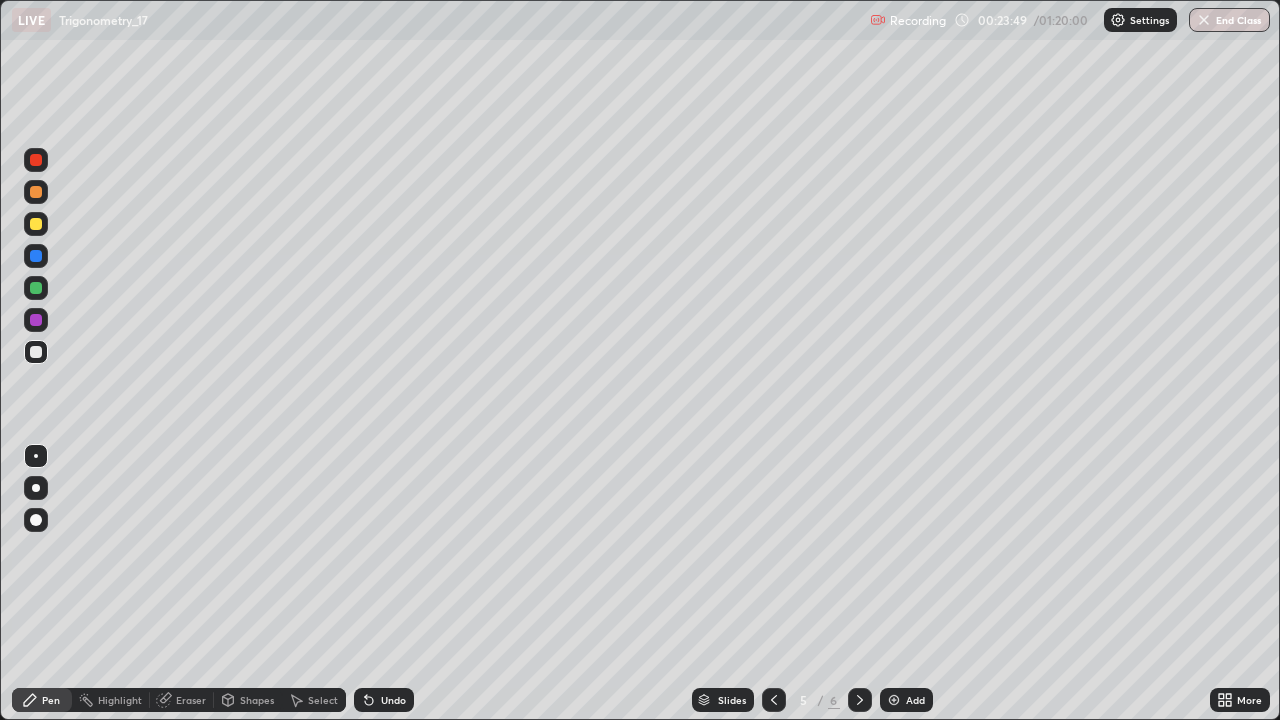 click 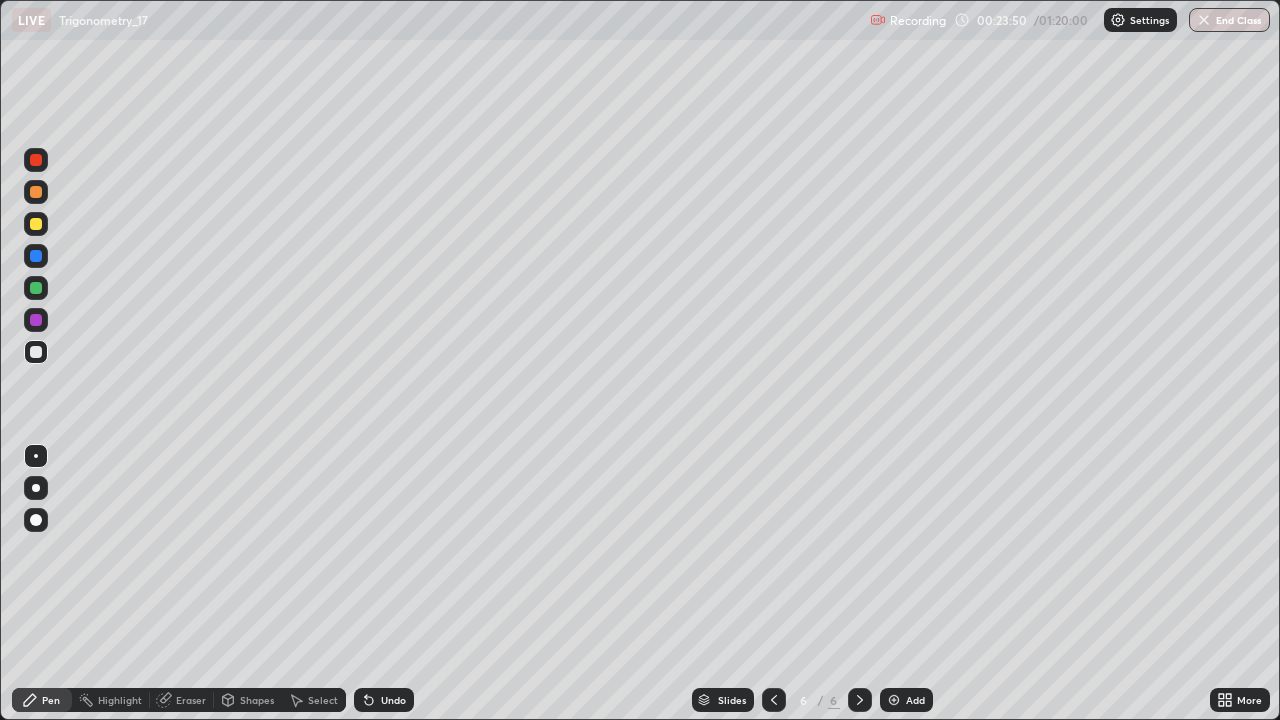click on "Add" at bounding box center [906, 700] 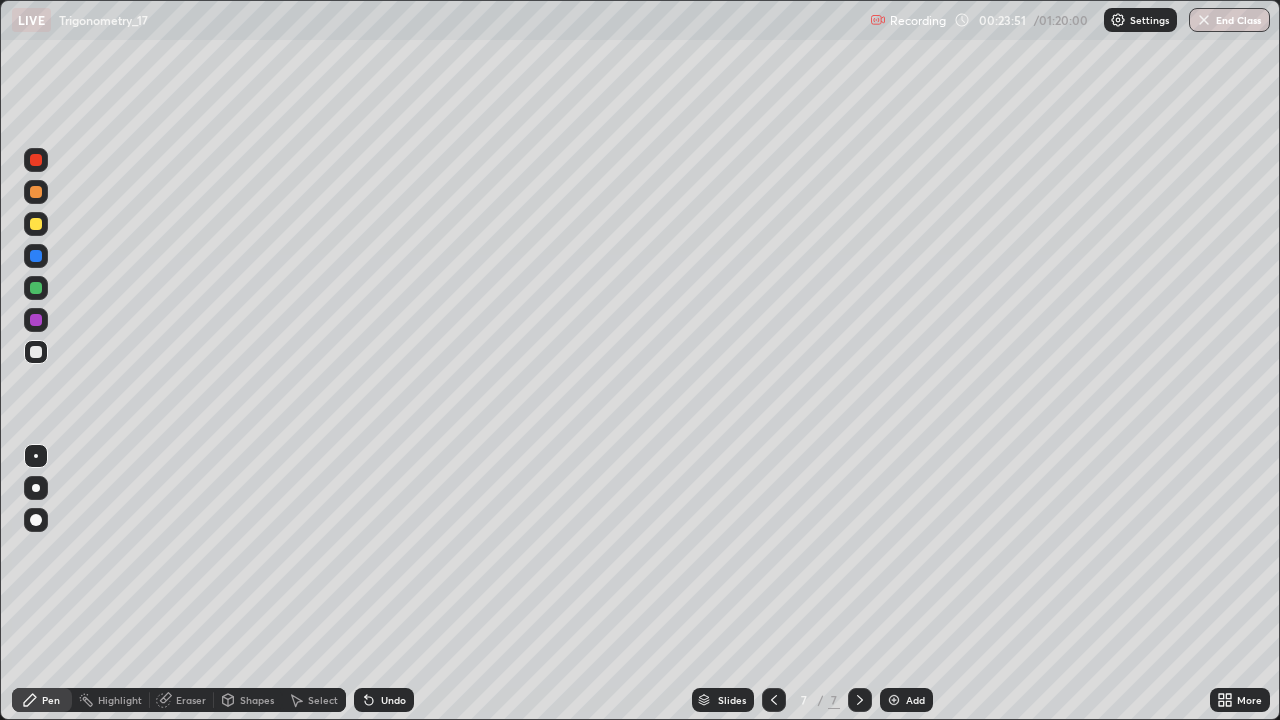 click at bounding box center (36, 224) 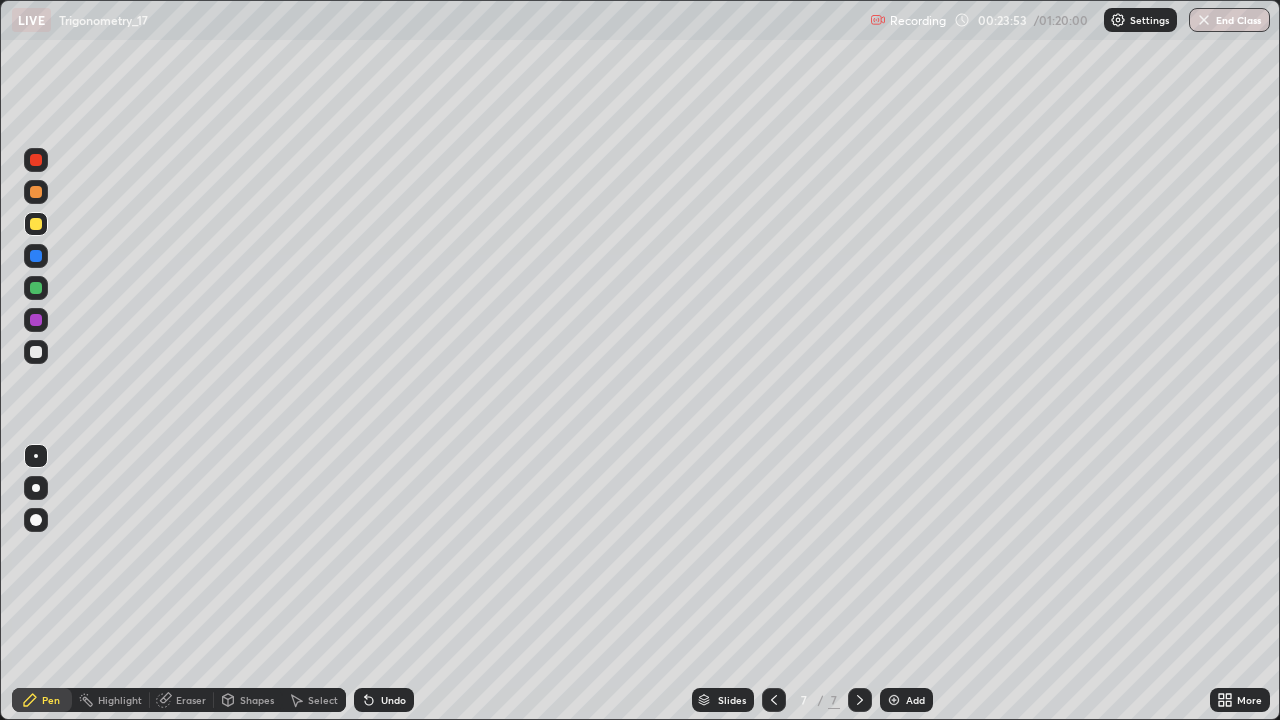 click at bounding box center (36, 352) 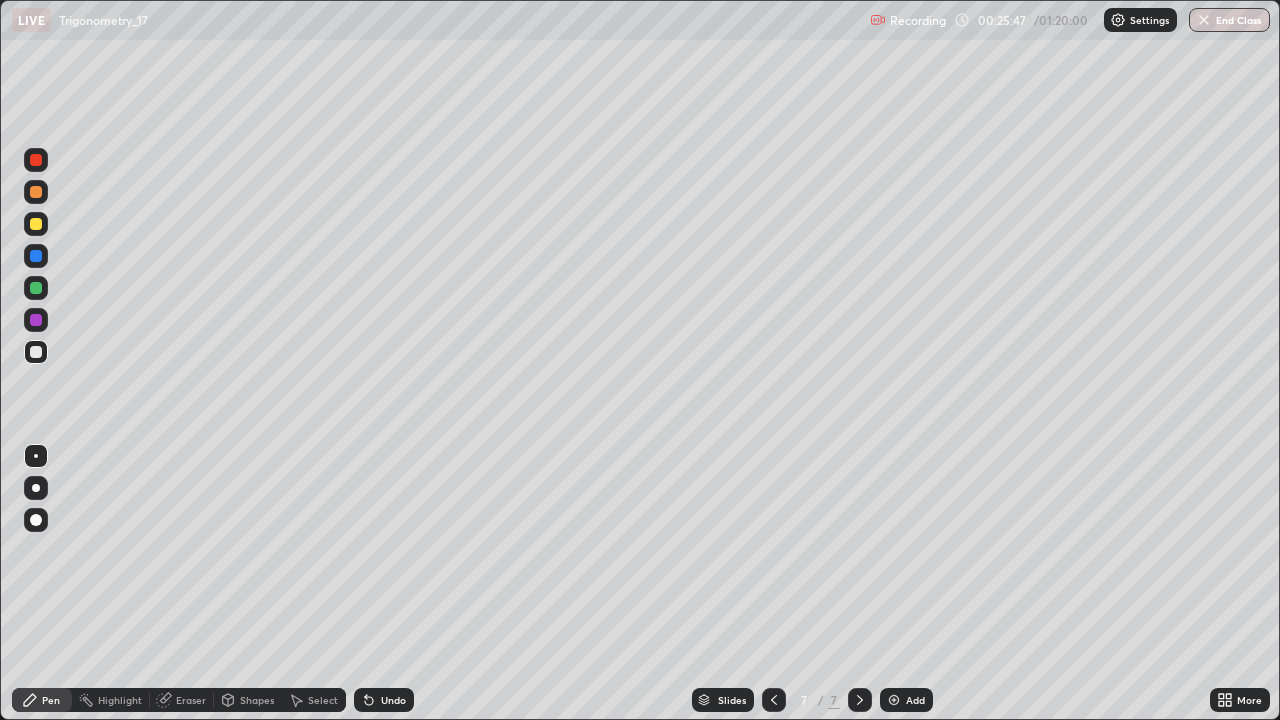 click on "Undo" at bounding box center (393, 700) 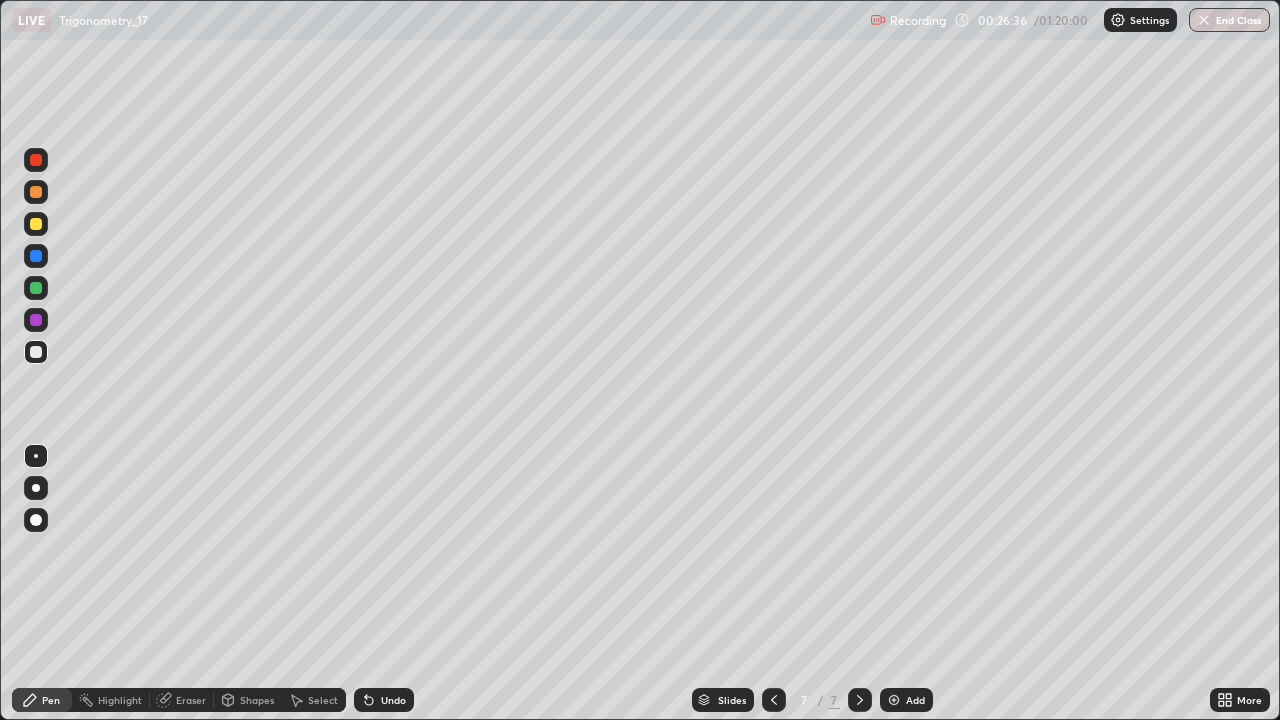 click at bounding box center [774, 700] 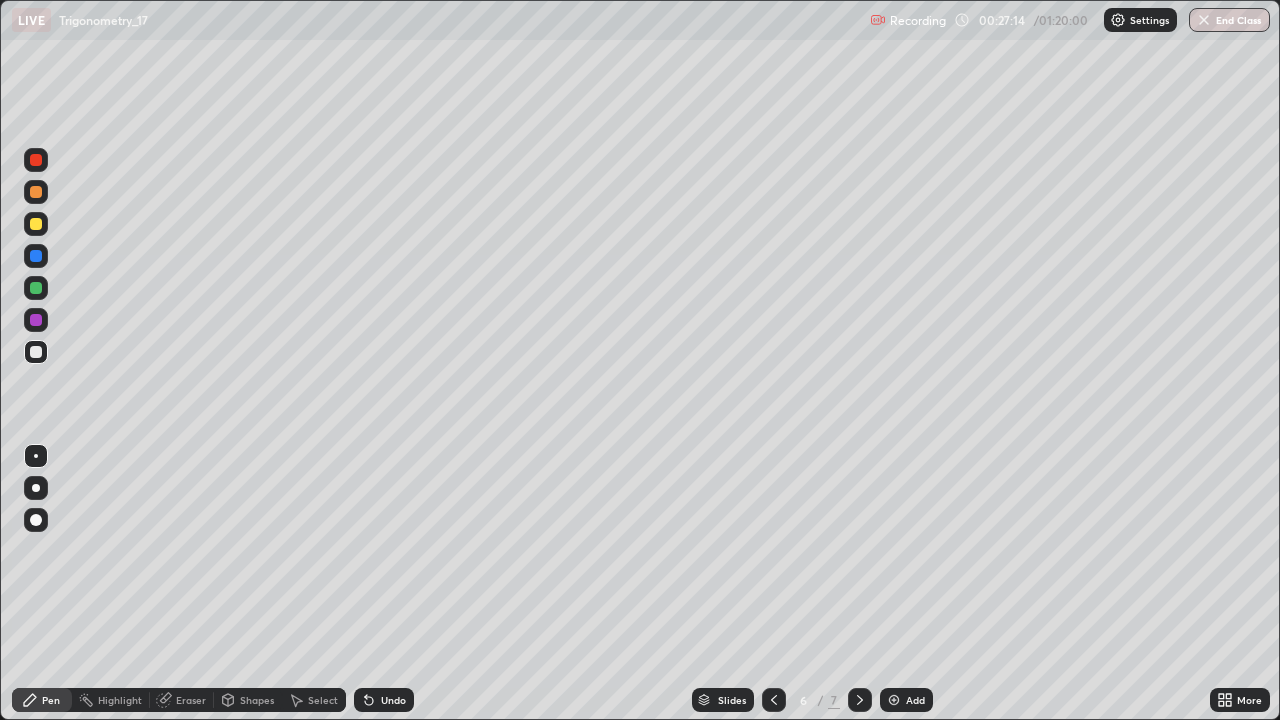 click 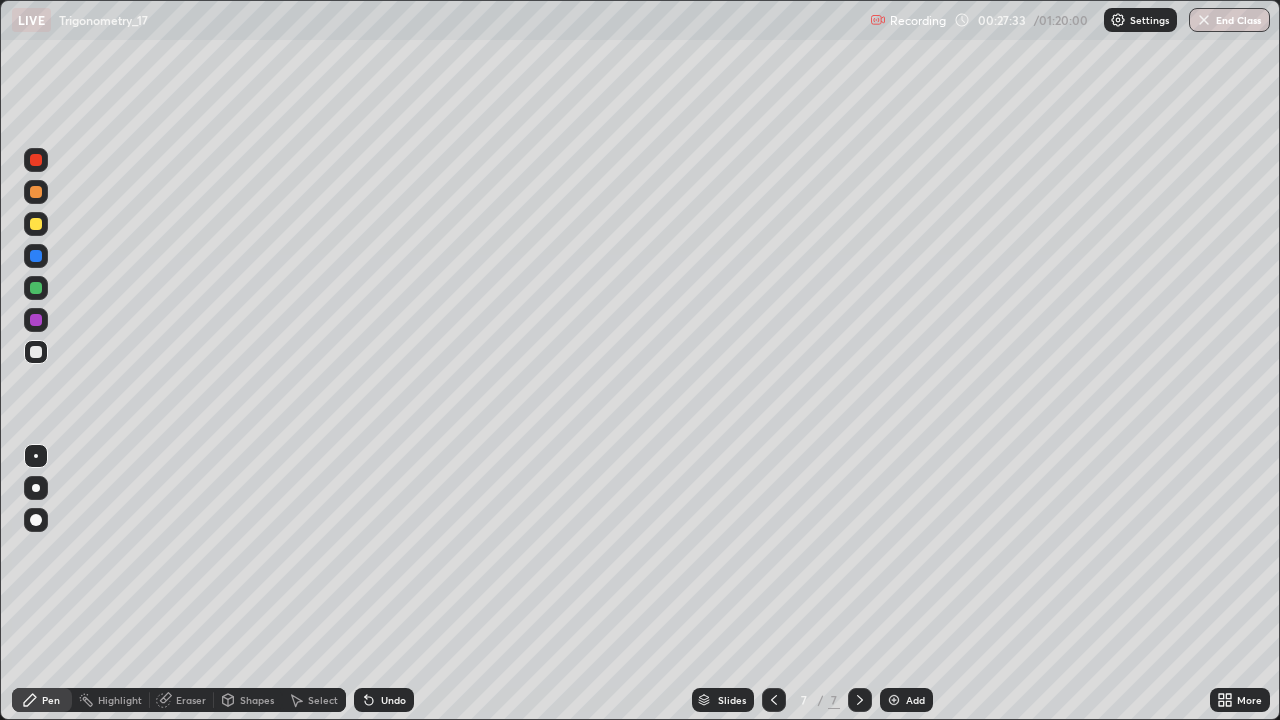 click at bounding box center (36, 224) 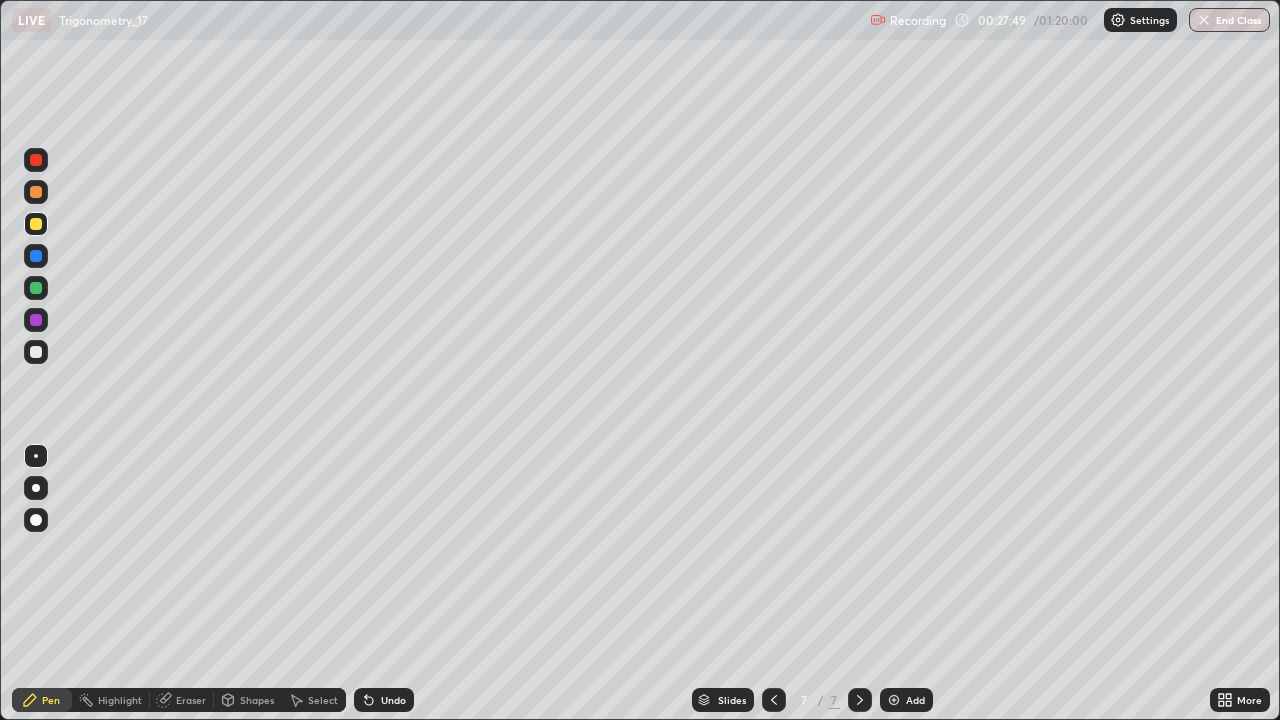click on "Undo" at bounding box center [393, 700] 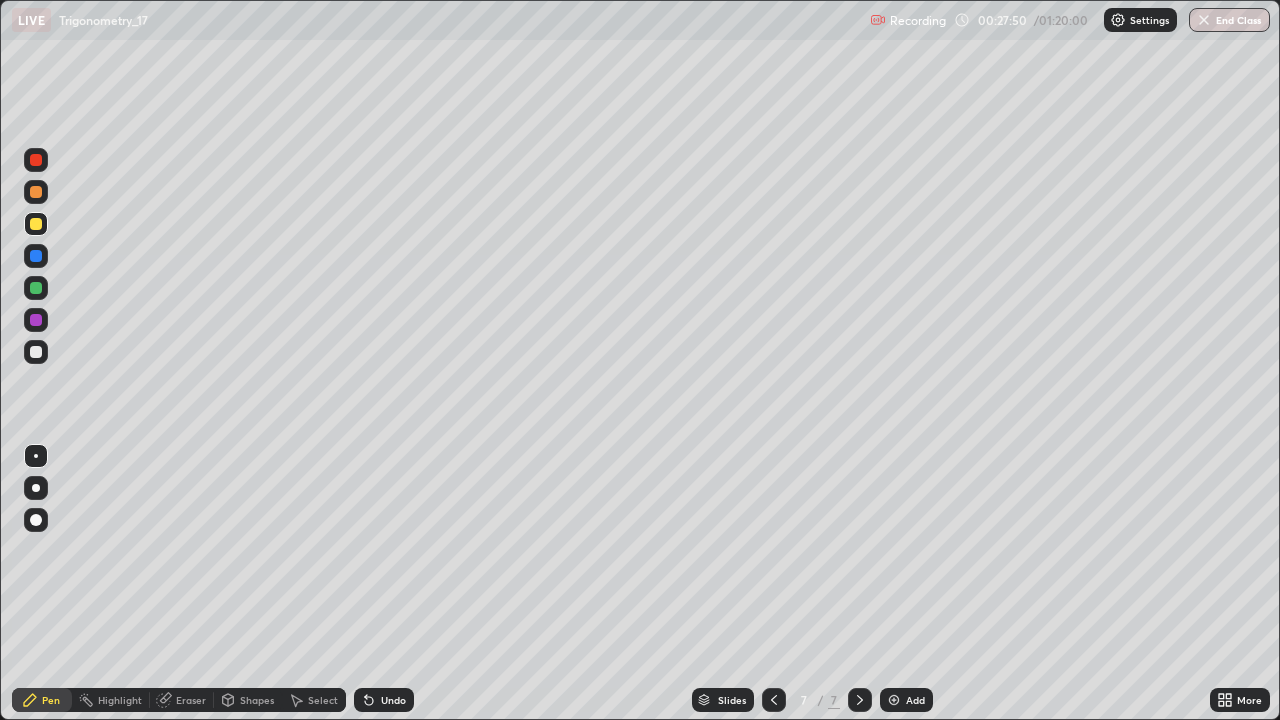 click on "Undo" at bounding box center [393, 700] 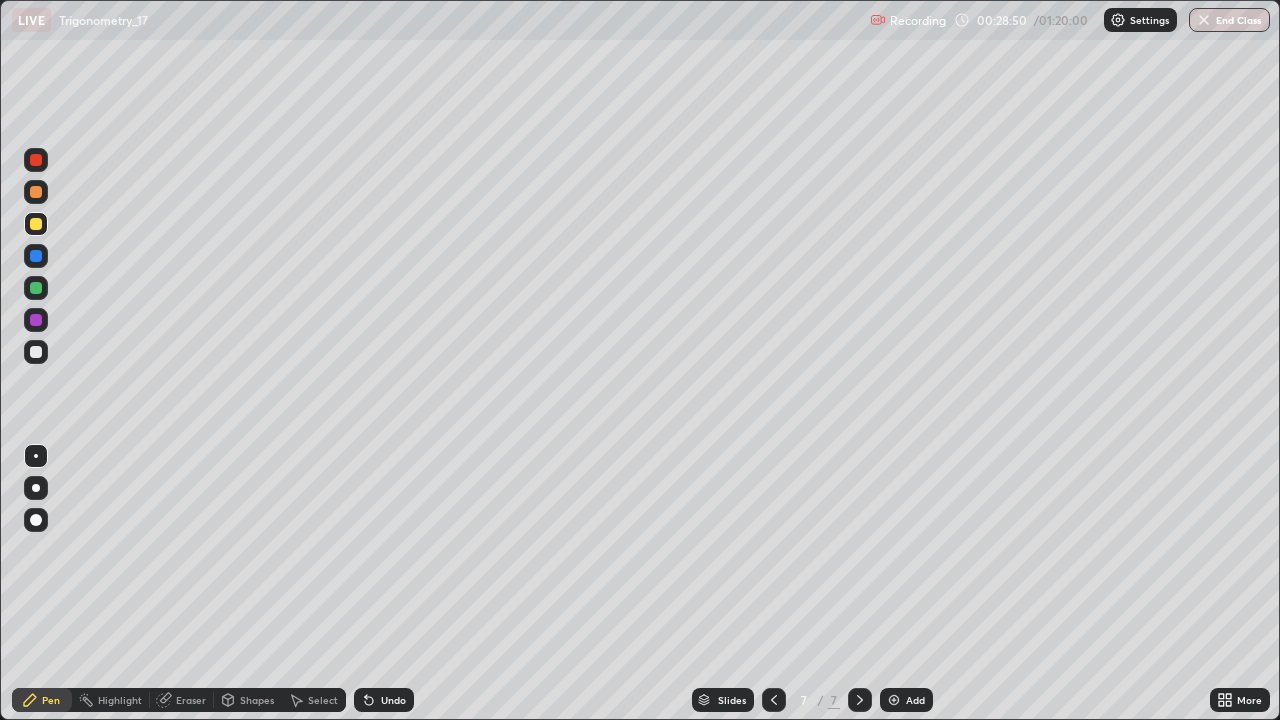 click on "Add" at bounding box center [906, 700] 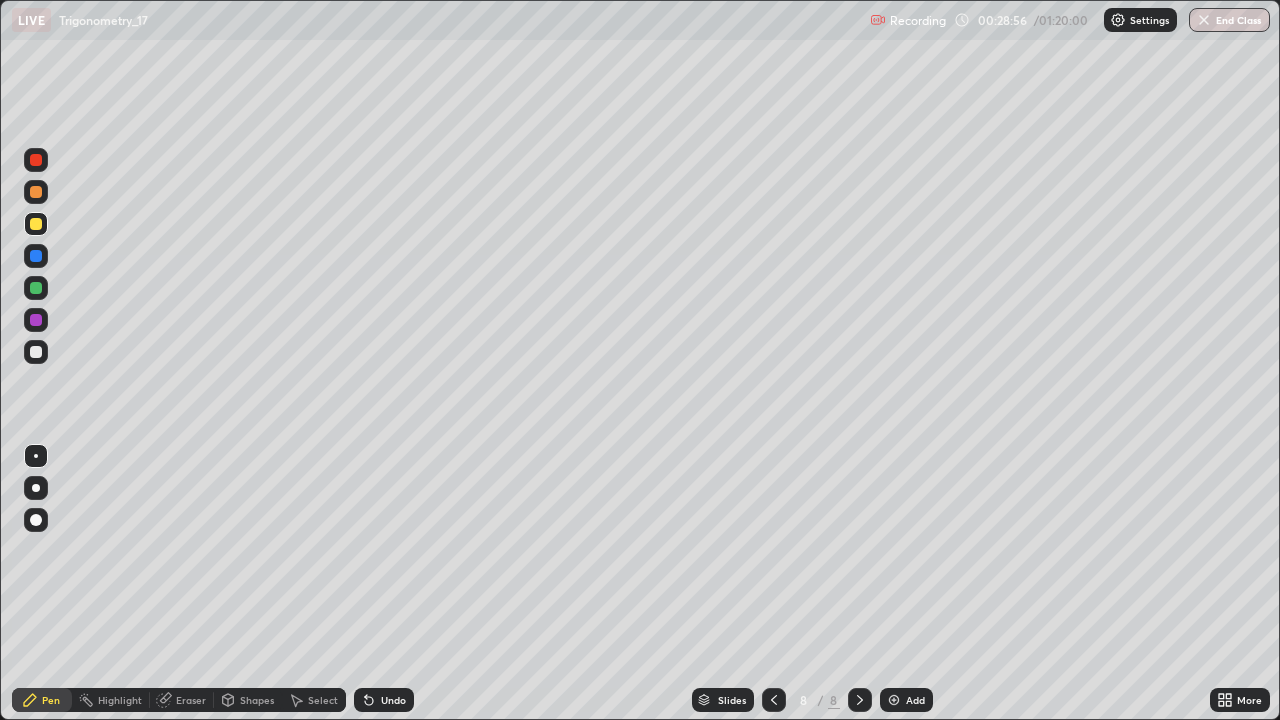 click at bounding box center (36, 352) 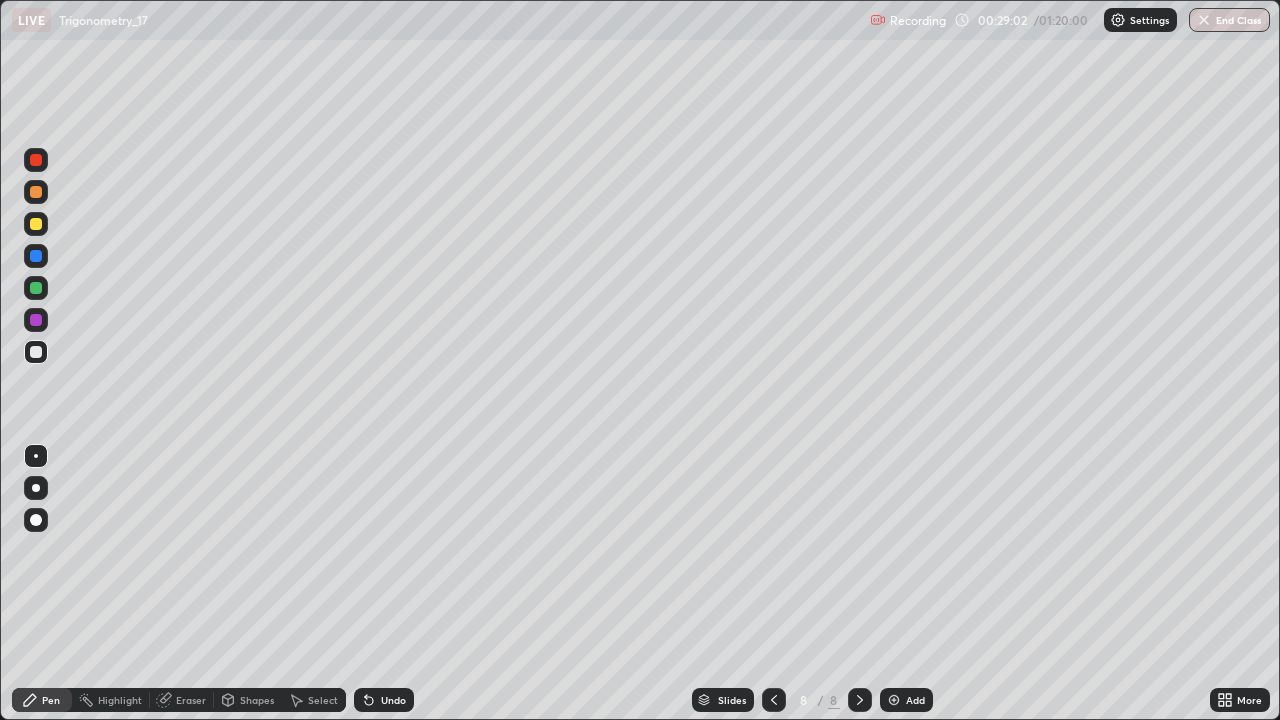 click on "Undo" at bounding box center (393, 700) 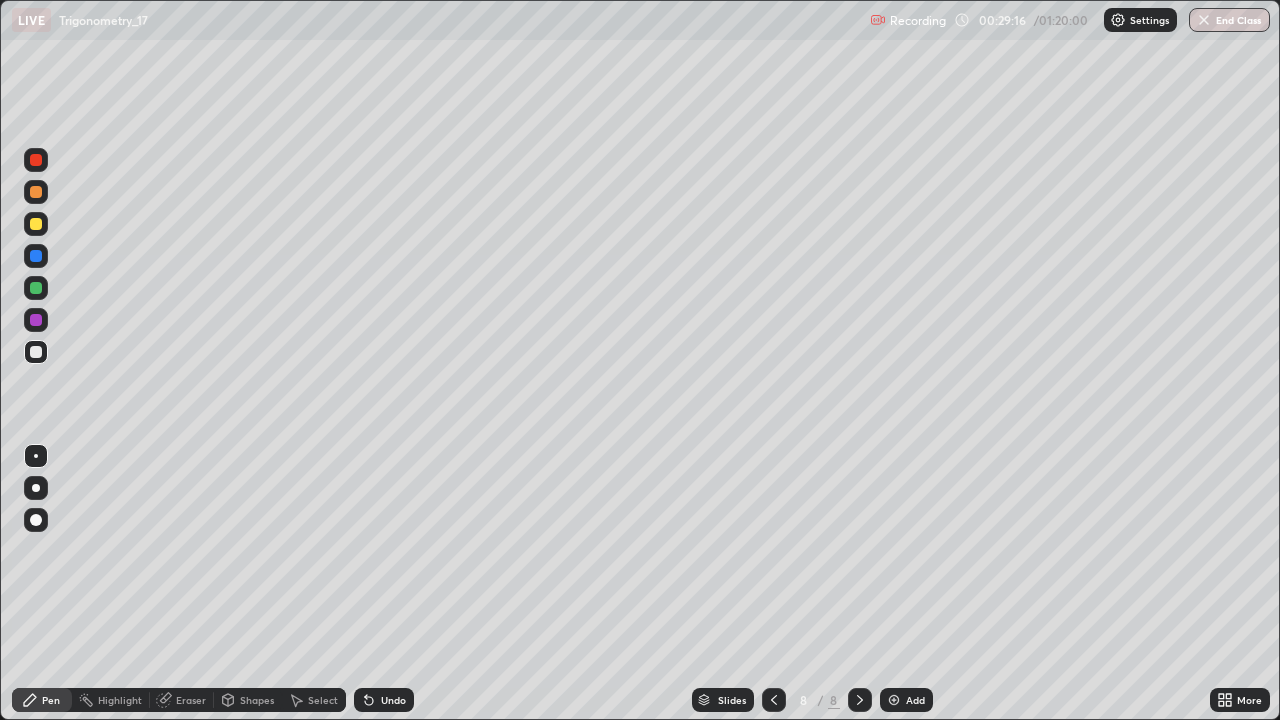 click on "Undo" at bounding box center (393, 700) 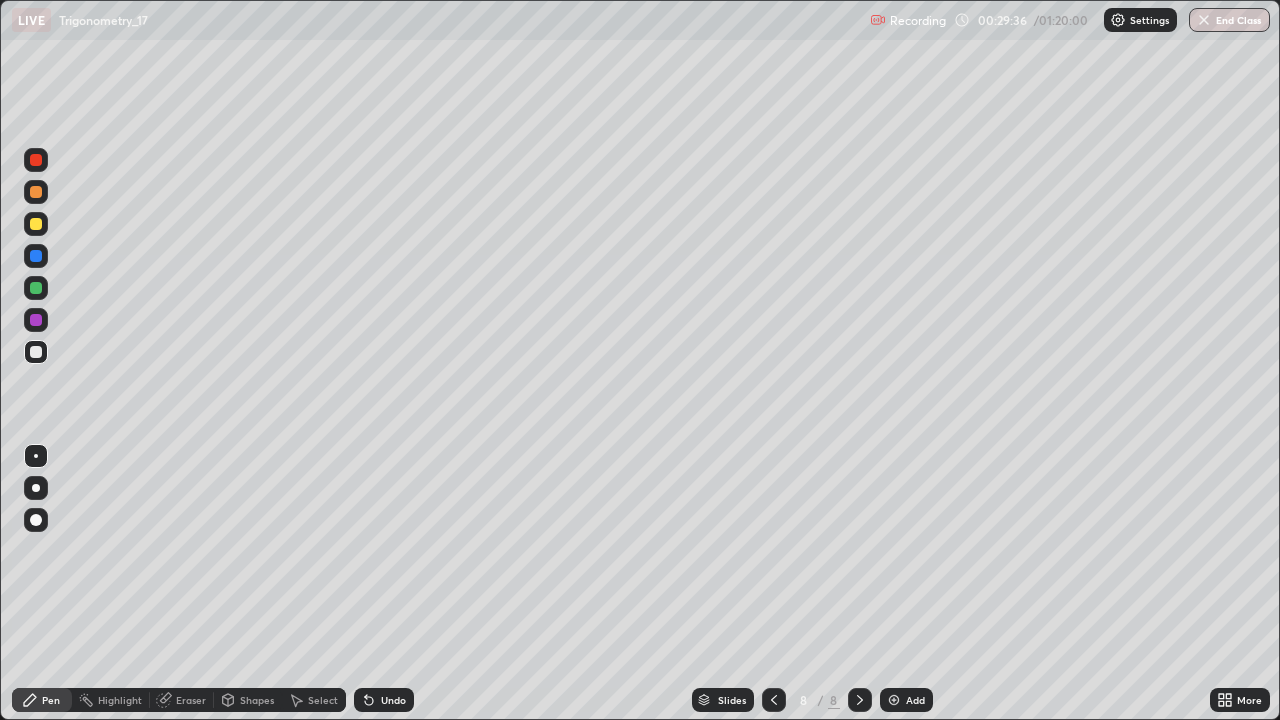click 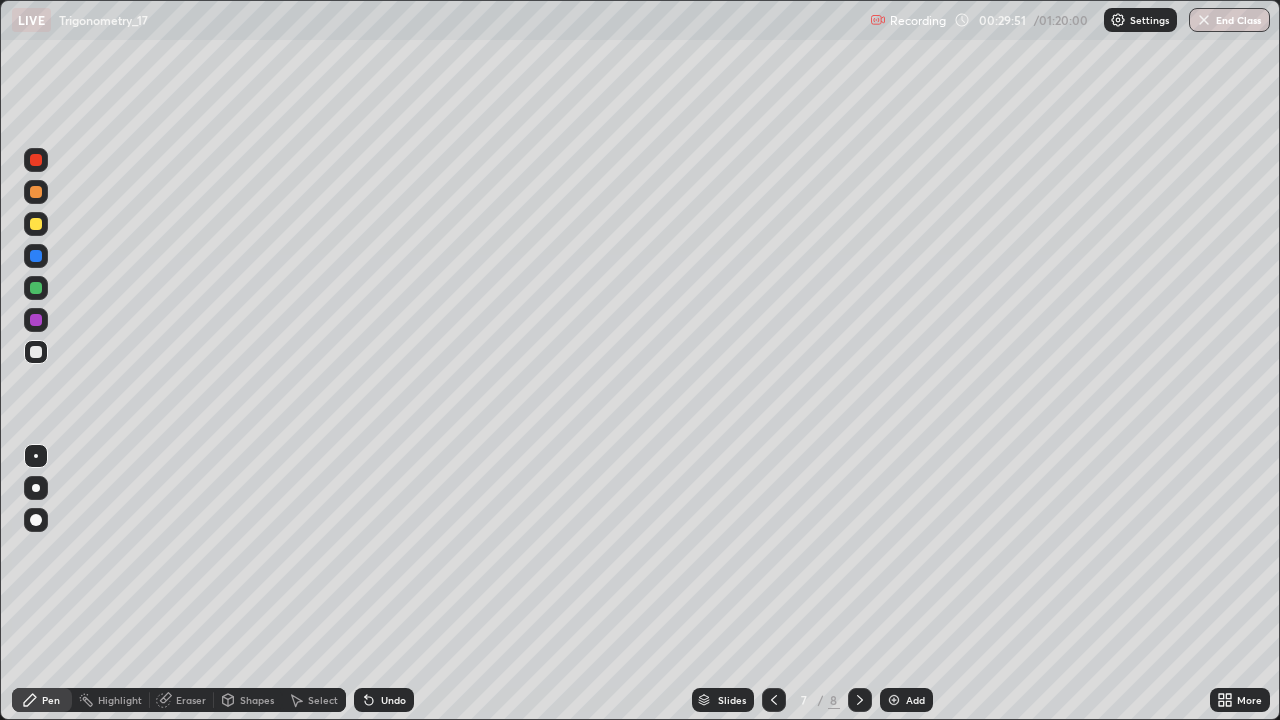 click 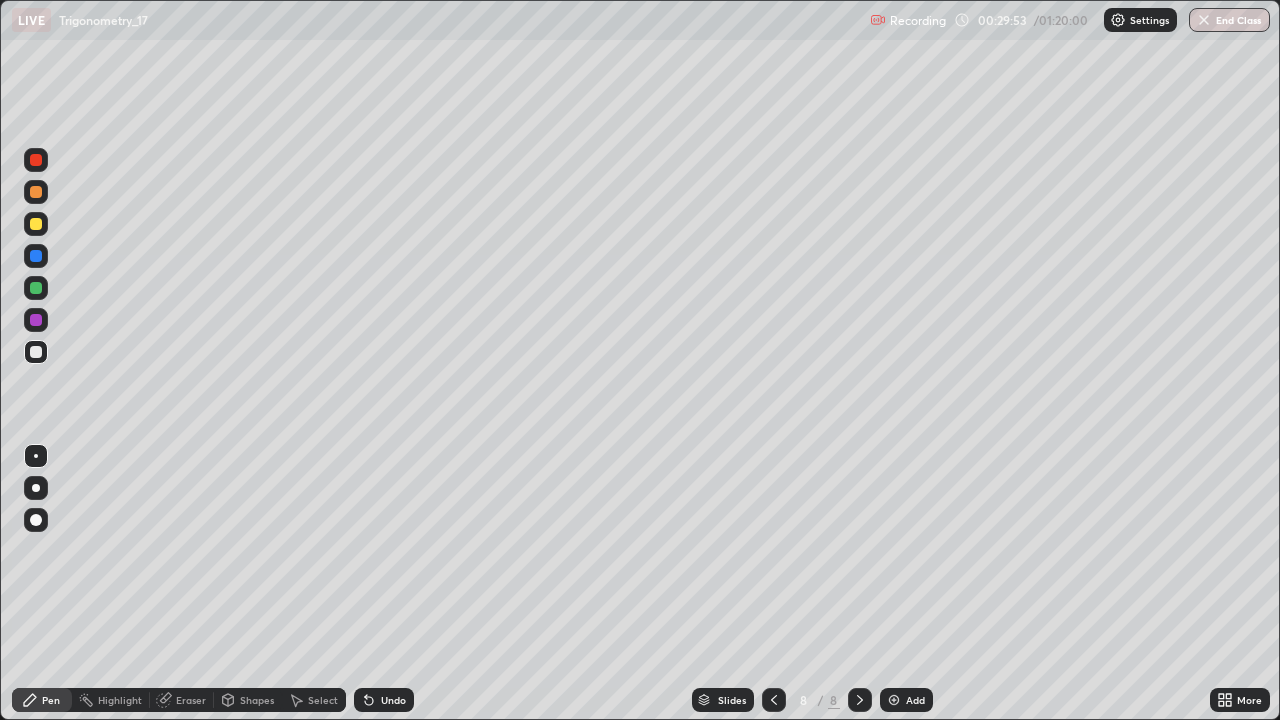 click at bounding box center (36, 192) 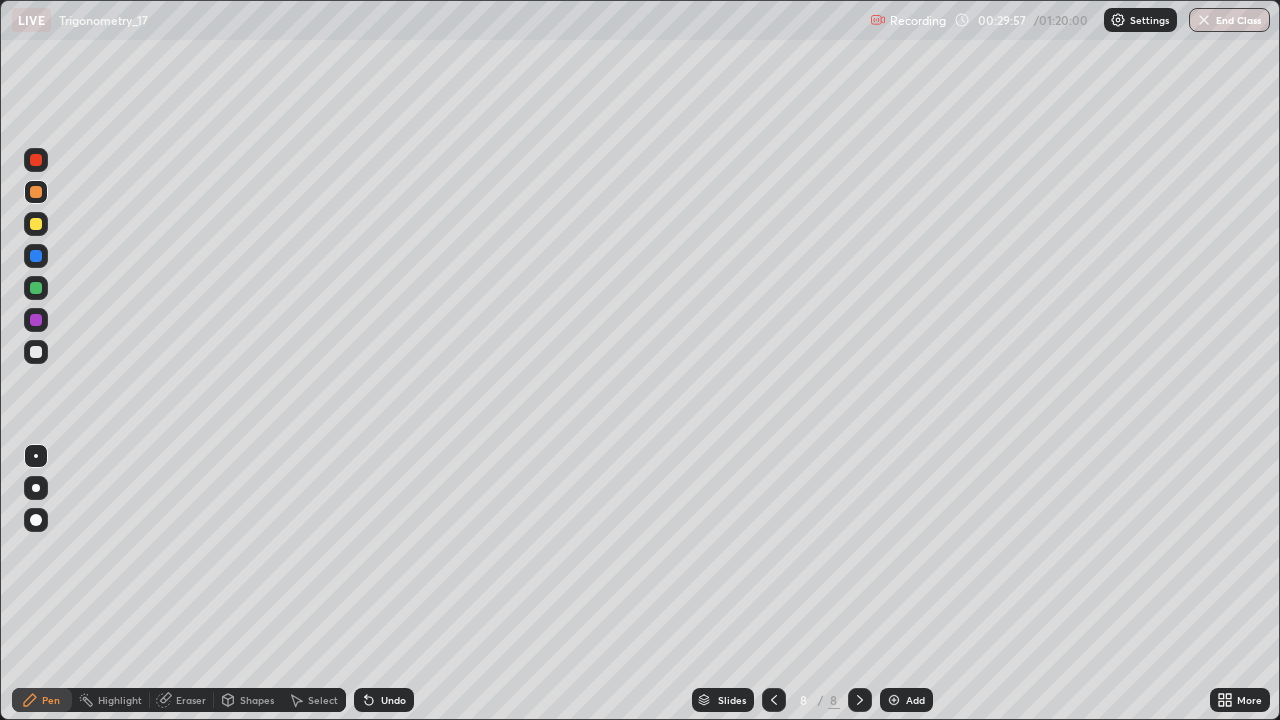 click at bounding box center [36, 352] 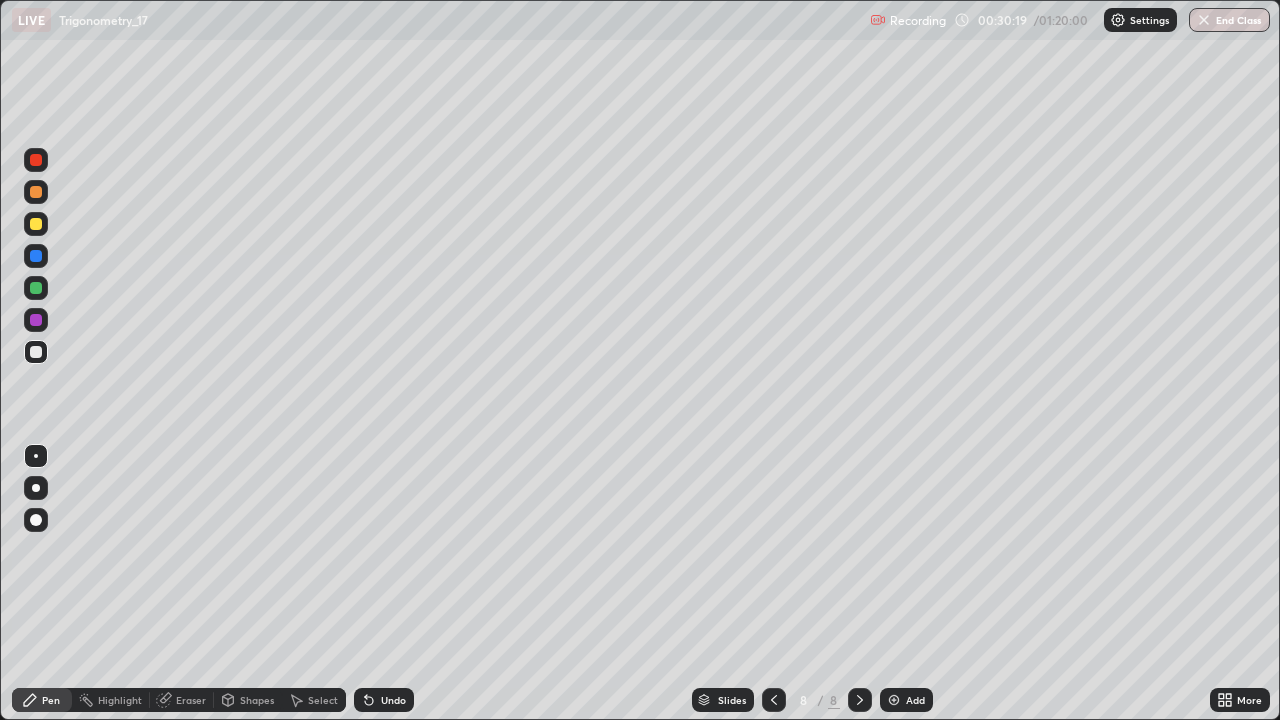 click on "Undo" at bounding box center (393, 700) 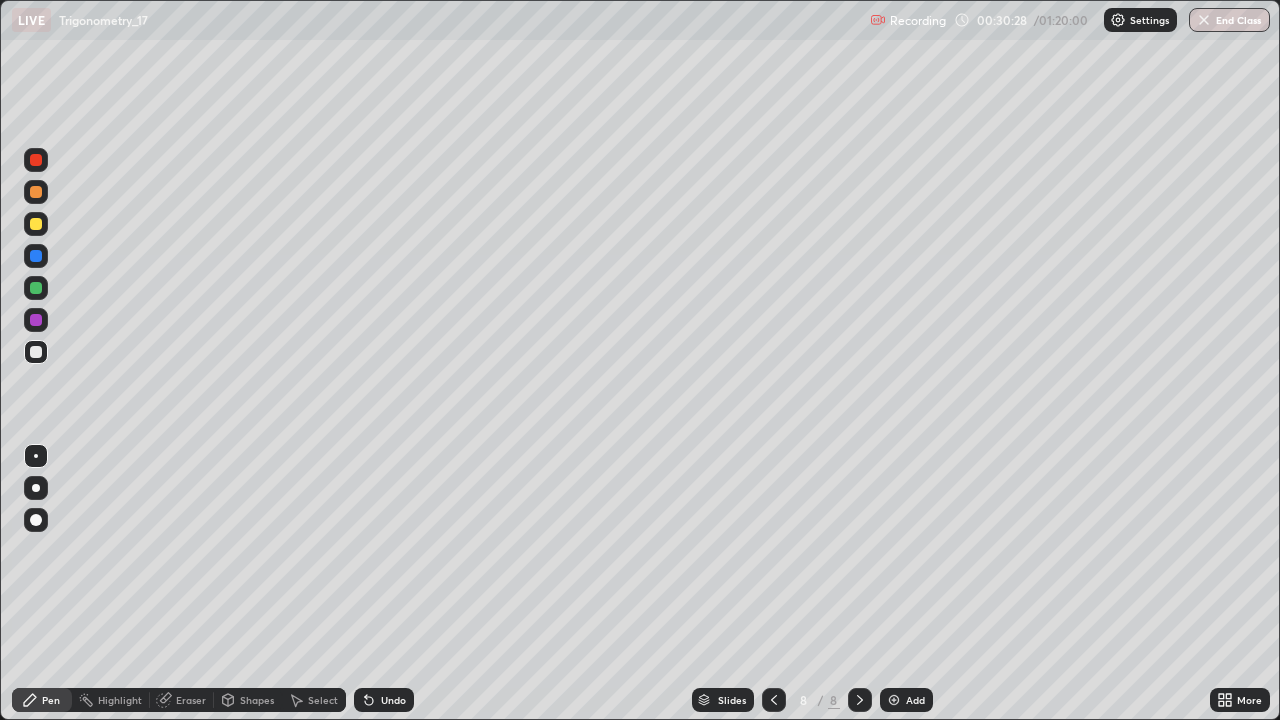 click on "Undo" at bounding box center (384, 700) 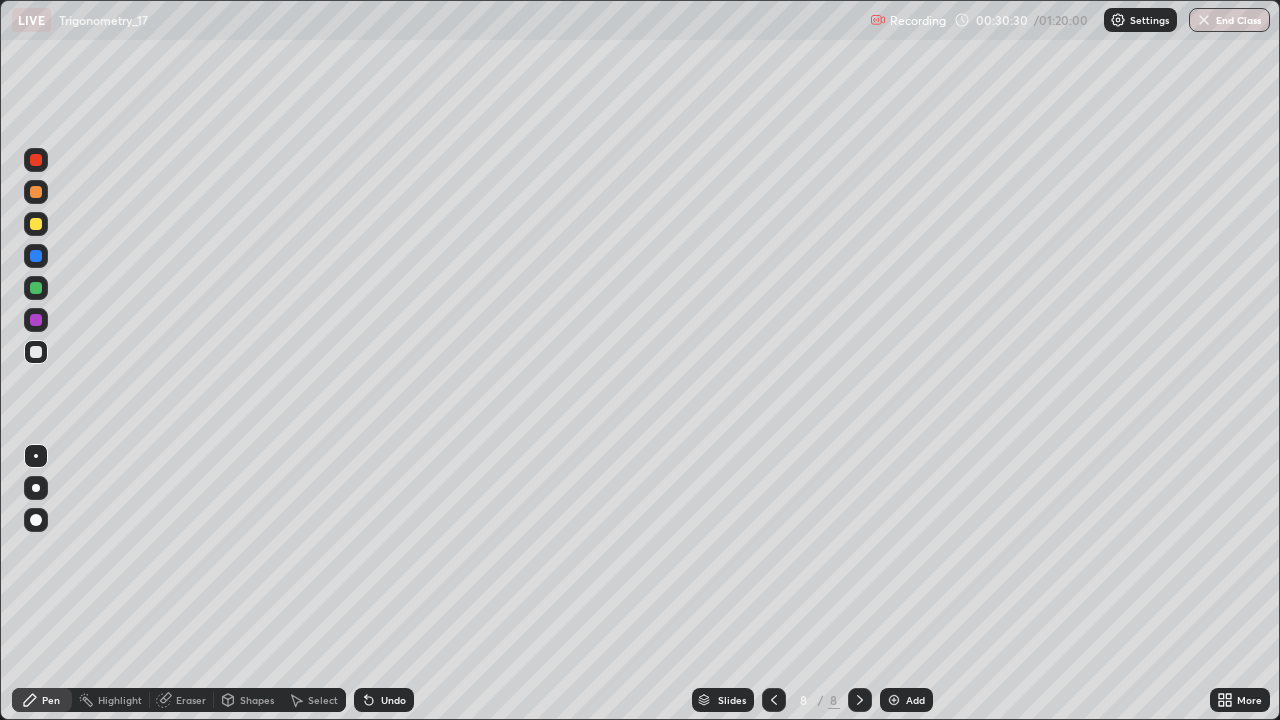 click on "Undo" at bounding box center (384, 700) 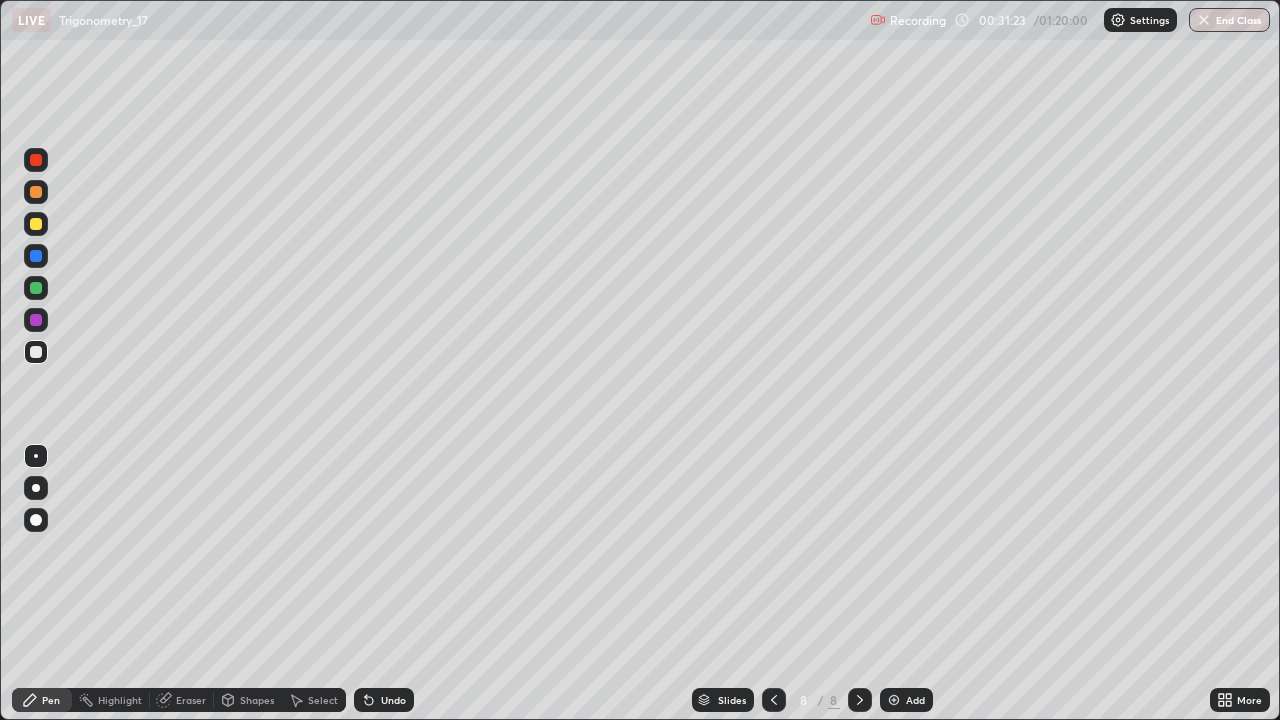 click on "Undo" at bounding box center [393, 700] 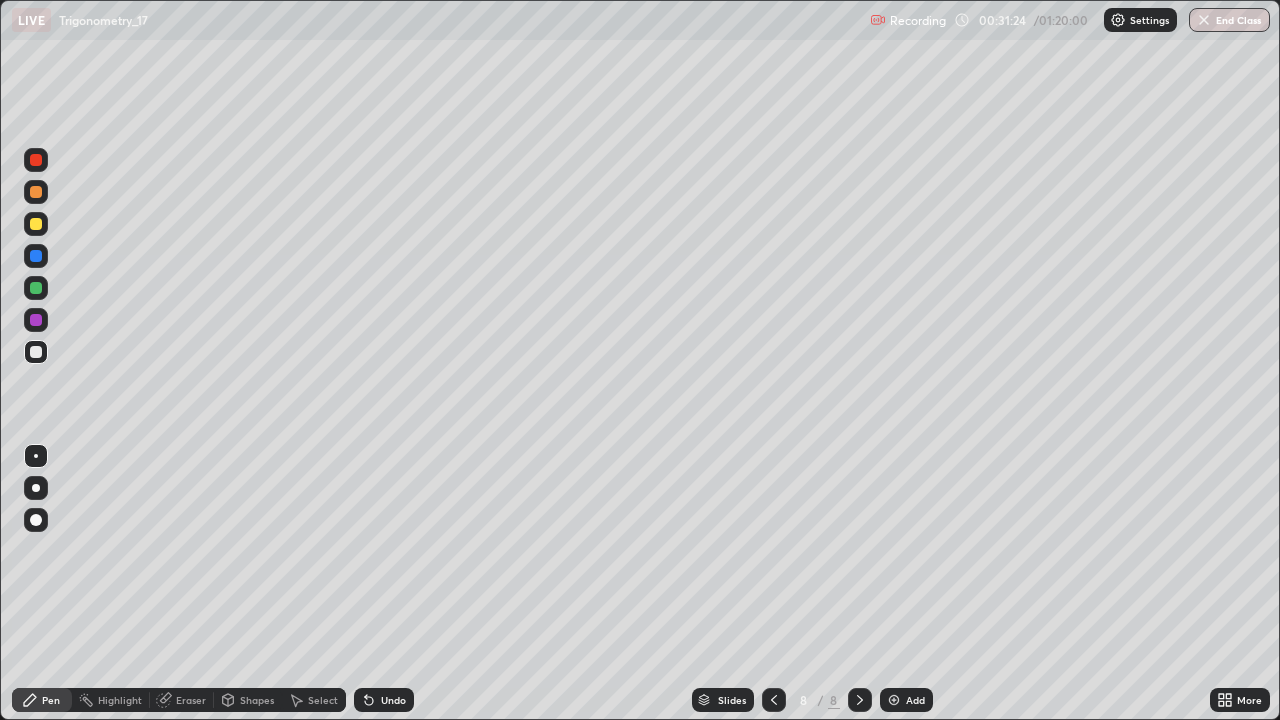 click on "Undo" at bounding box center [384, 700] 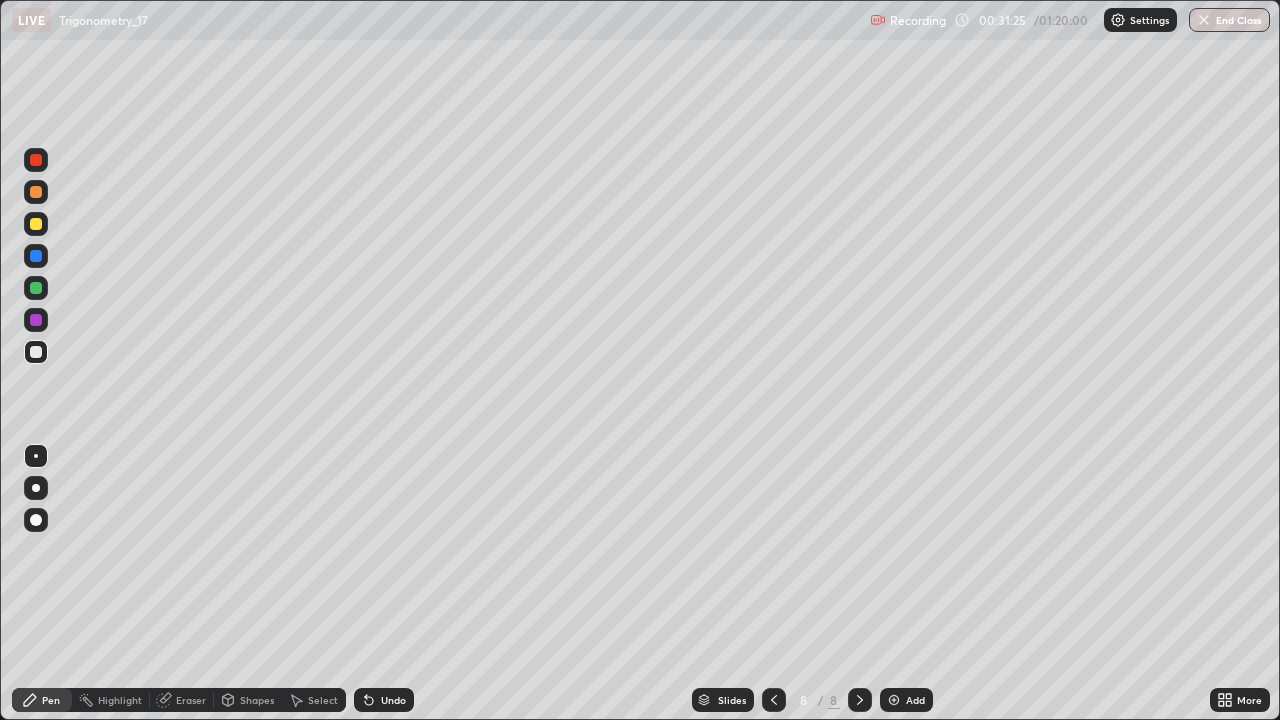 click on "Undo" at bounding box center (384, 700) 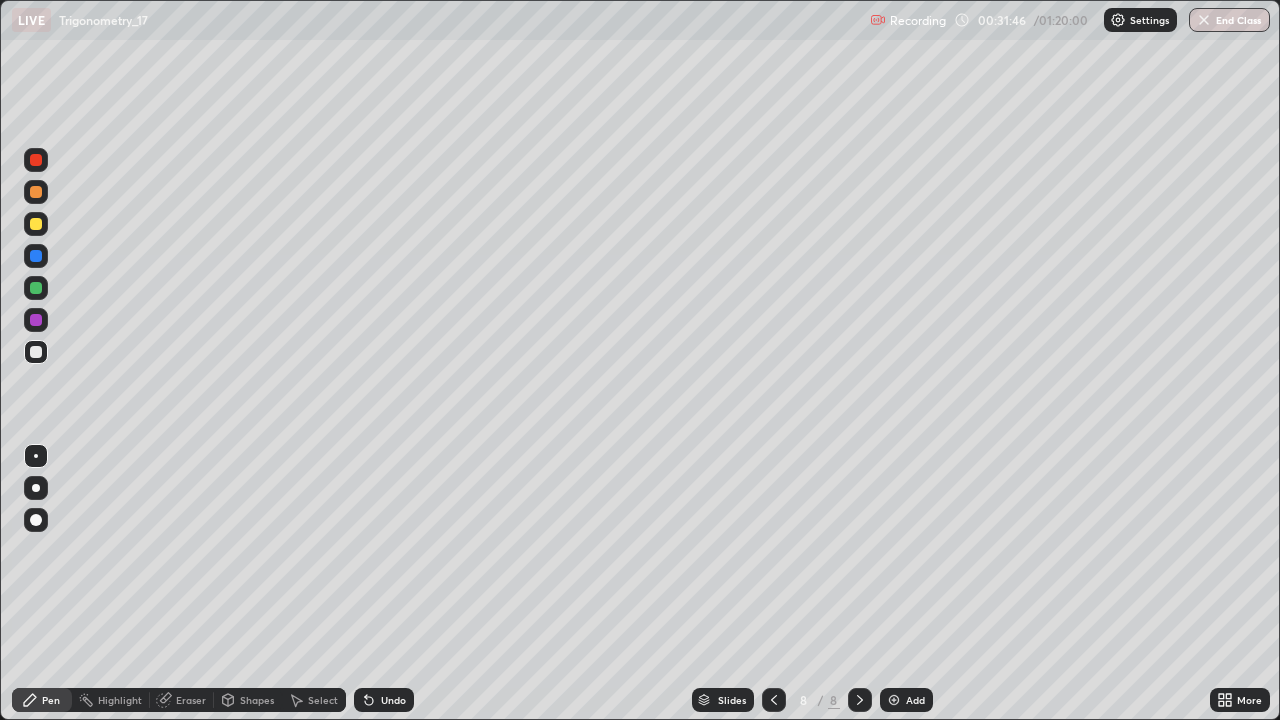 click on "Undo" at bounding box center [384, 700] 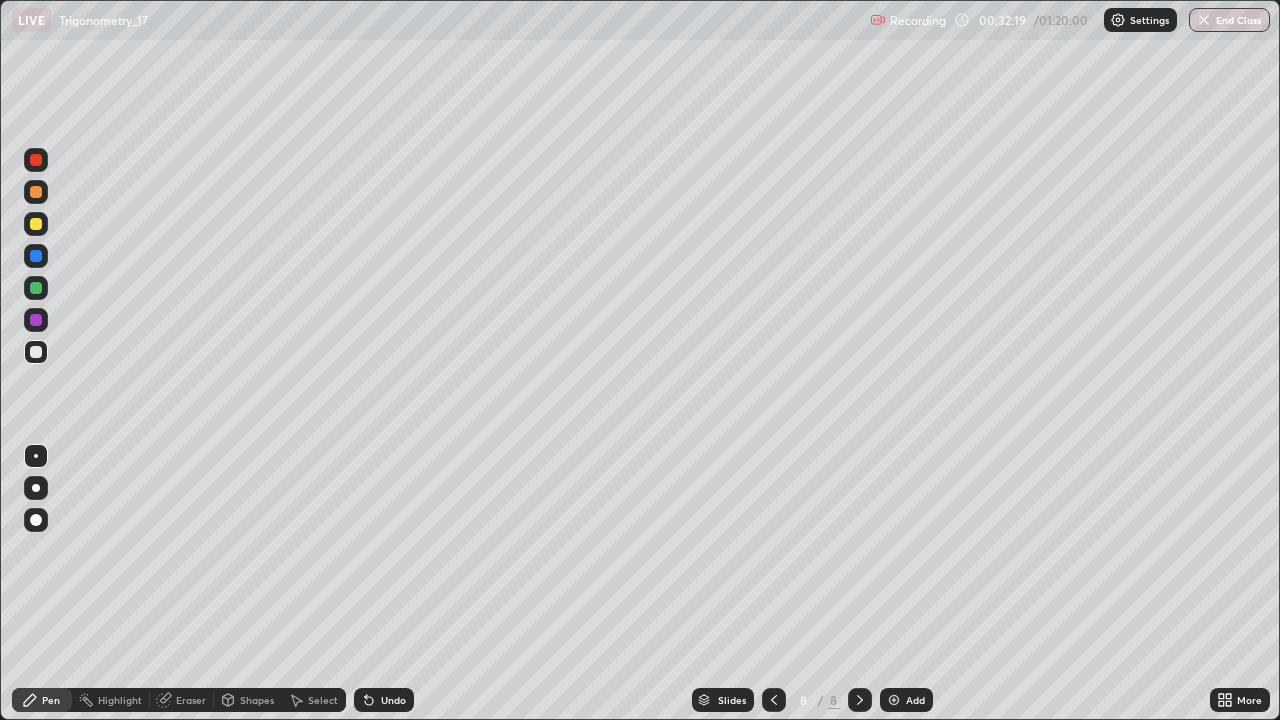 click at bounding box center (36, 288) 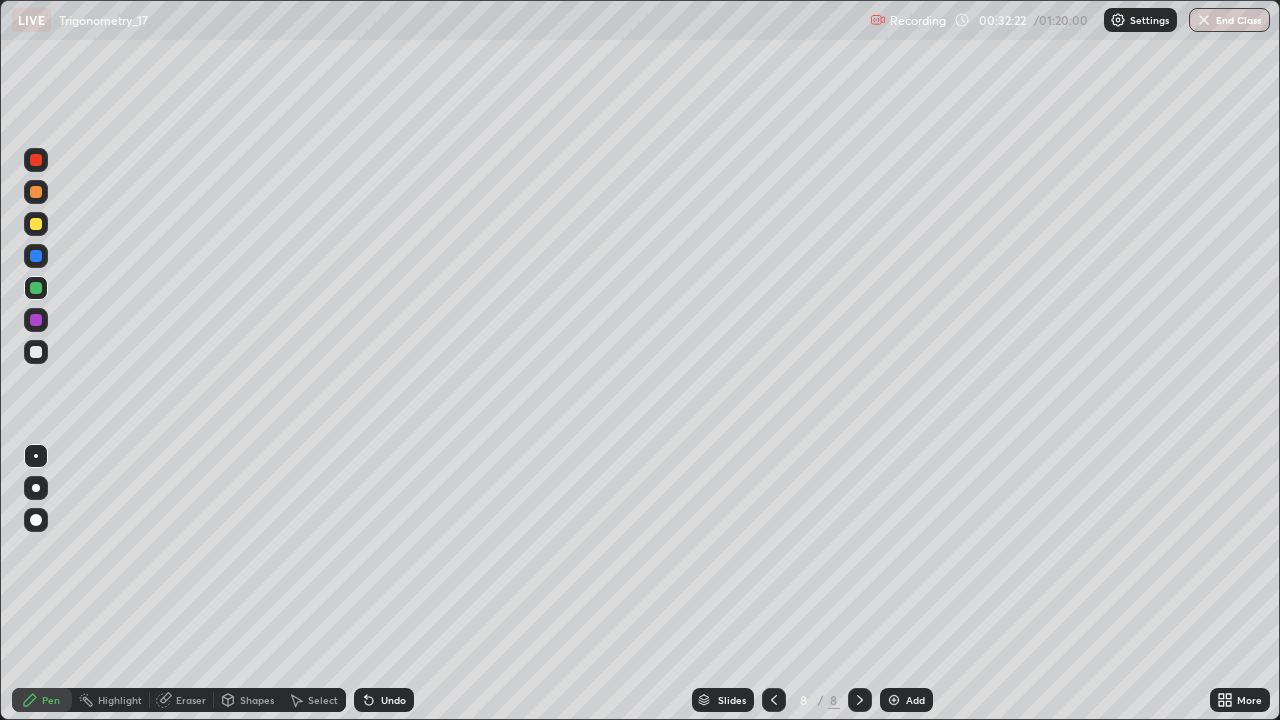 click on "Undo" at bounding box center [393, 700] 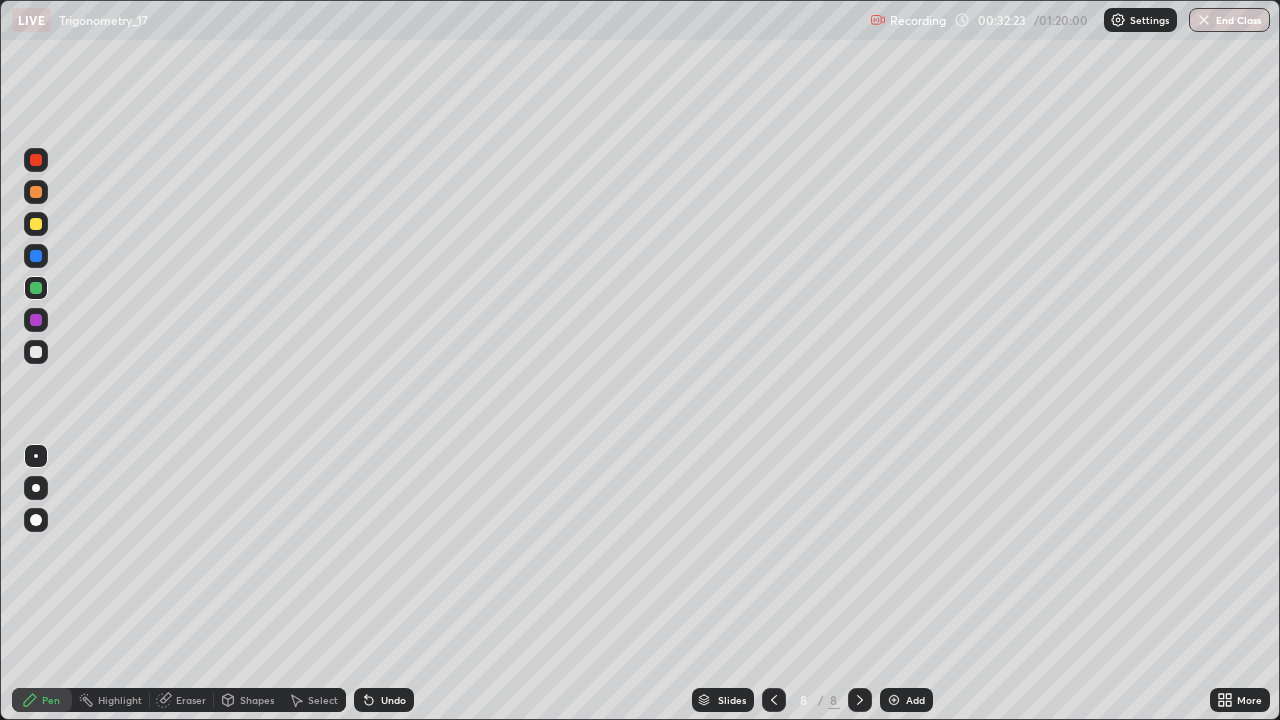 click on "Undo" at bounding box center [393, 700] 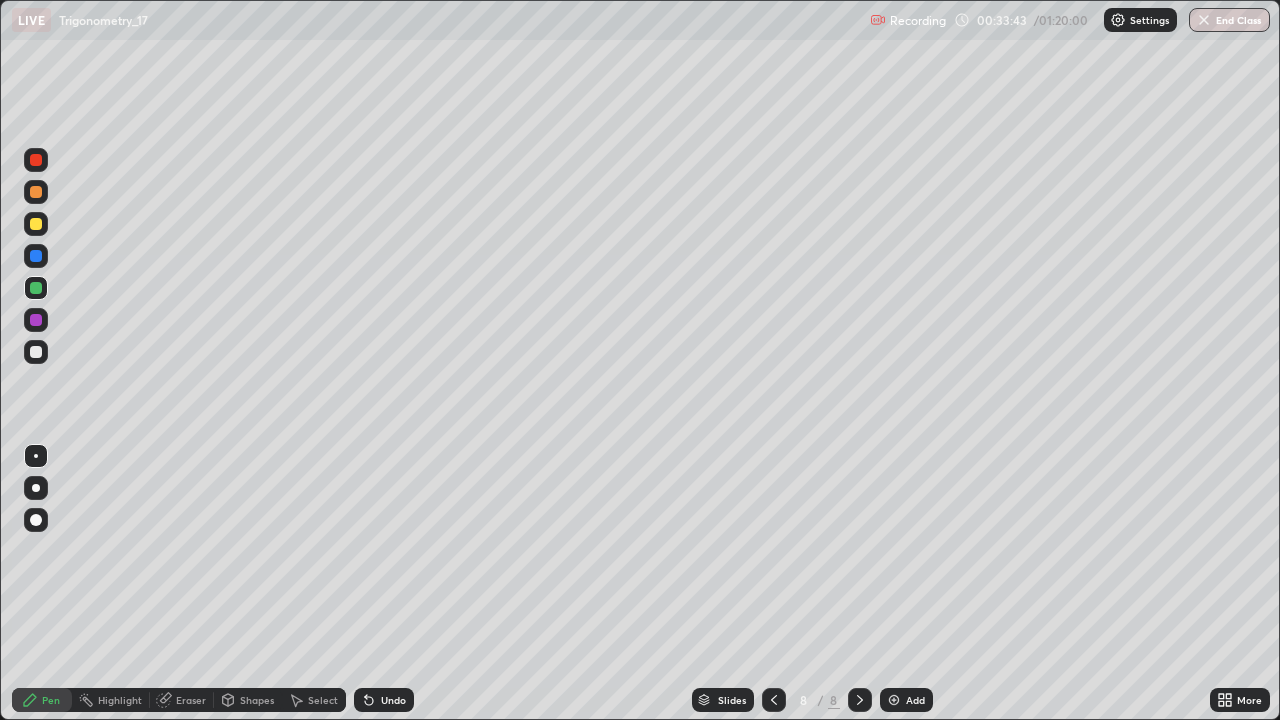 click on "Add" at bounding box center [906, 700] 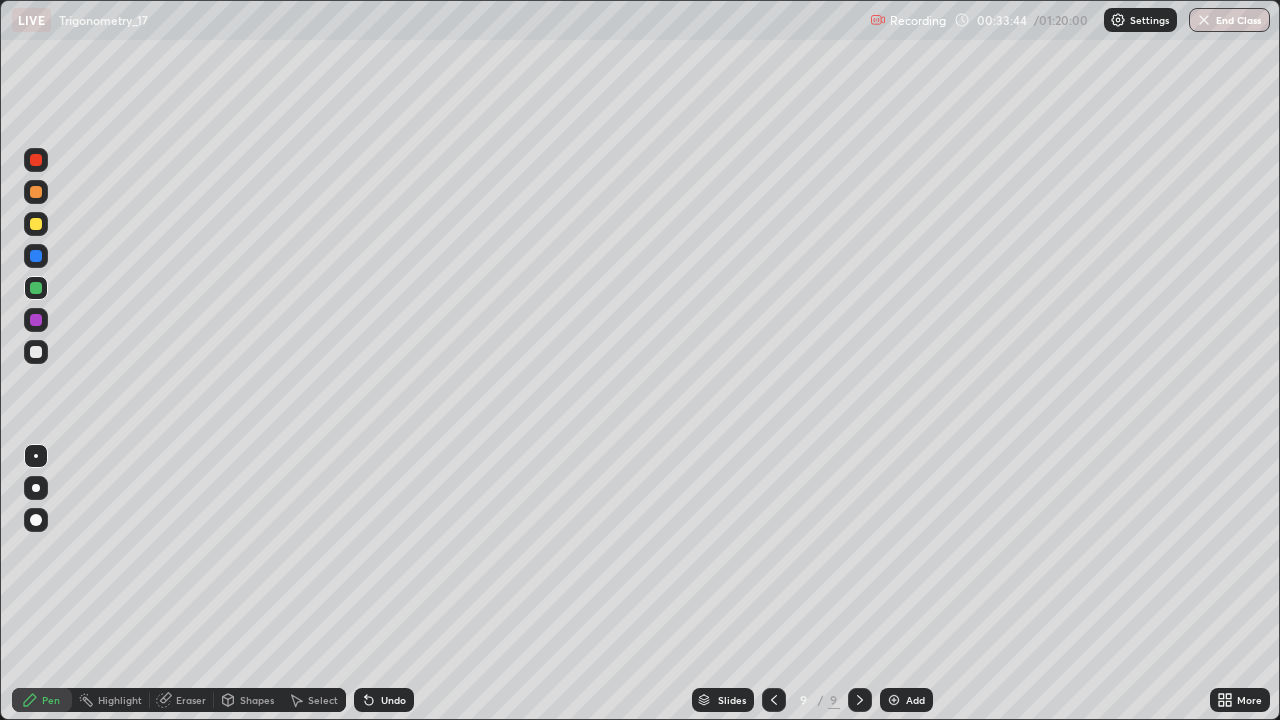 click at bounding box center (36, 224) 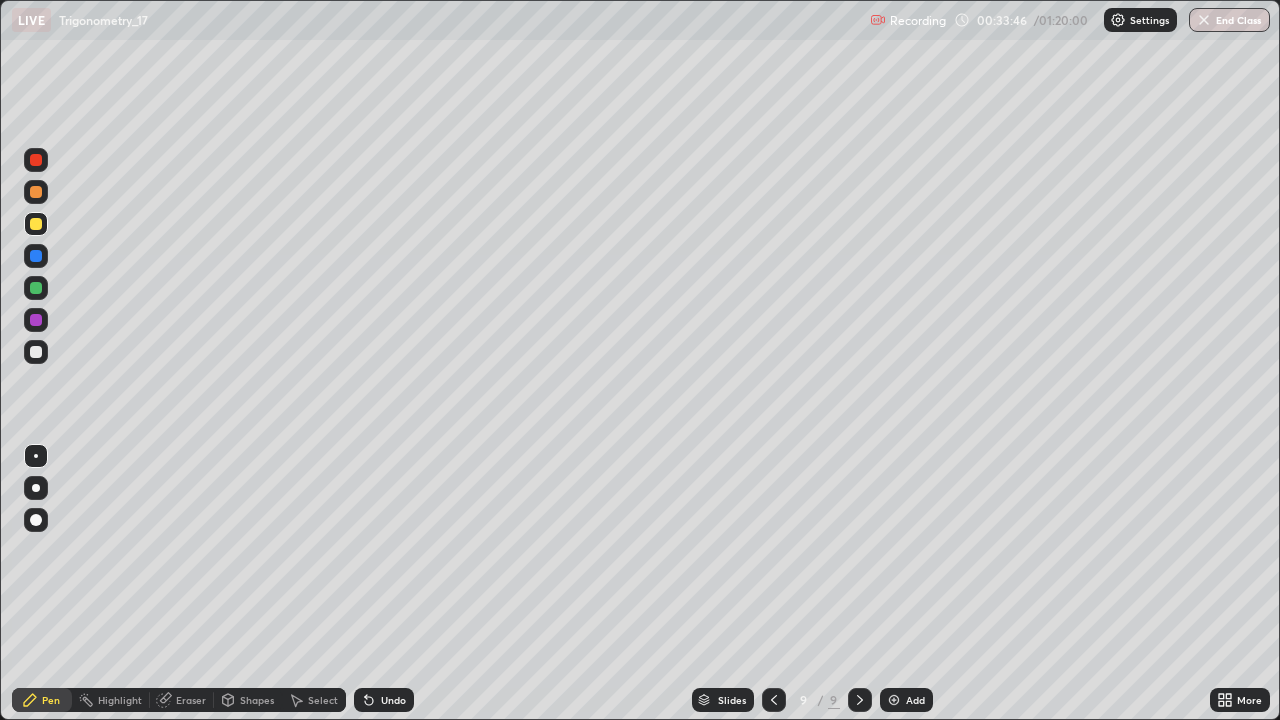 click at bounding box center [36, 352] 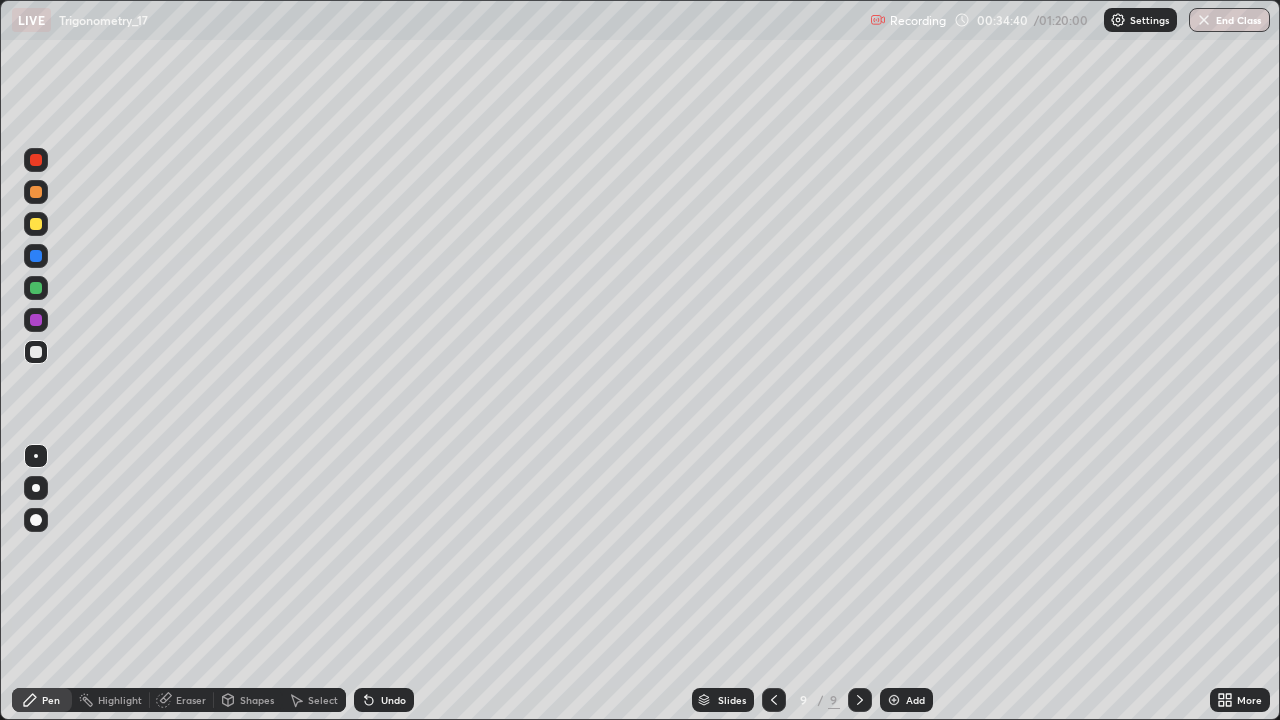 click on "Undo" at bounding box center (393, 700) 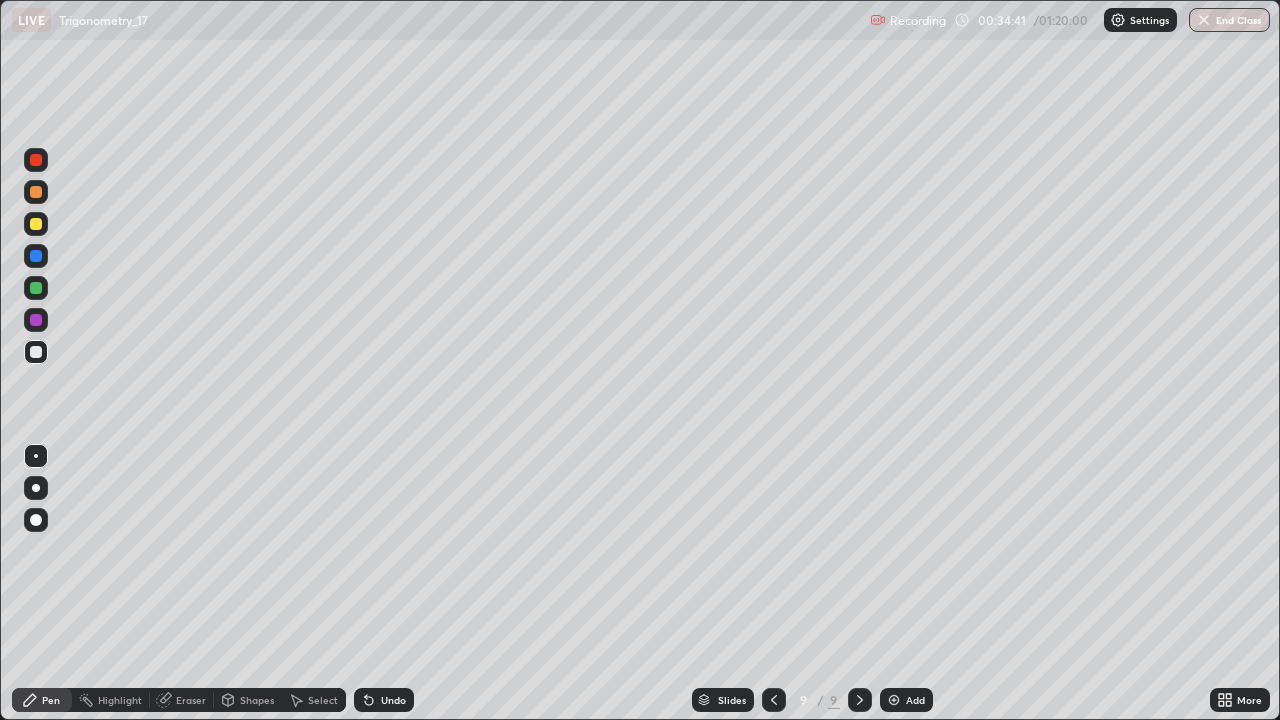 click on "Undo" at bounding box center (393, 700) 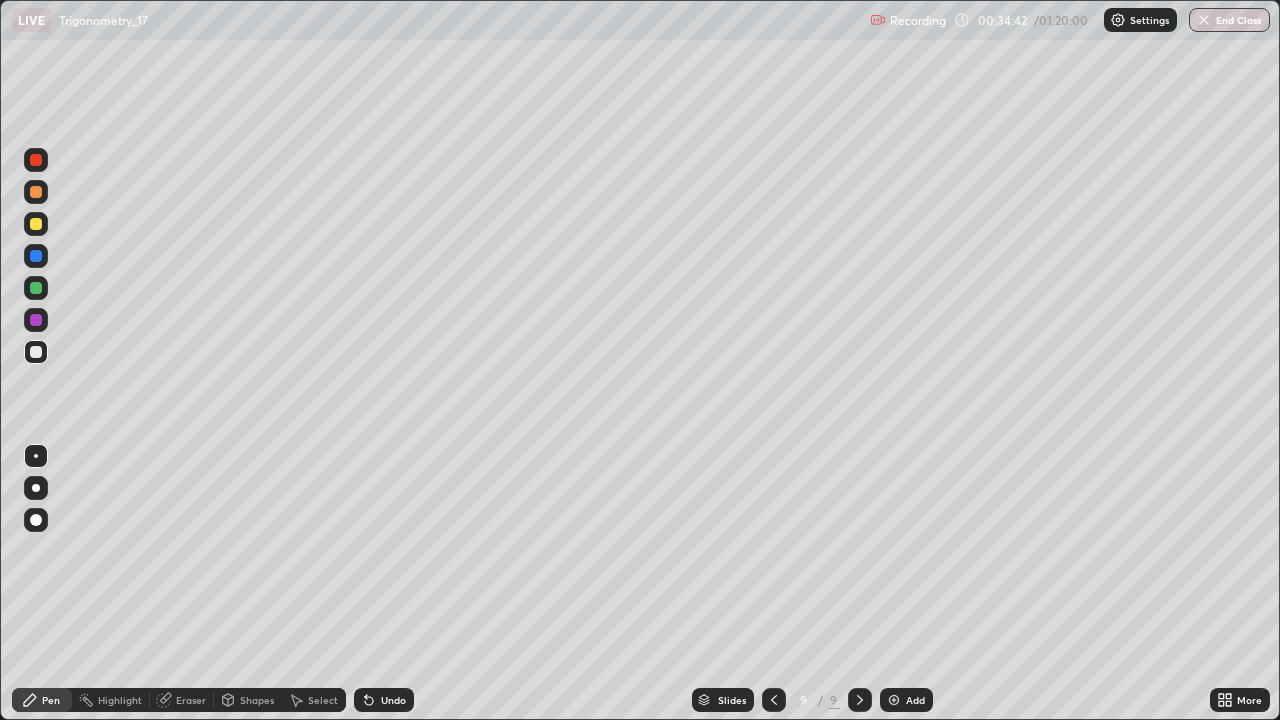 click on "Undo" at bounding box center [384, 700] 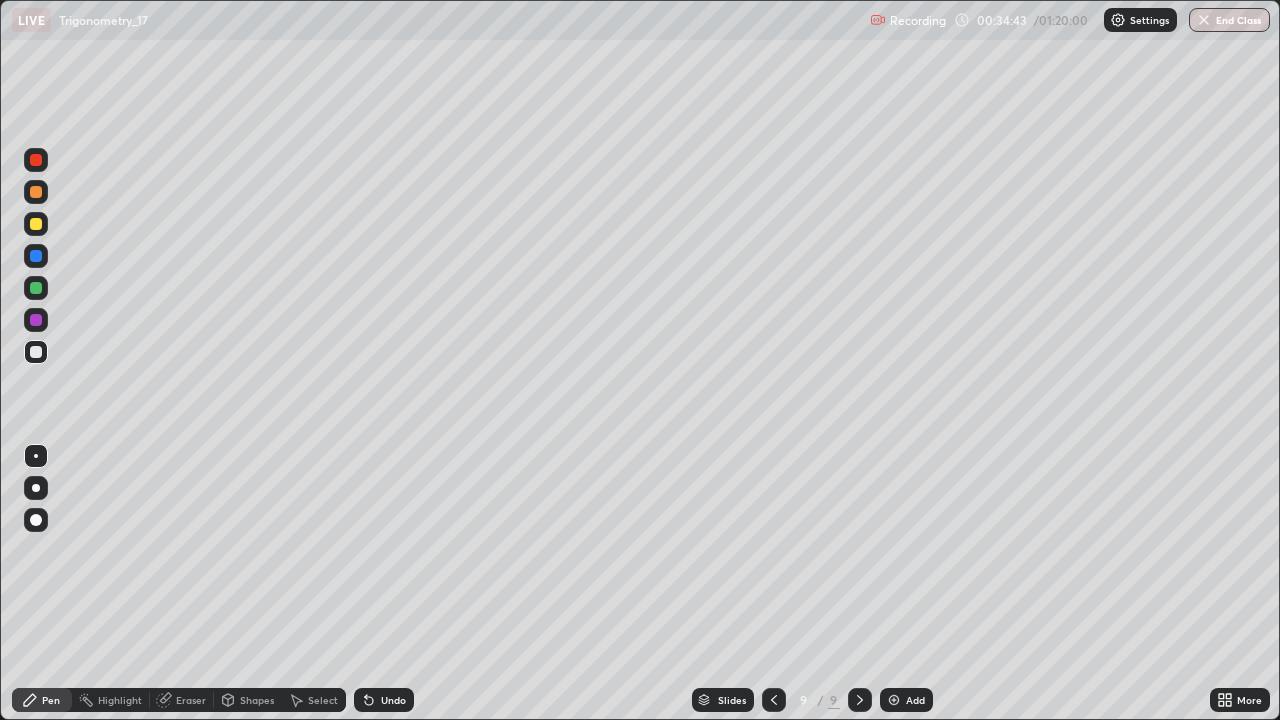 click on "Undo" at bounding box center [384, 700] 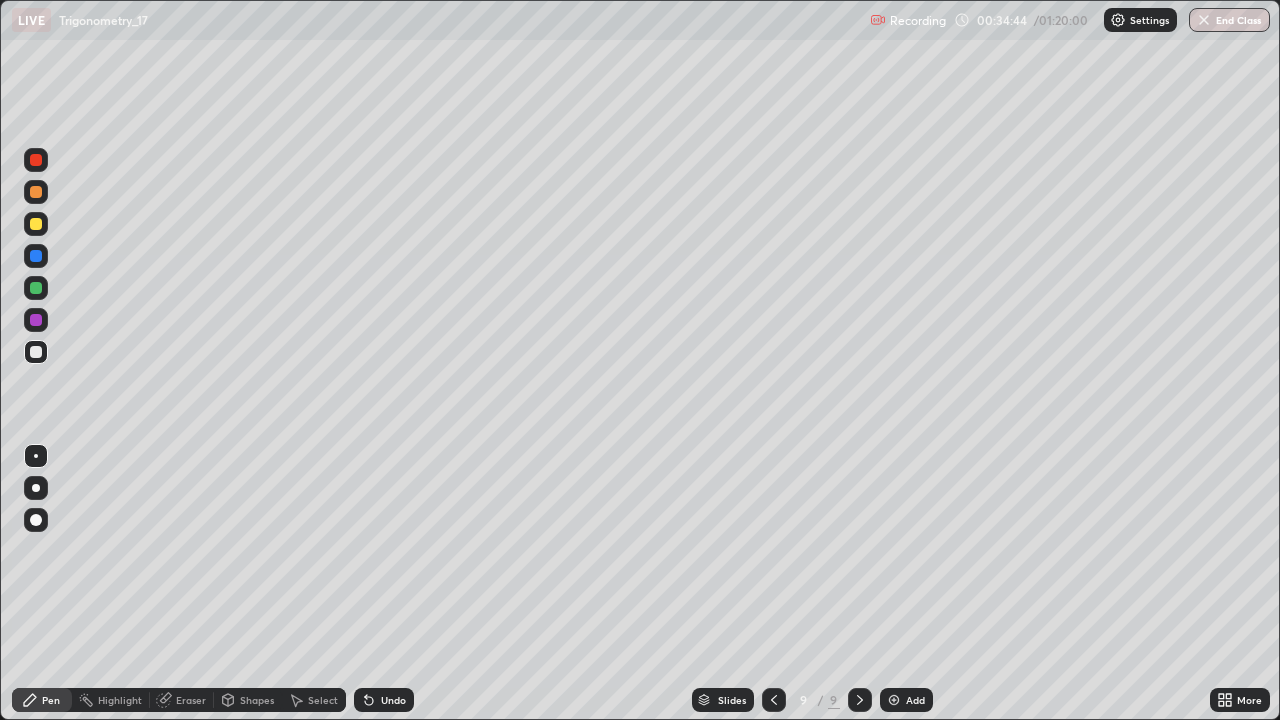 click 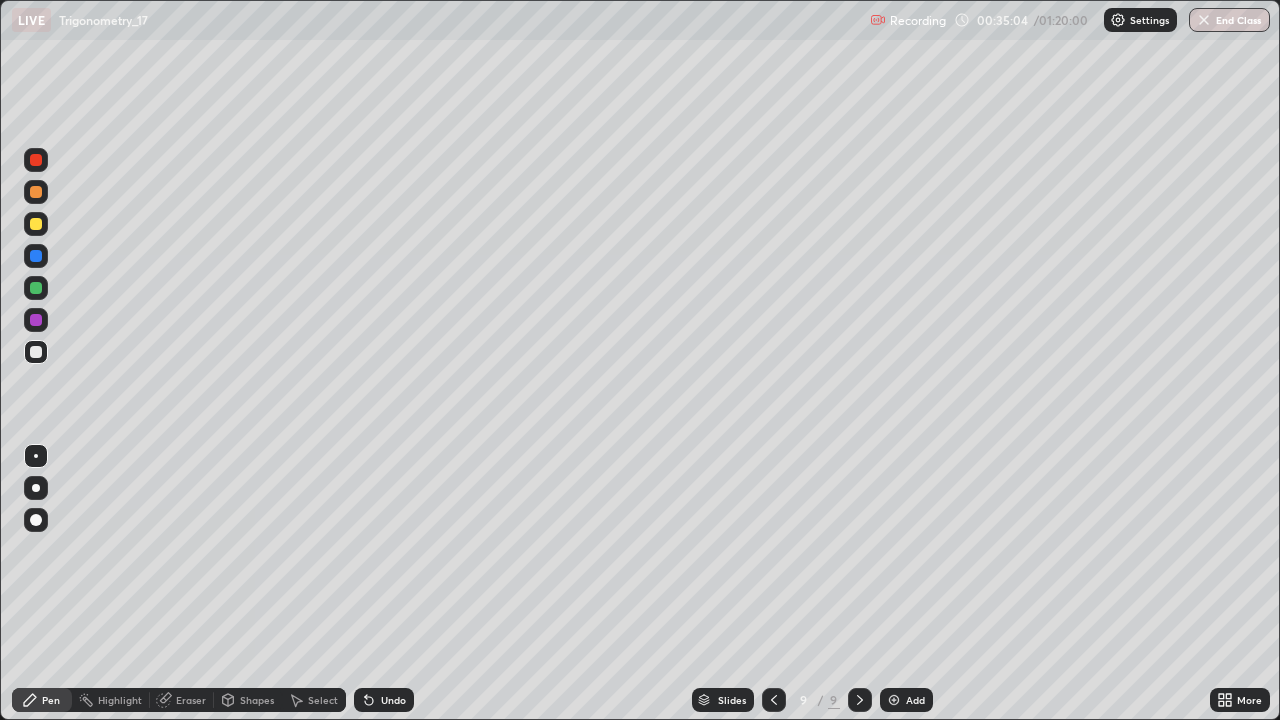 click at bounding box center [36, 192] 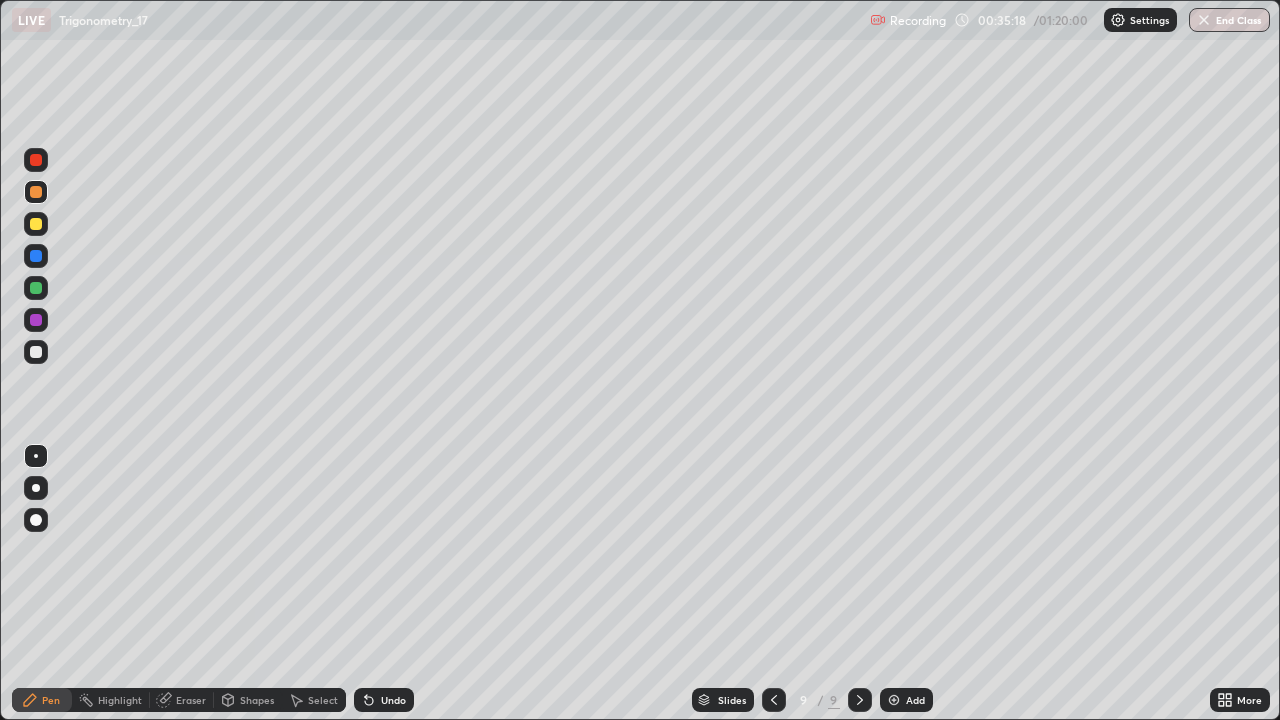 click at bounding box center [36, 352] 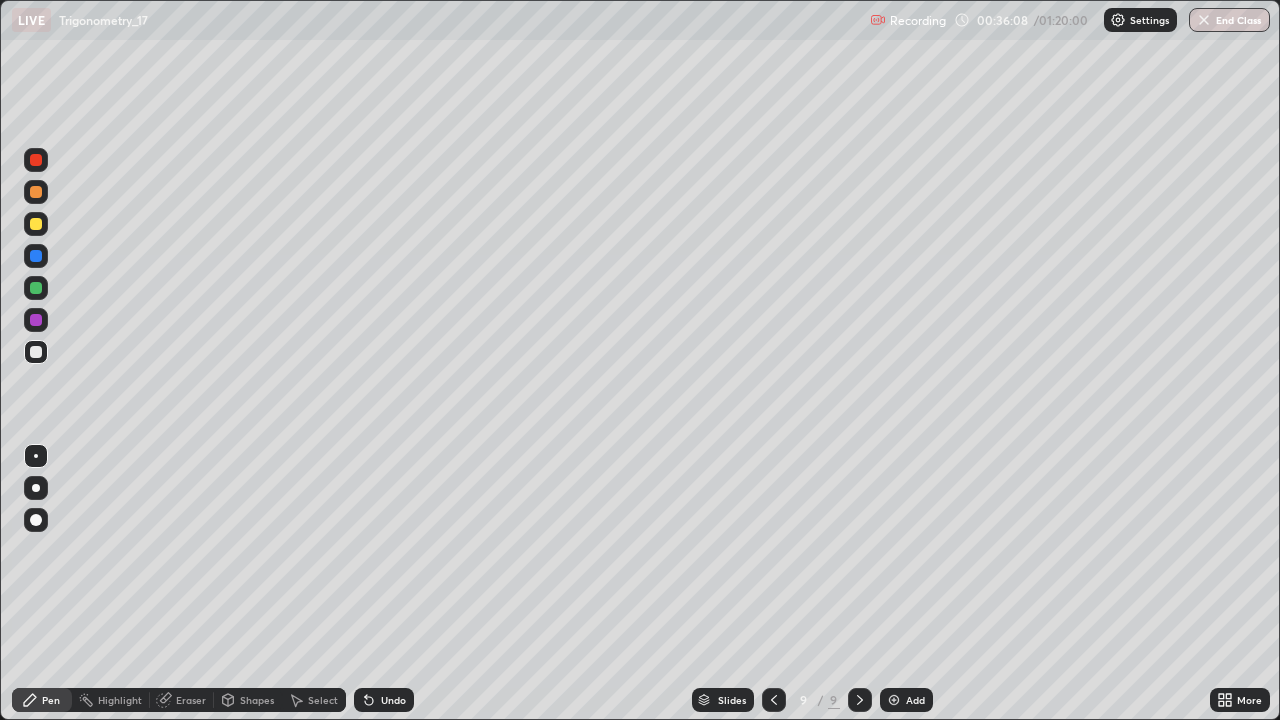 click on "Add" at bounding box center (915, 700) 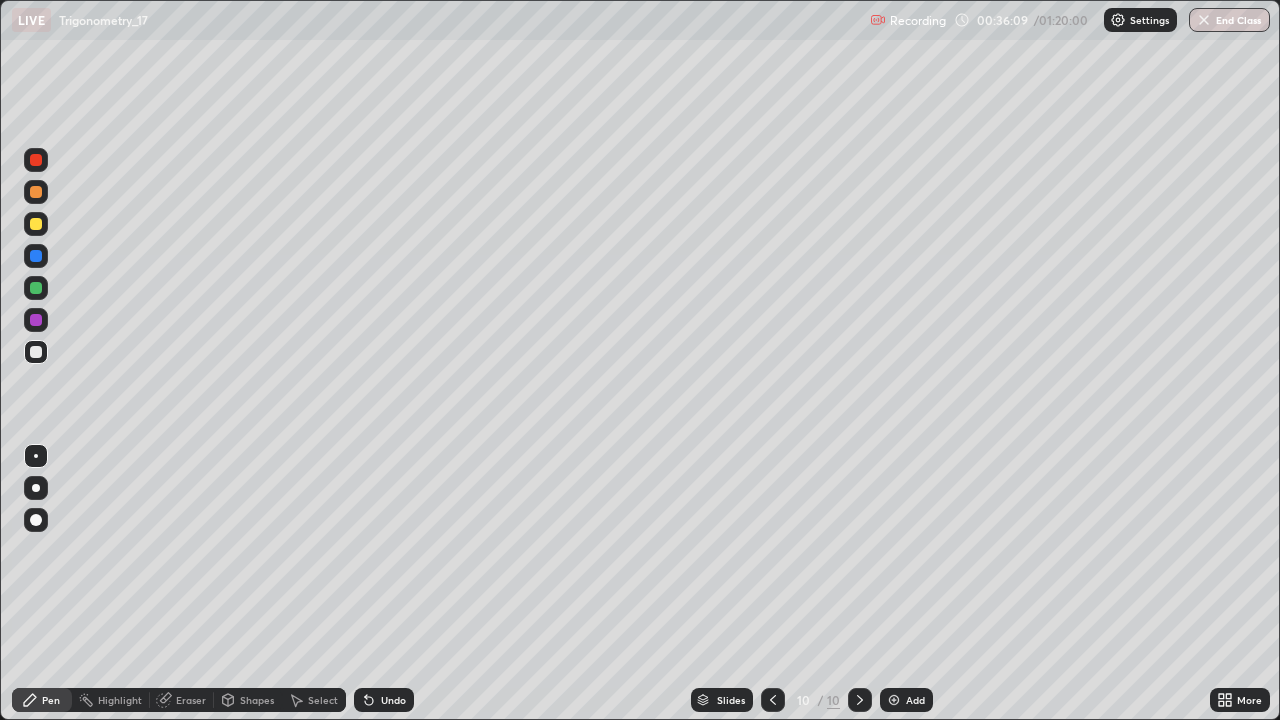 click at bounding box center [36, 224] 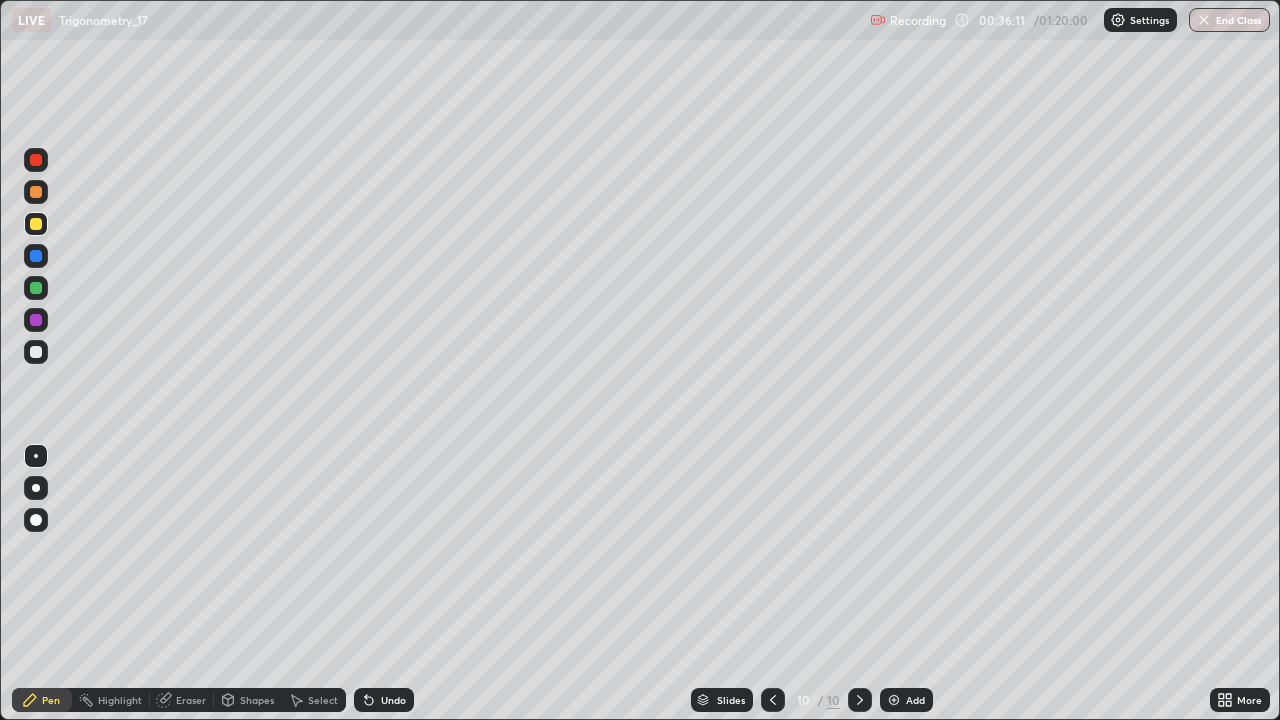 click at bounding box center [36, 352] 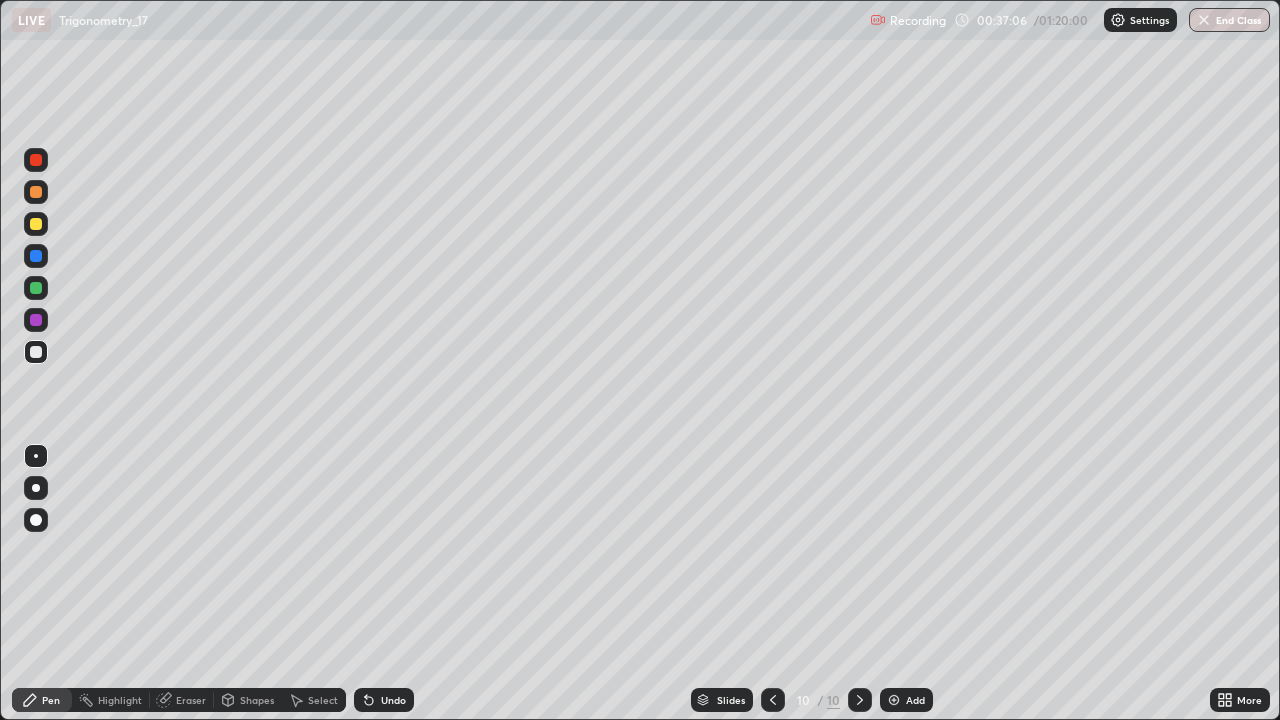 click at bounding box center (36, 192) 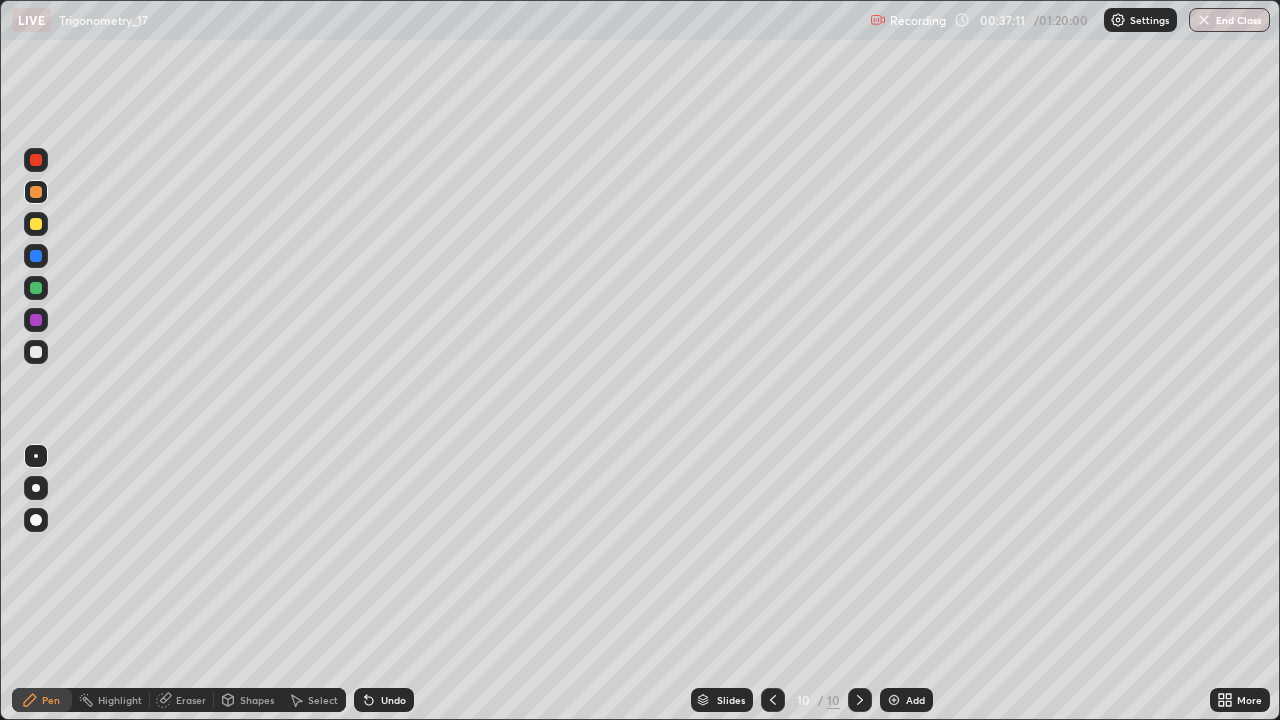 click at bounding box center [36, 352] 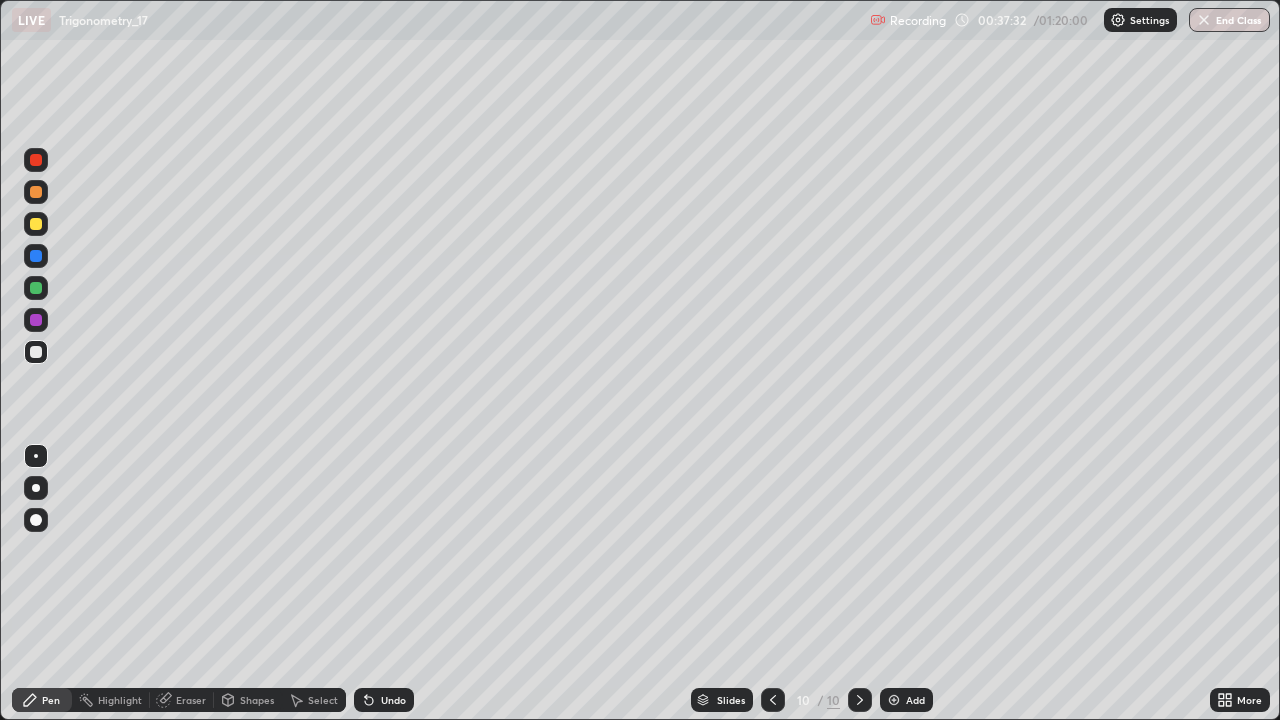 click on "Eraser" at bounding box center [182, 700] 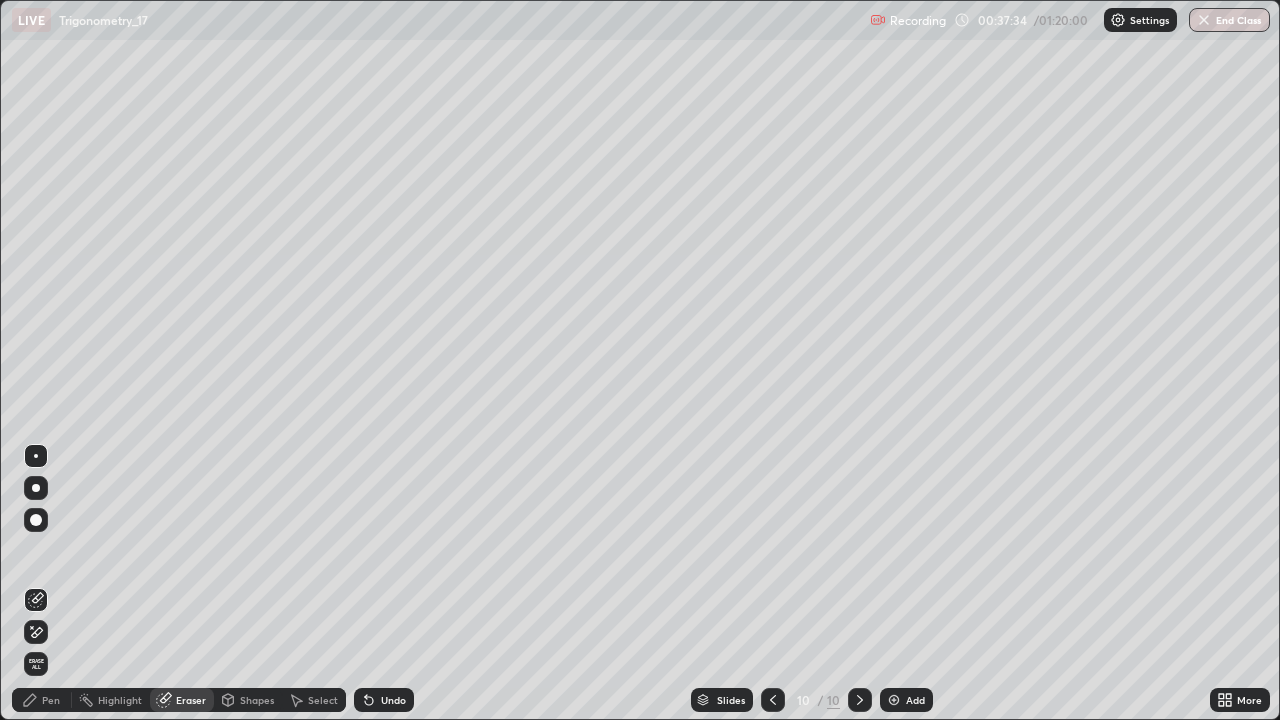 click on "Pen" at bounding box center [42, 700] 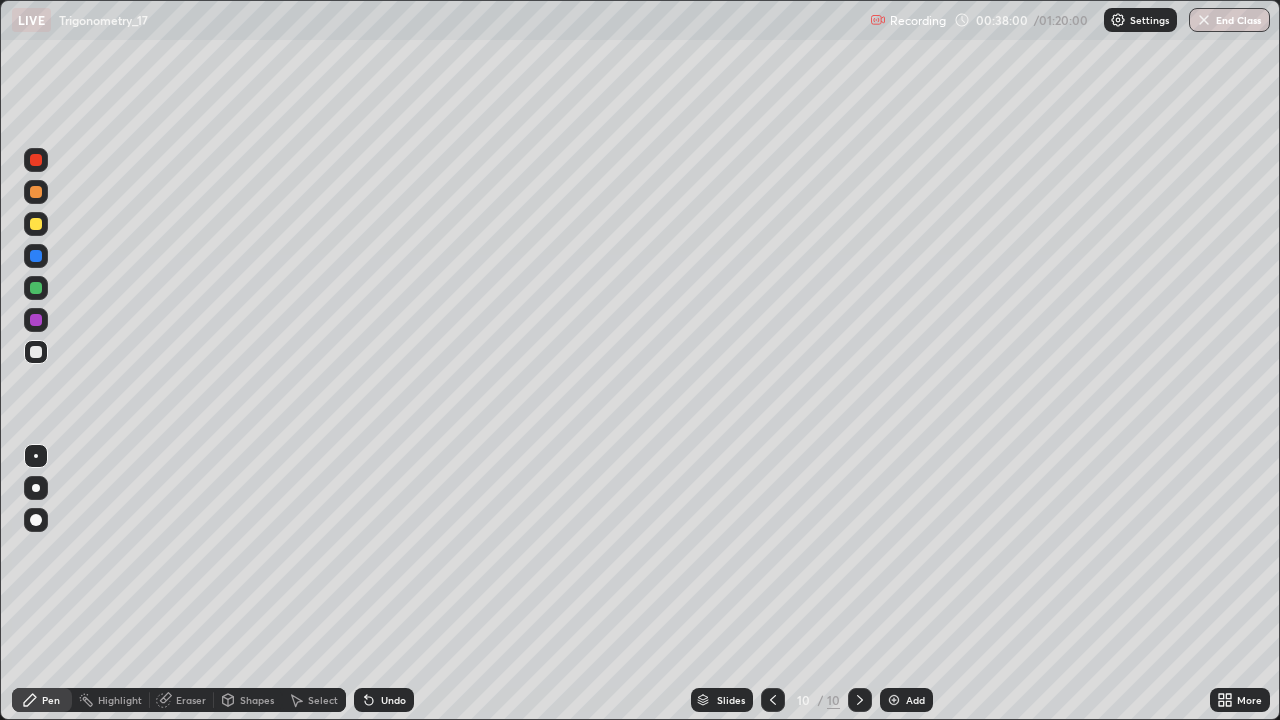 click on "Undo" at bounding box center [384, 700] 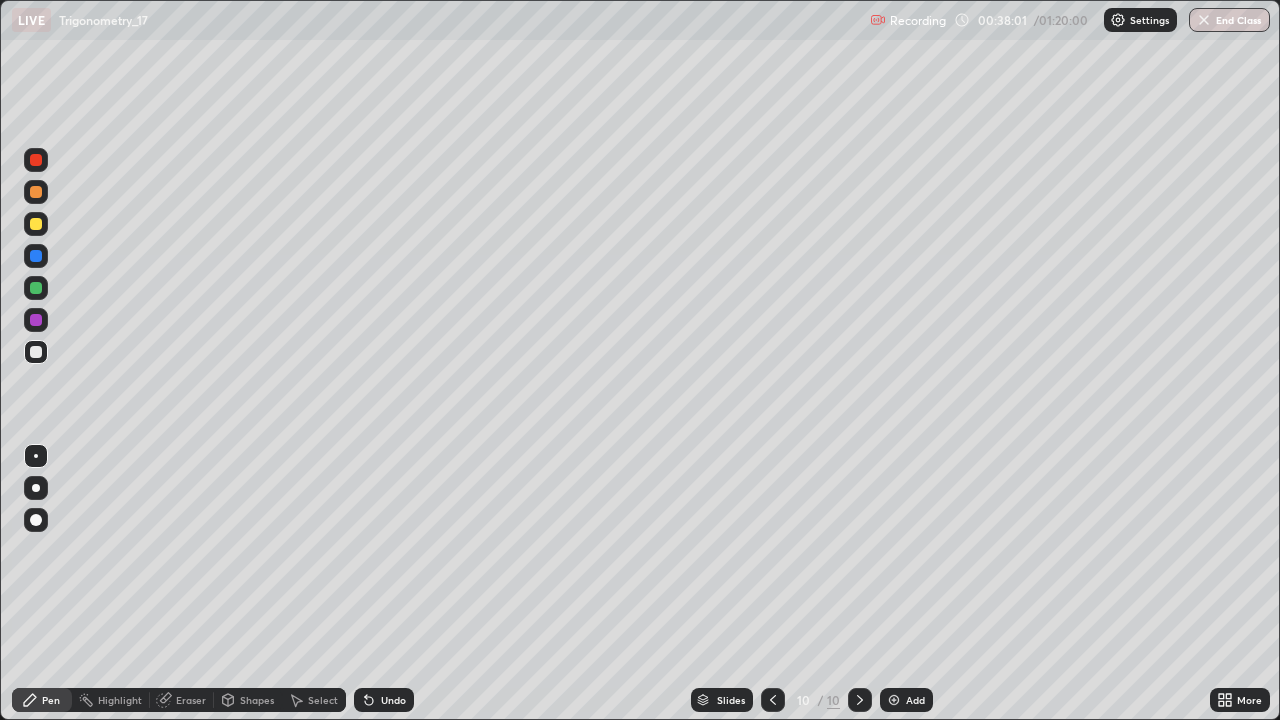 click on "Undo" at bounding box center [393, 700] 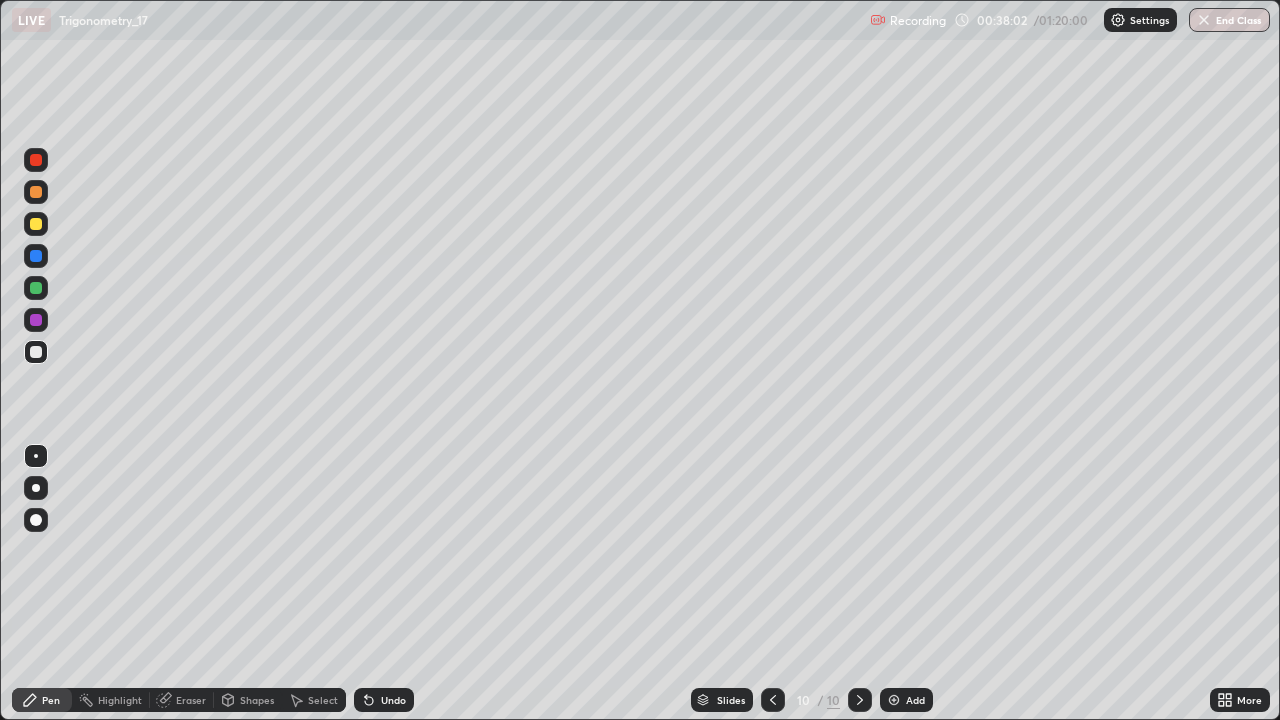 click on "Undo" at bounding box center [384, 700] 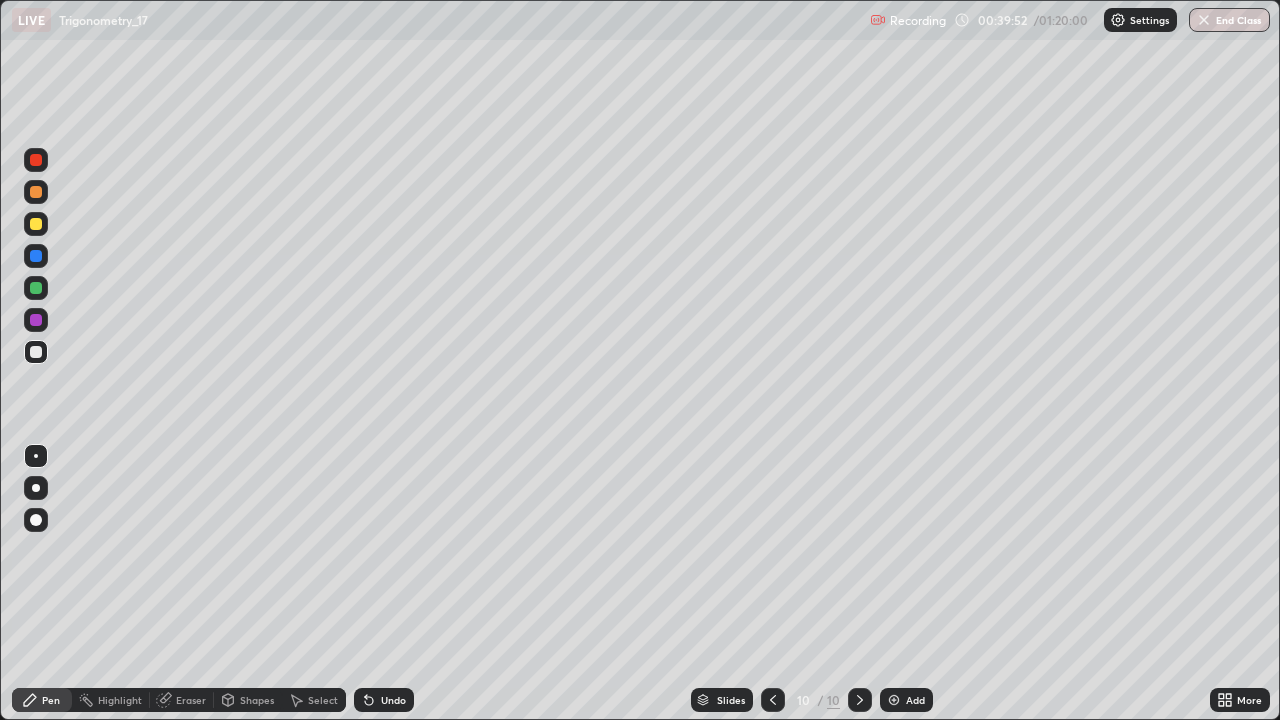 click at bounding box center (36, 288) 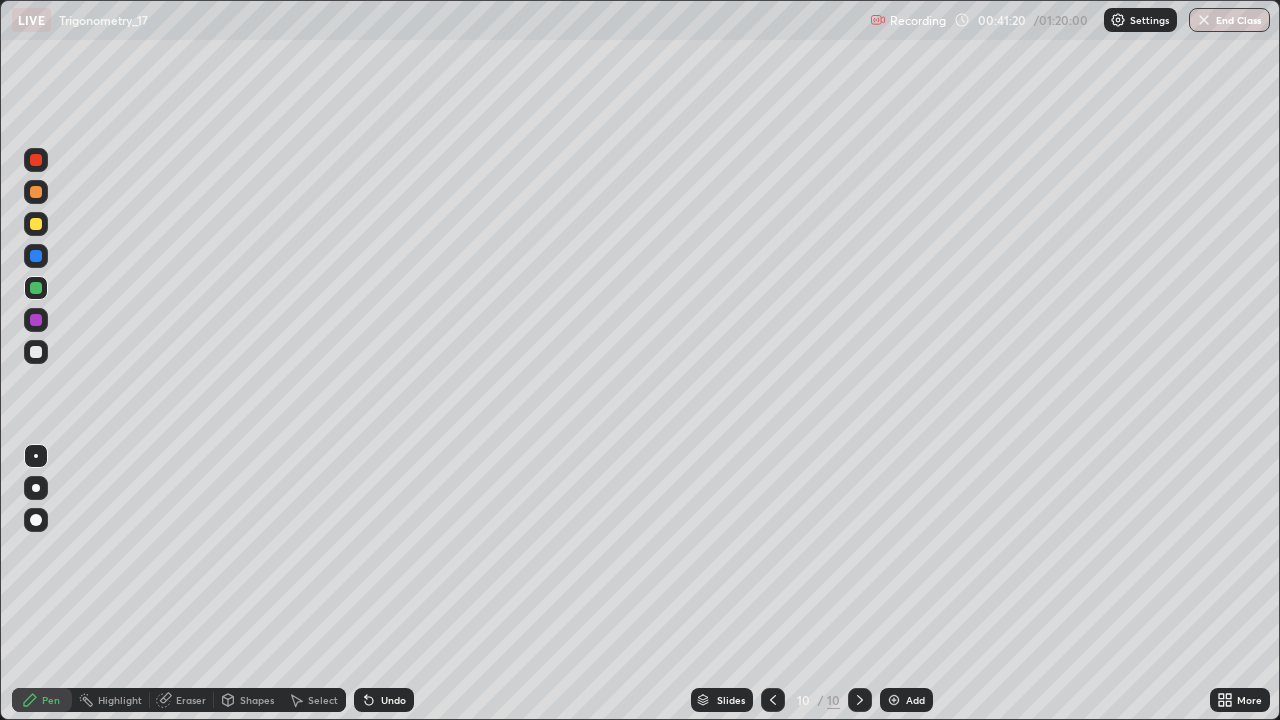 click on "Add" at bounding box center (906, 700) 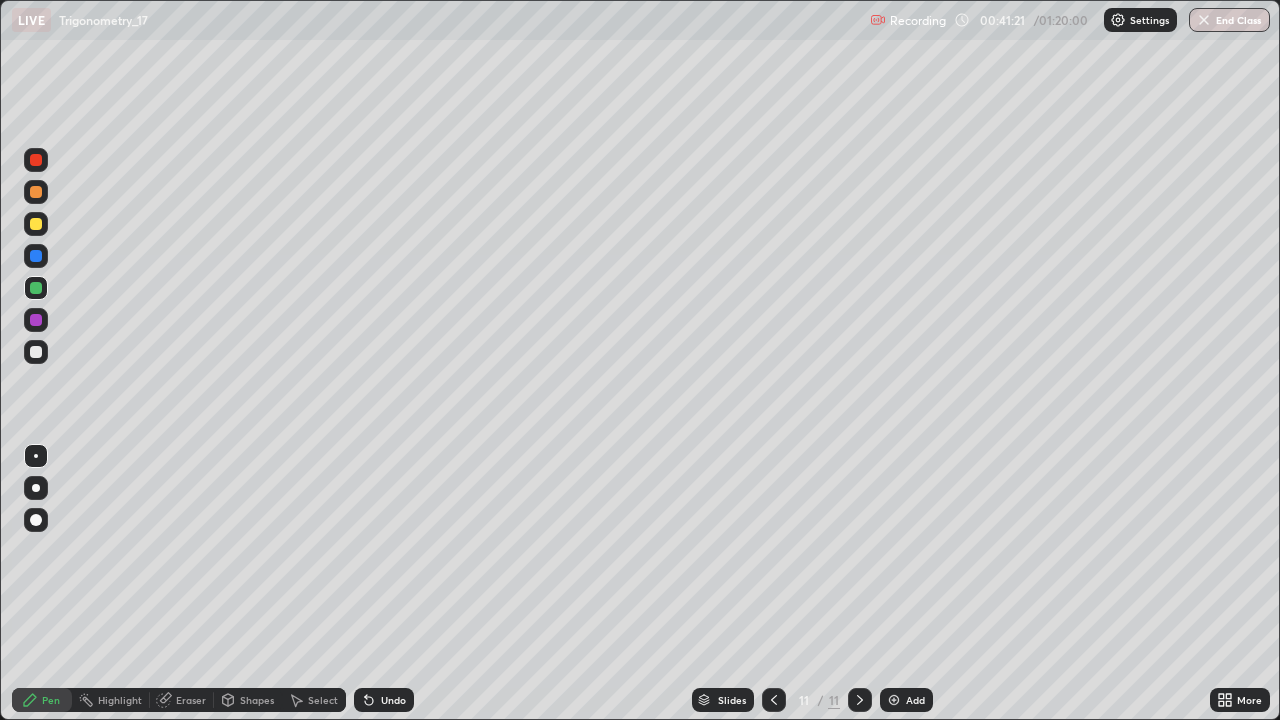 click at bounding box center [36, 224] 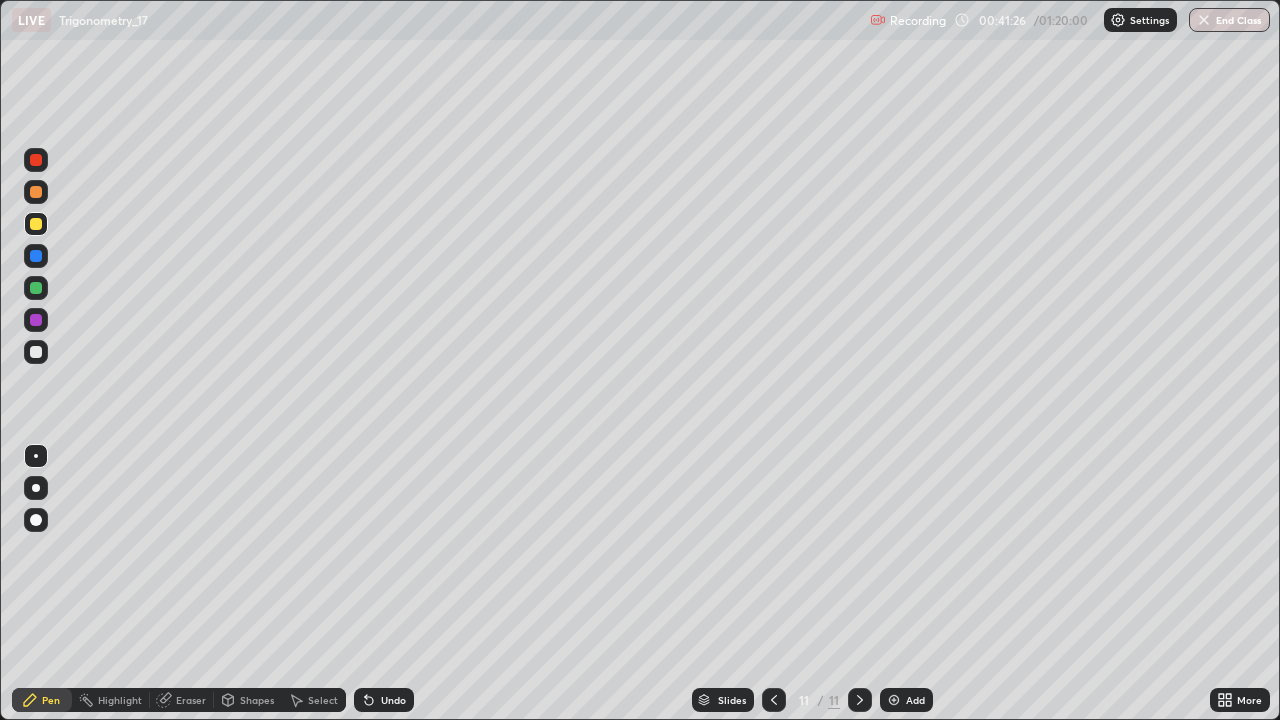 click on "Undo" at bounding box center (384, 700) 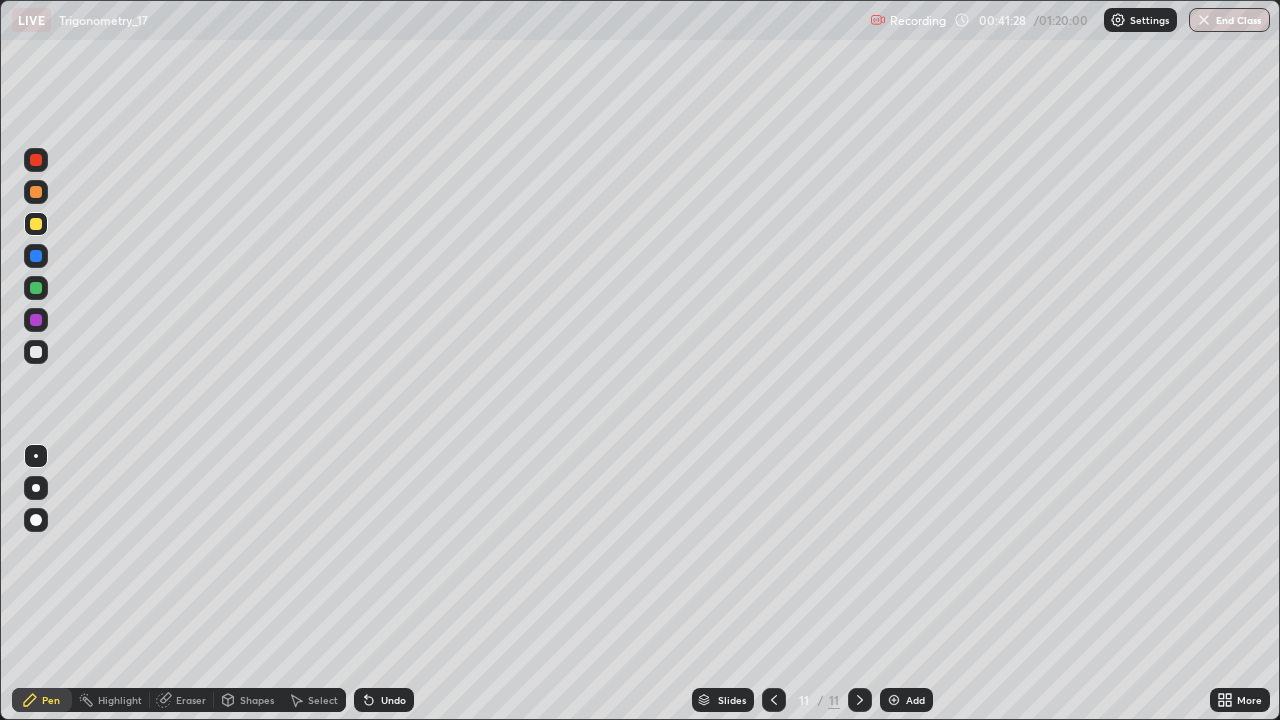 click on "Undo" at bounding box center [384, 700] 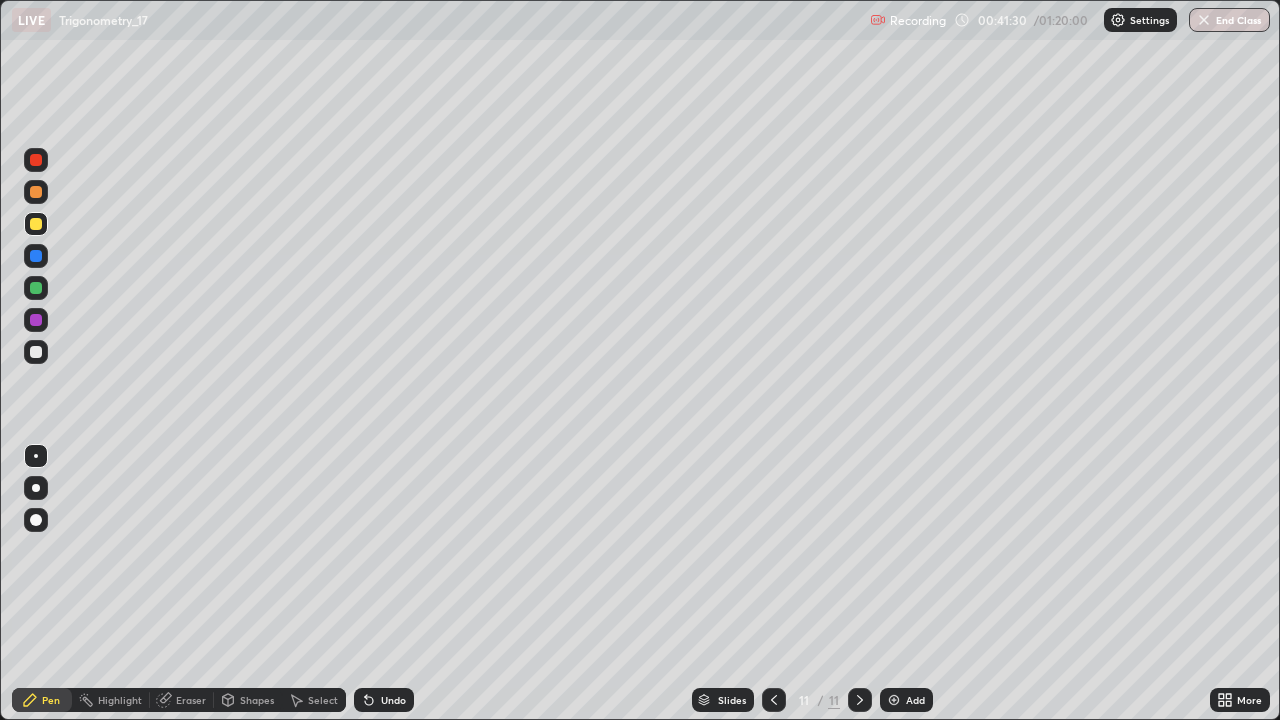 click at bounding box center [36, 352] 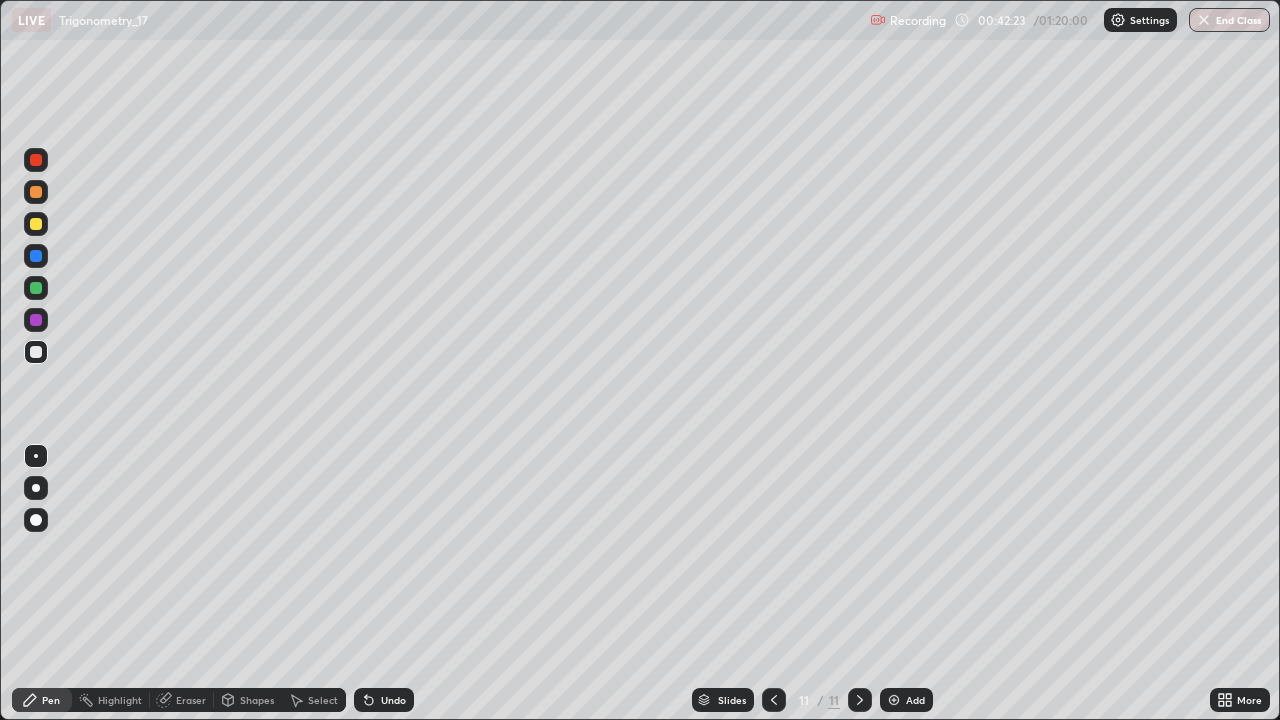 click at bounding box center (36, 224) 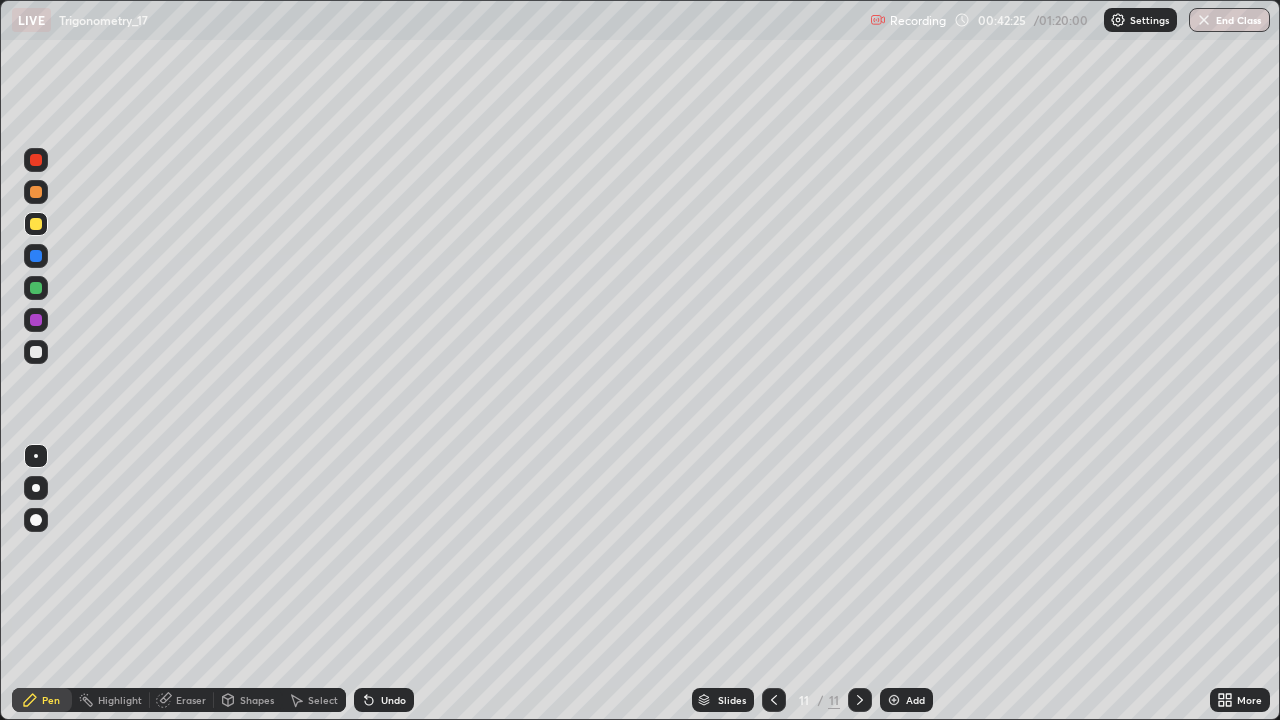click at bounding box center [36, 352] 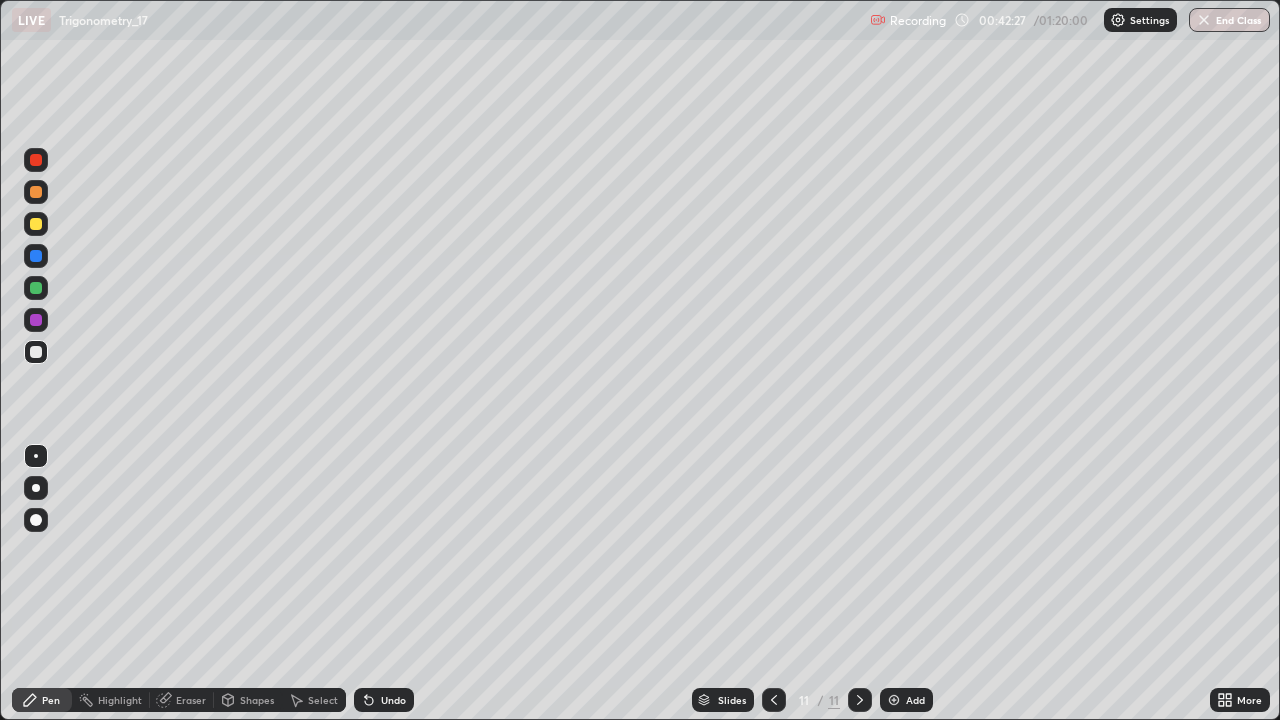 click on "Undo" at bounding box center [380, 700] 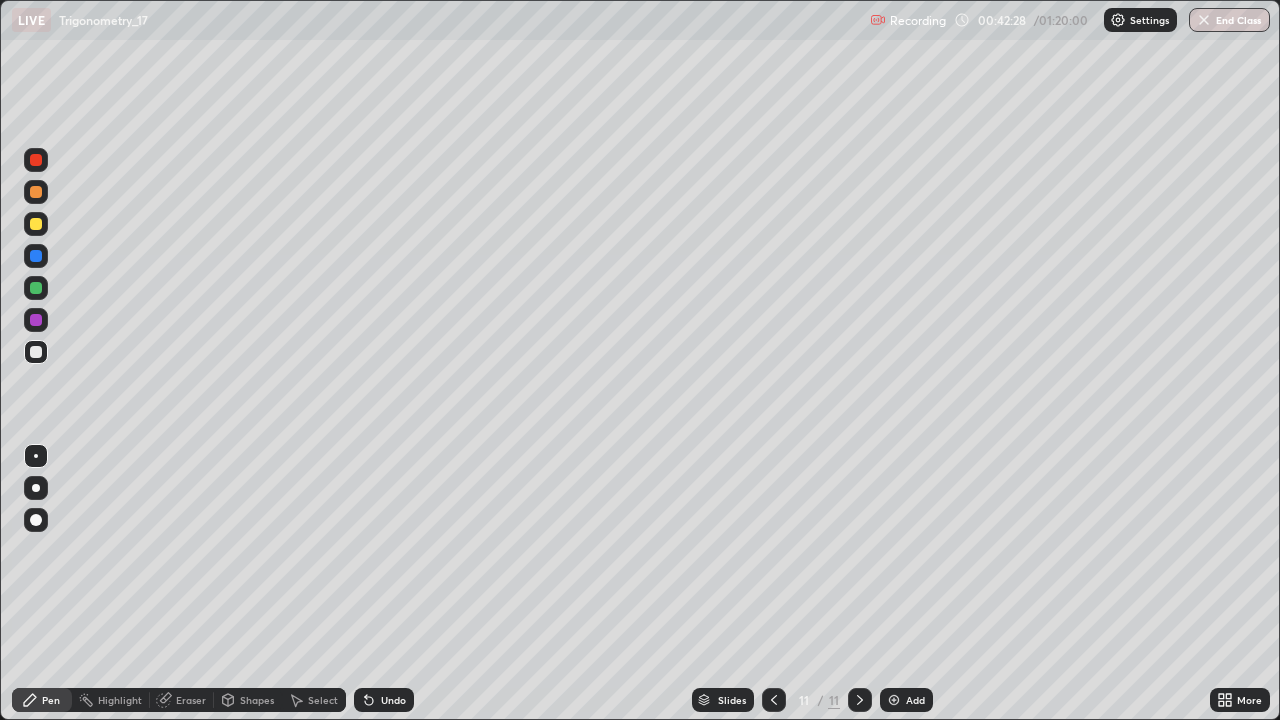 click at bounding box center [36, 288] 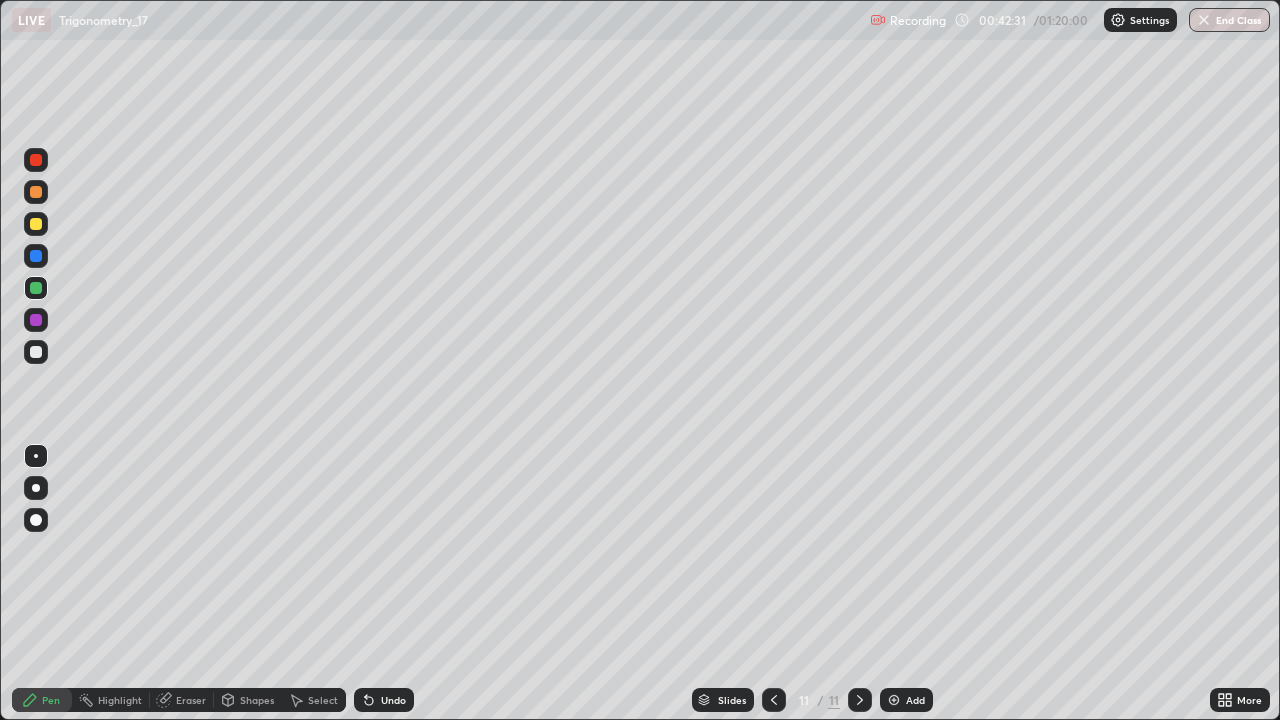 click at bounding box center [36, 352] 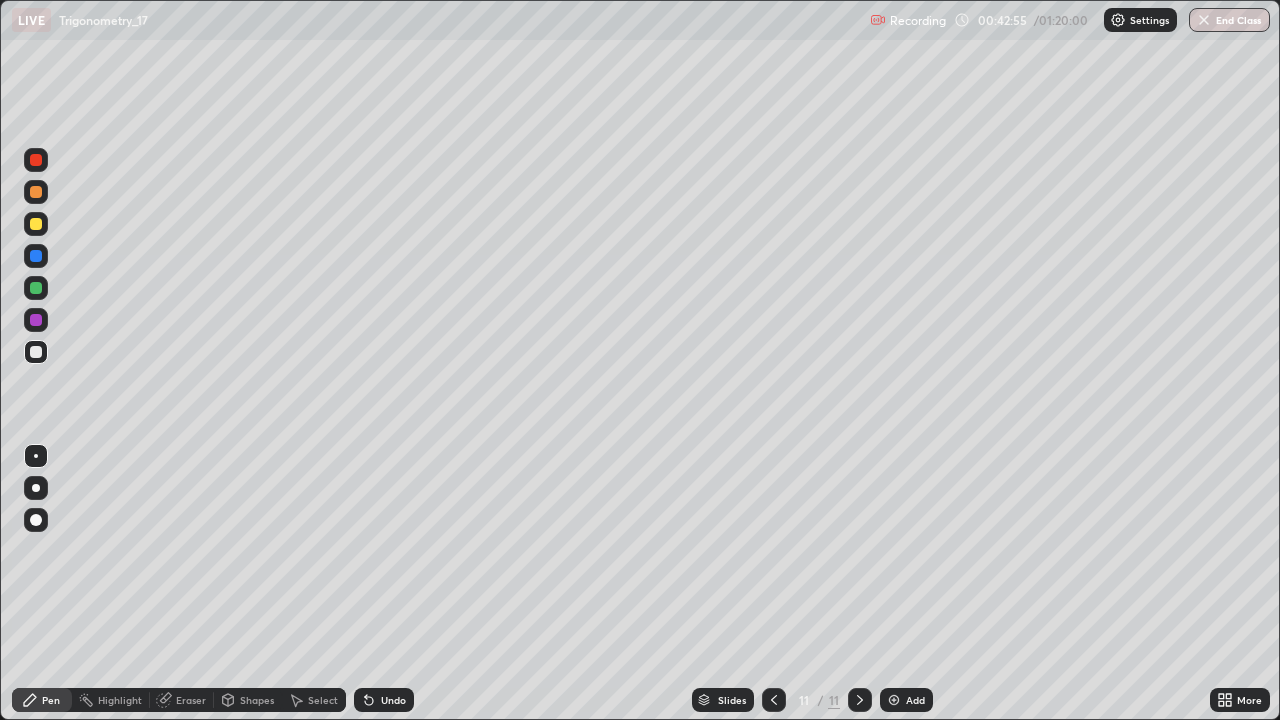 click on "Undo" at bounding box center (393, 700) 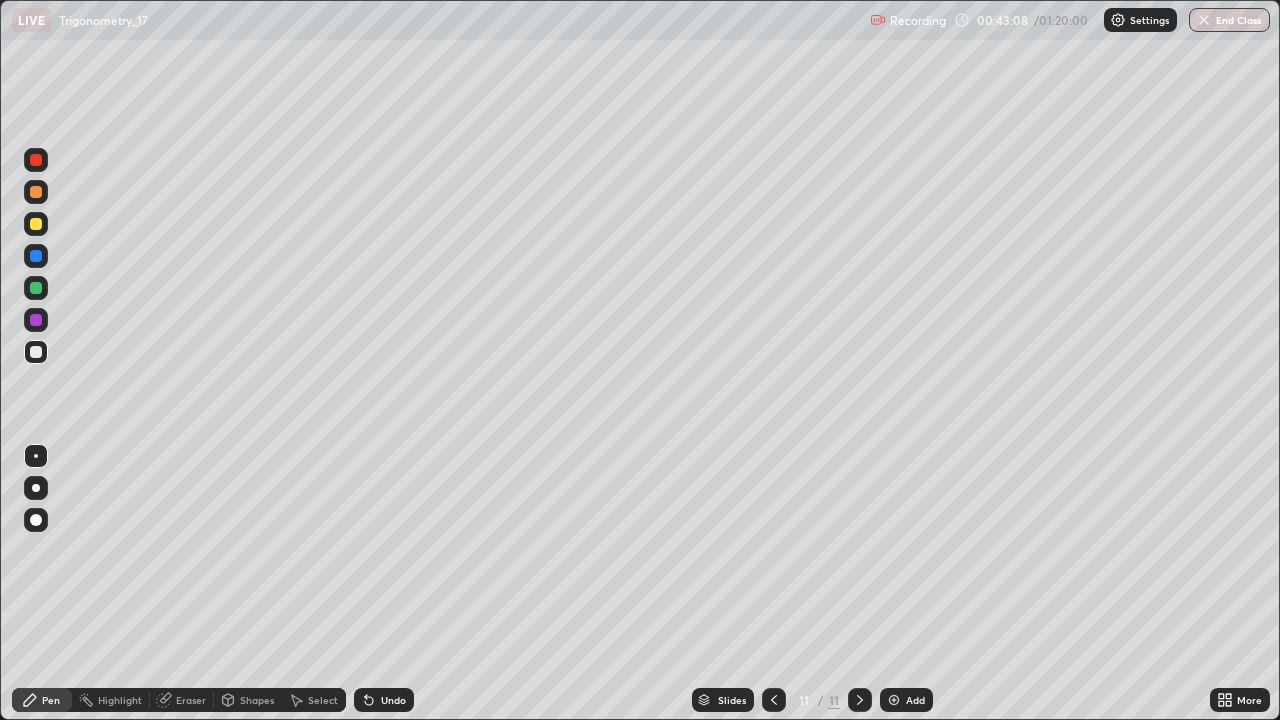 click on "Undo" at bounding box center [384, 700] 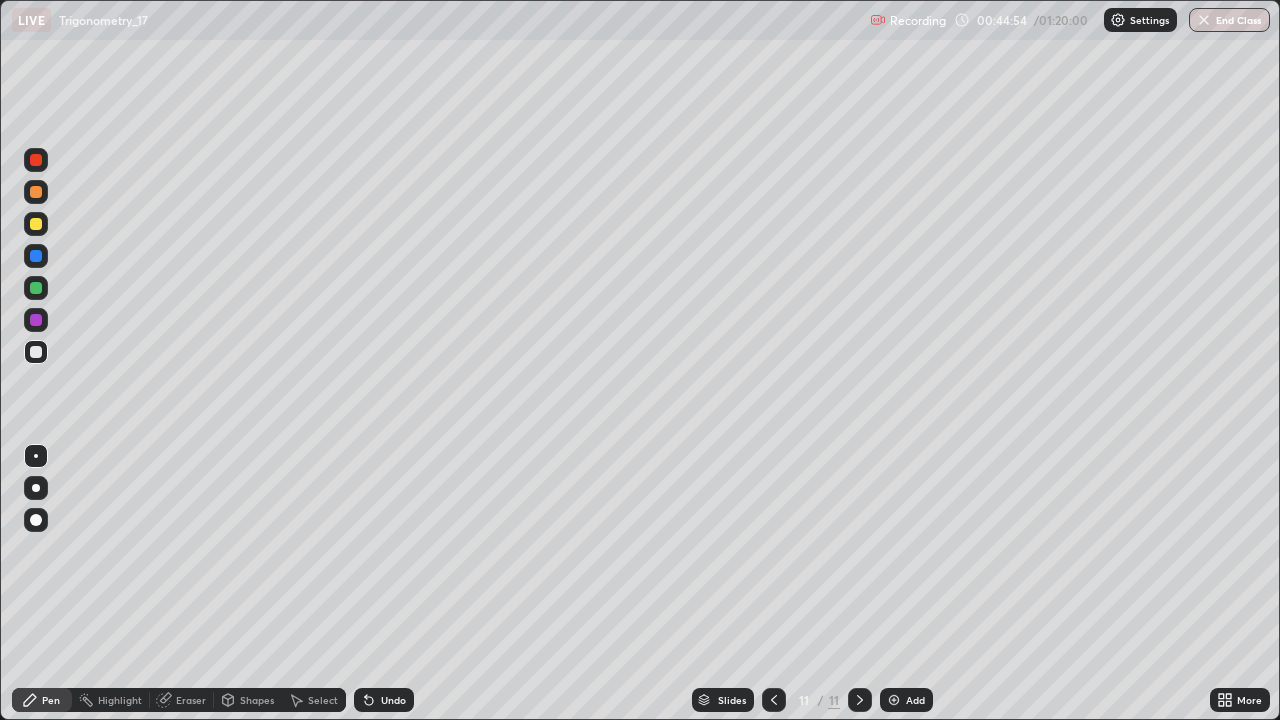 click at bounding box center (36, 224) 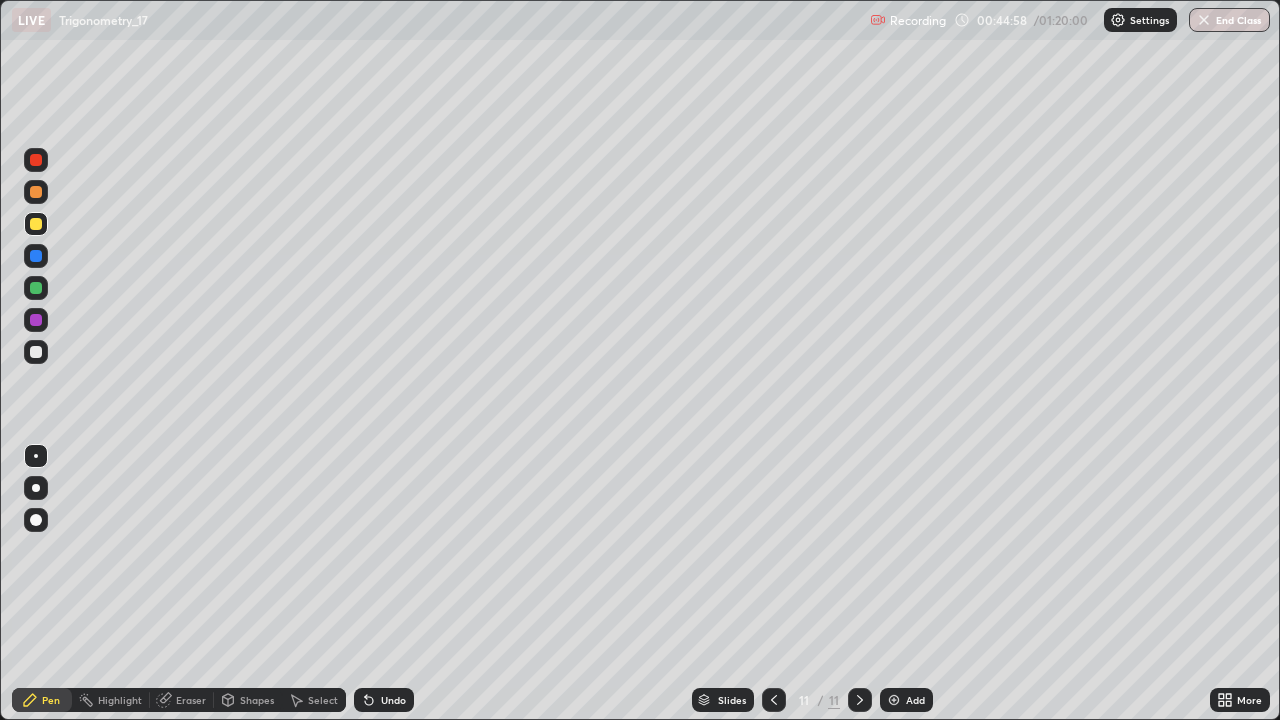click on "Add" at bounding box center (915, 700) 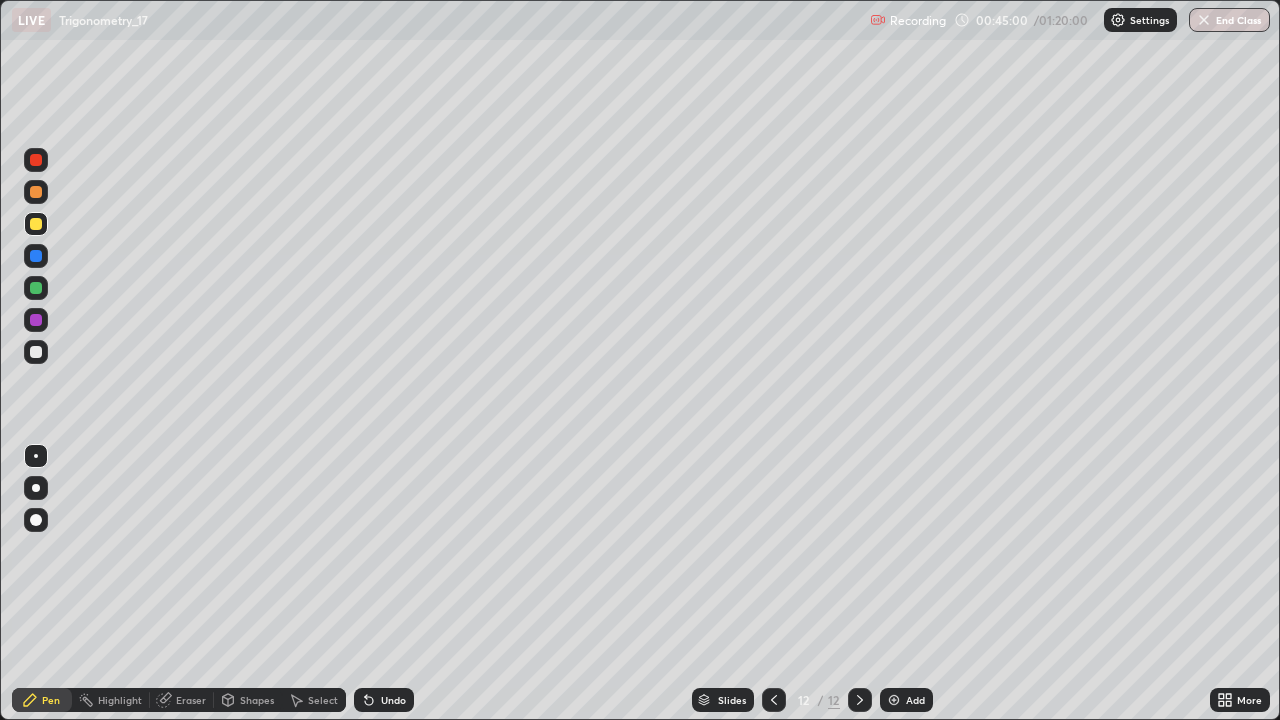 click at bounding box center (36, 352) 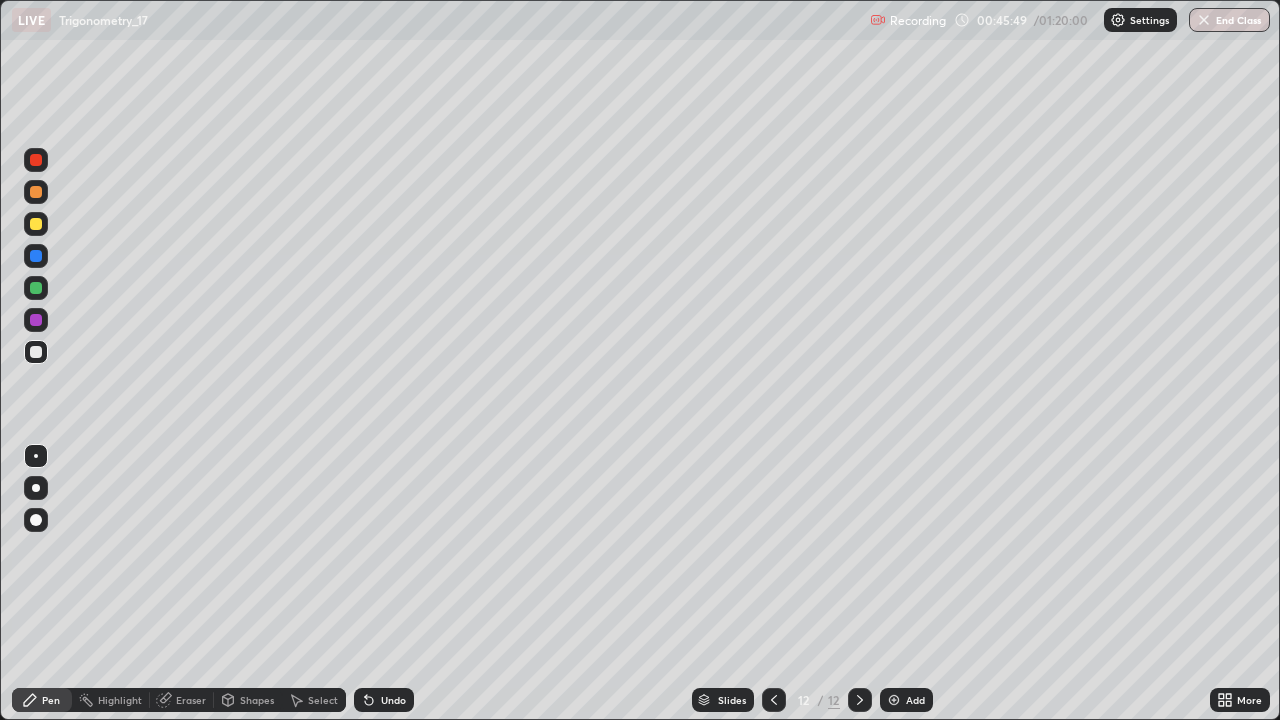 click on "Undo" at bounding box center [384, 700] 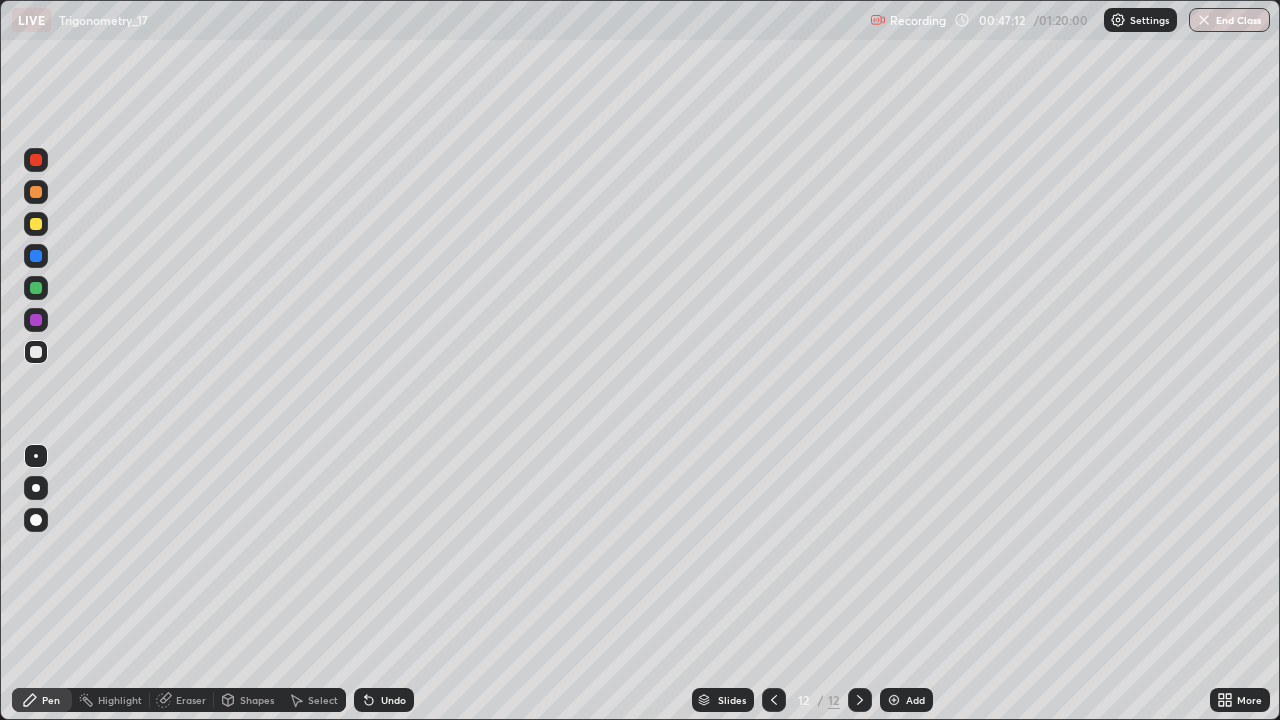 click on "Undo" at bounding box center (393, 700) 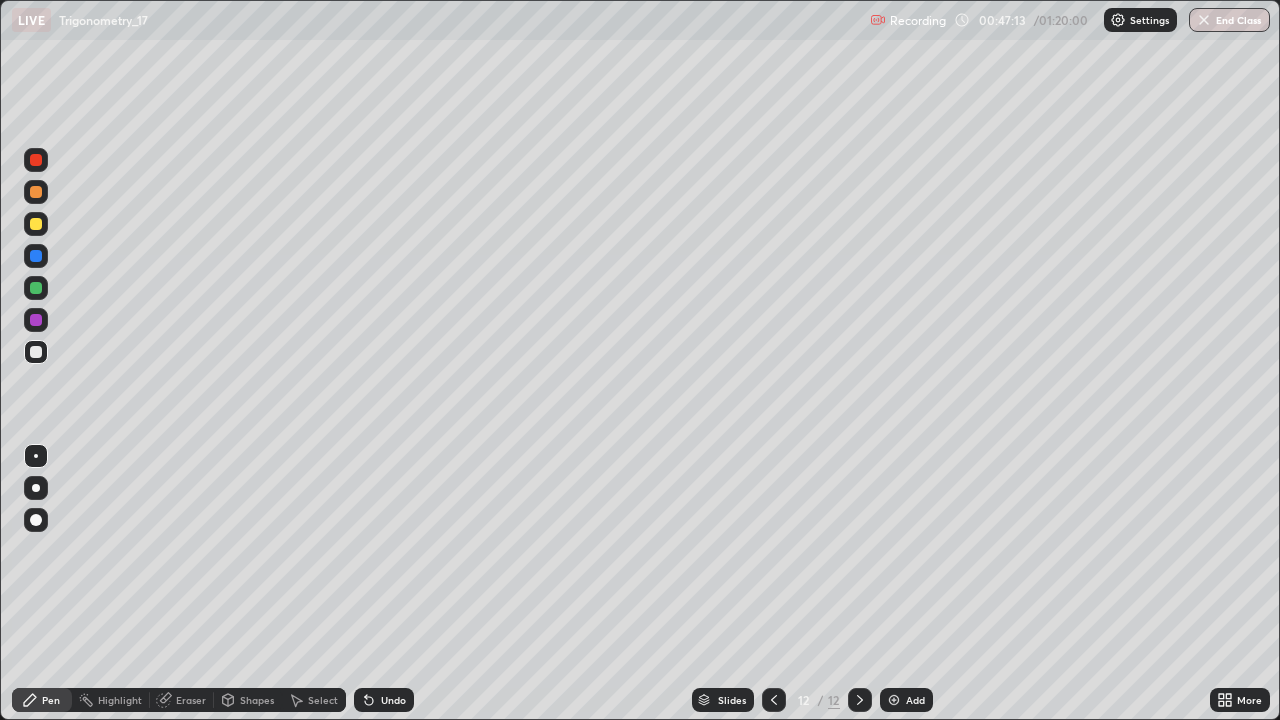 click on "Undo" at bounding box center [393, 700] 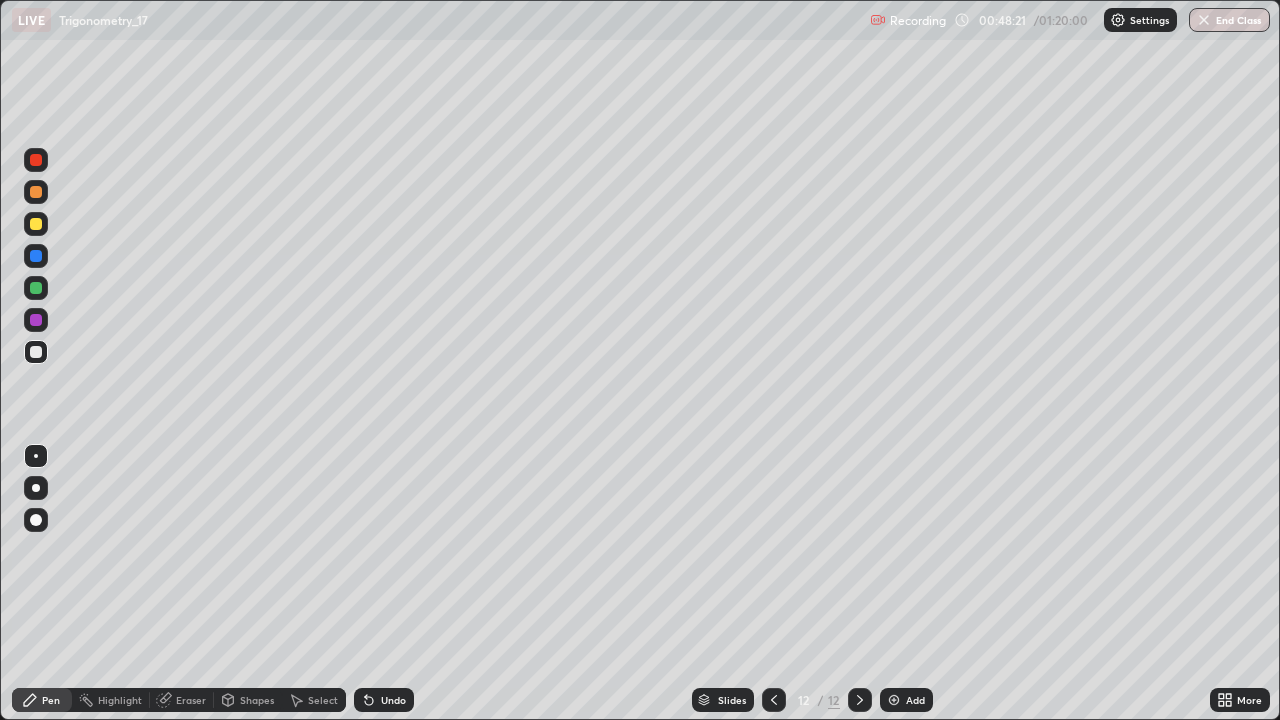 click on "Add" at bounding box center [915, 700] 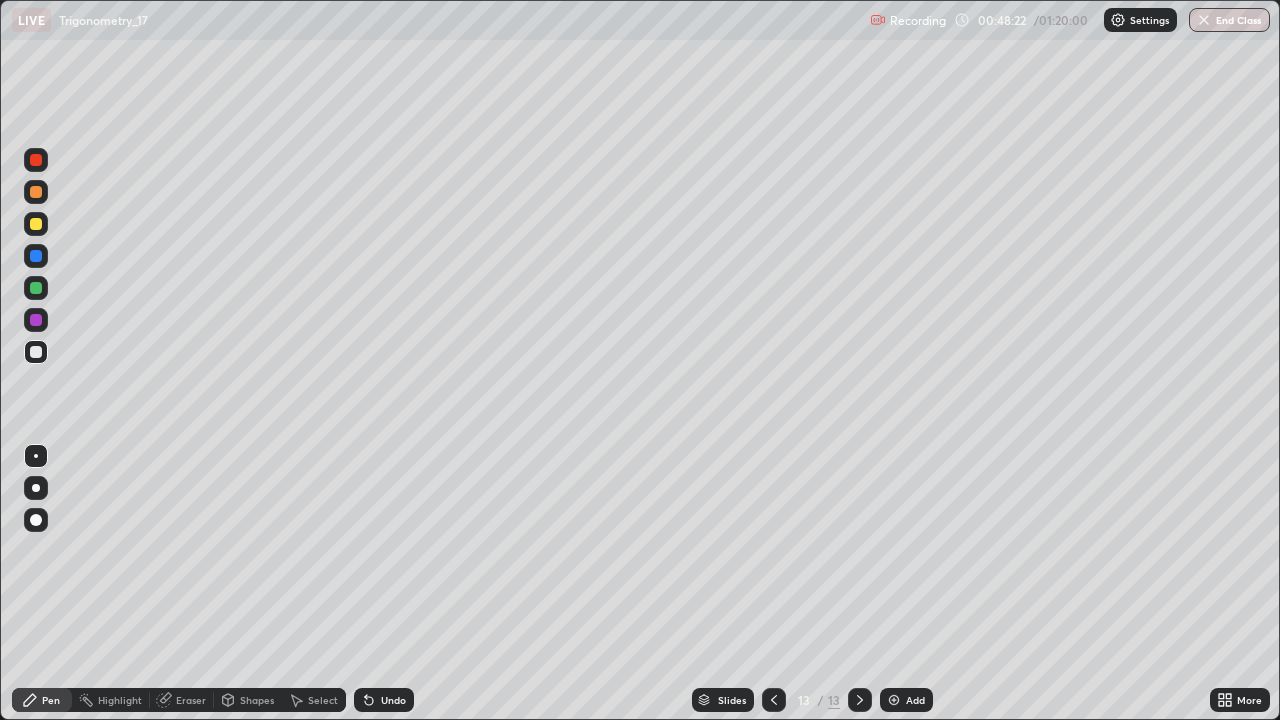 click at bounding box center [36, 224] 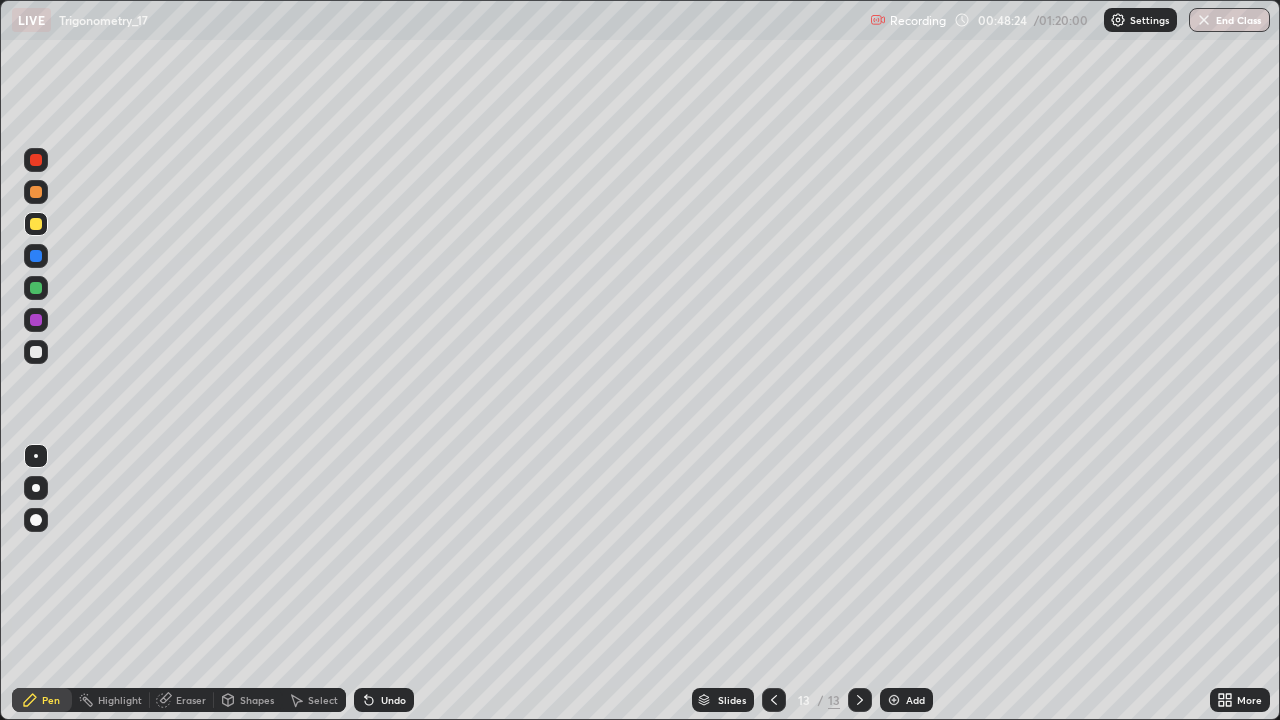 click at bounding box center [36, 352] 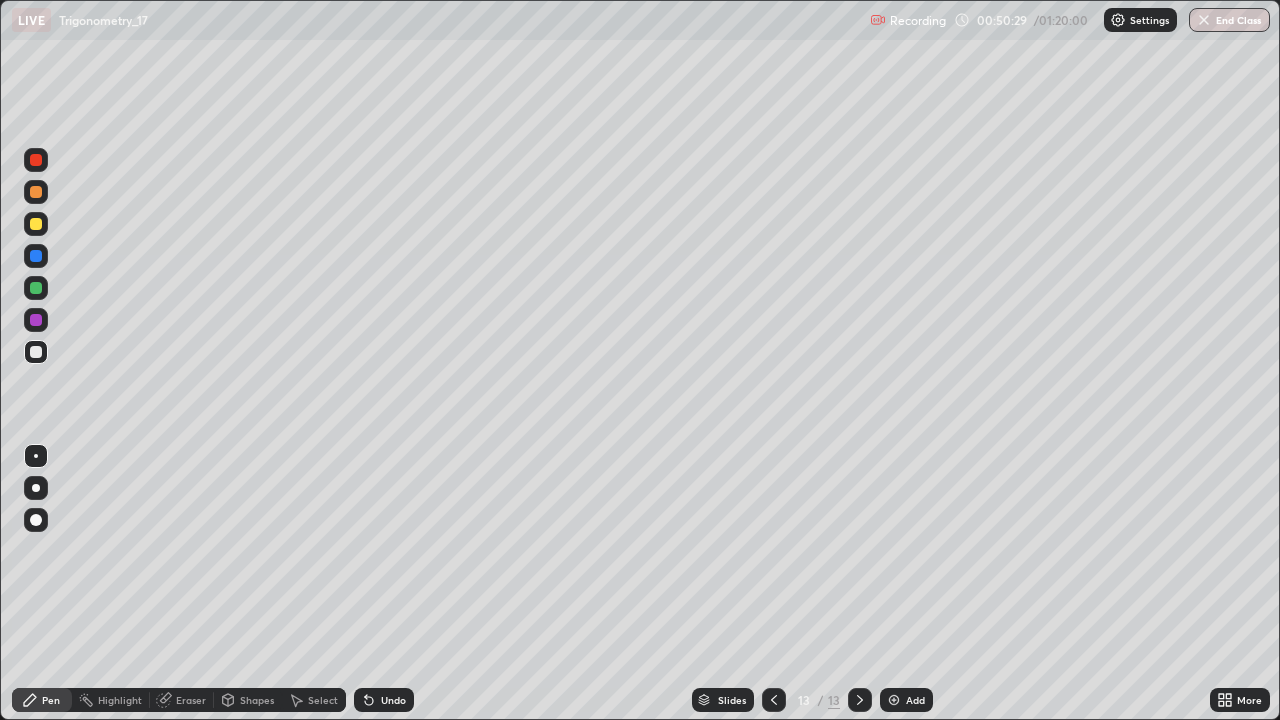 click at bounding box center (36, 256) 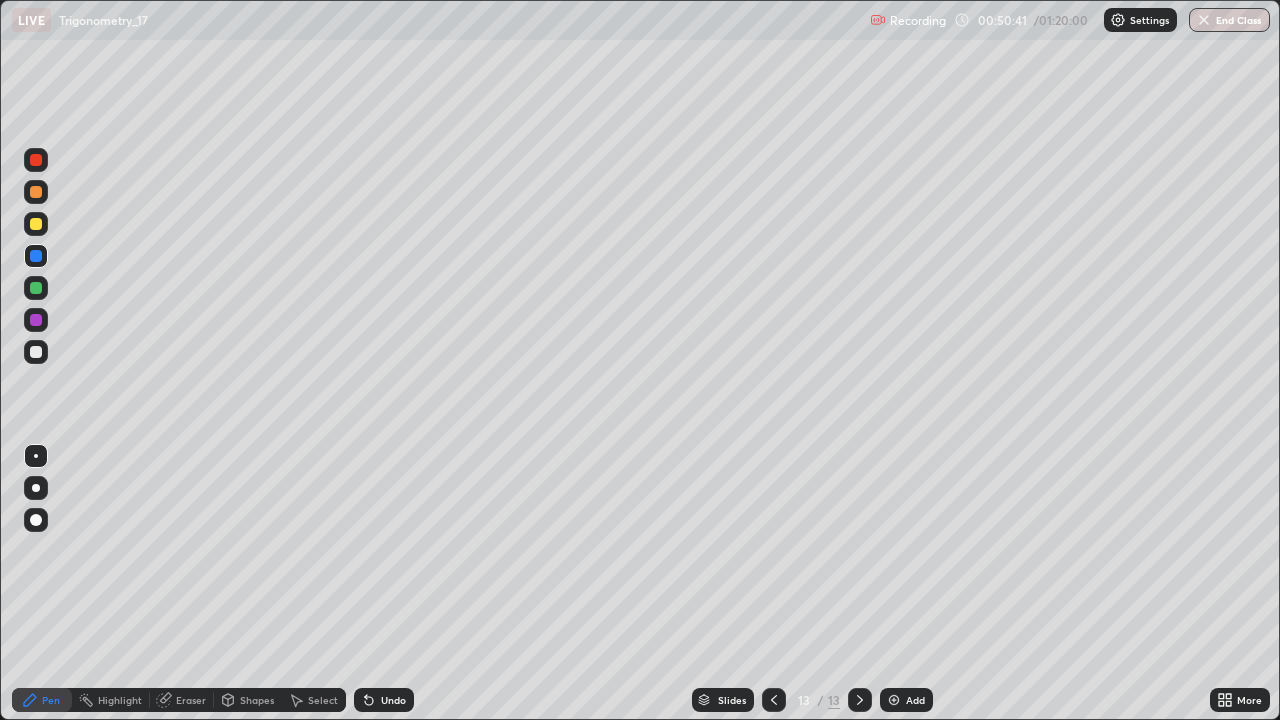 click on "Undo" at bounding box center (384, 700) 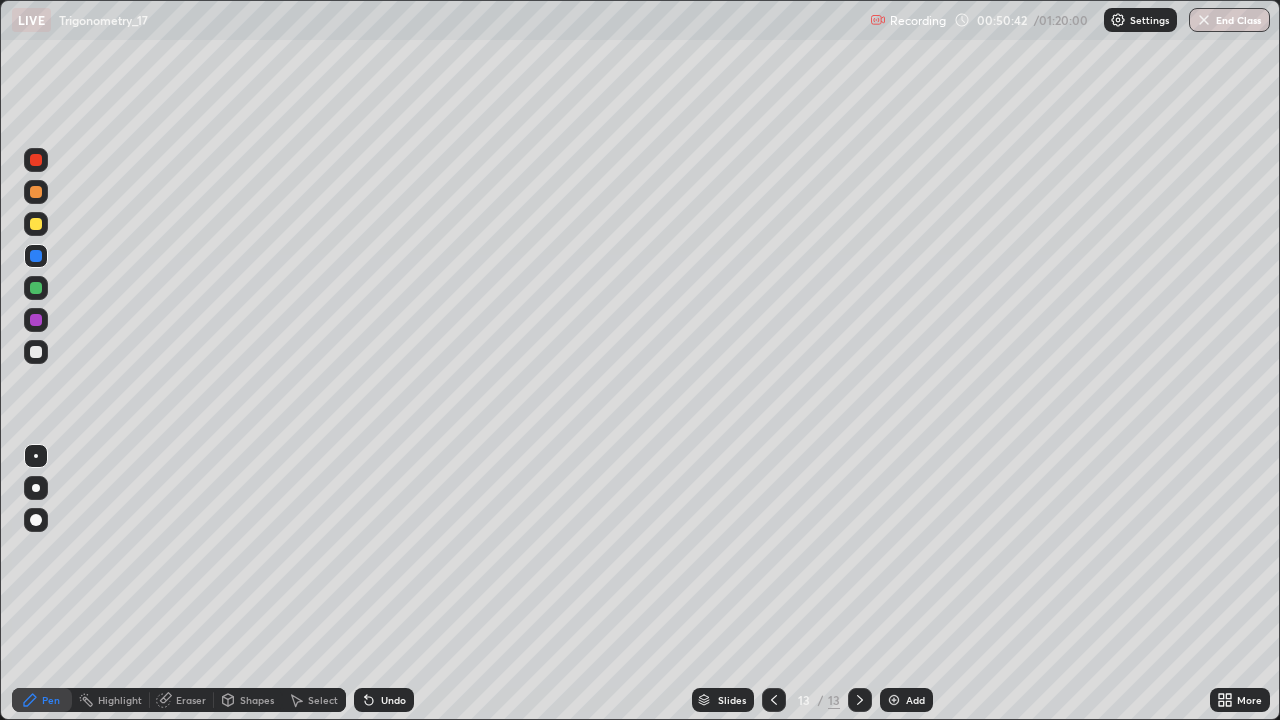click on "Undo" at bounding box center (393, 700) 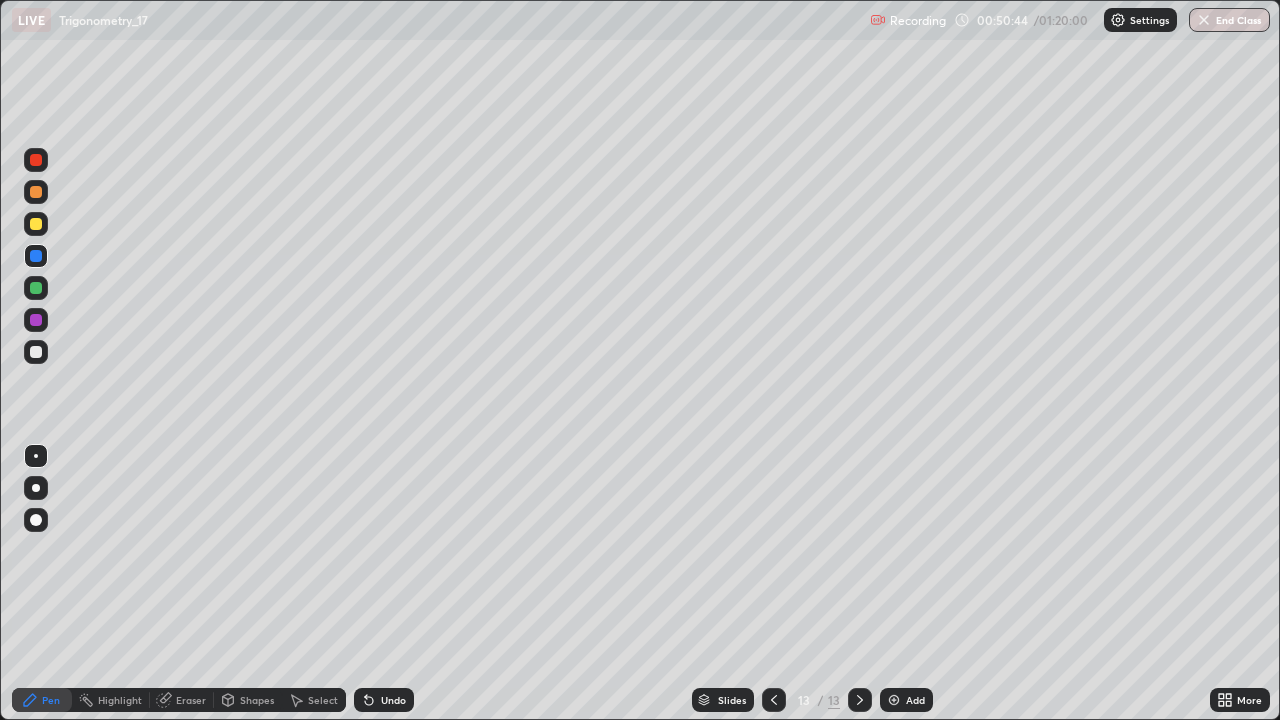 click at bounding box center [36, 352] 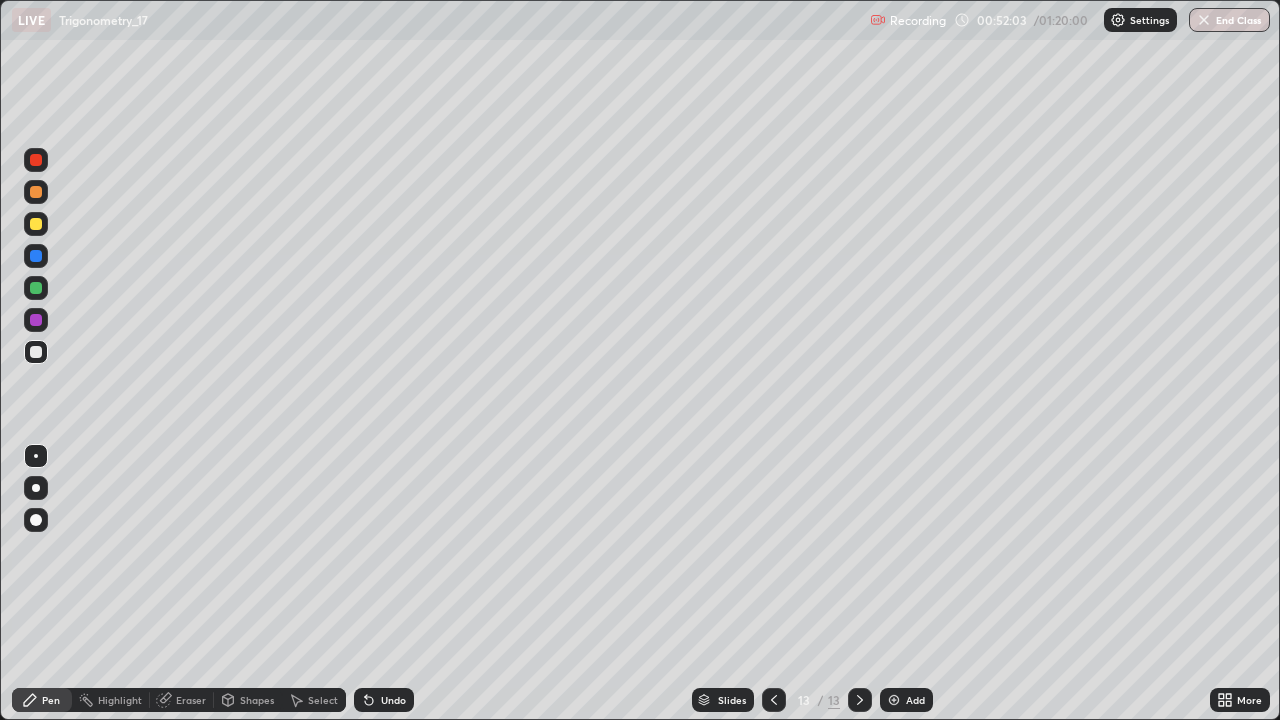 click on "Add" at bounding box center [906, 700] 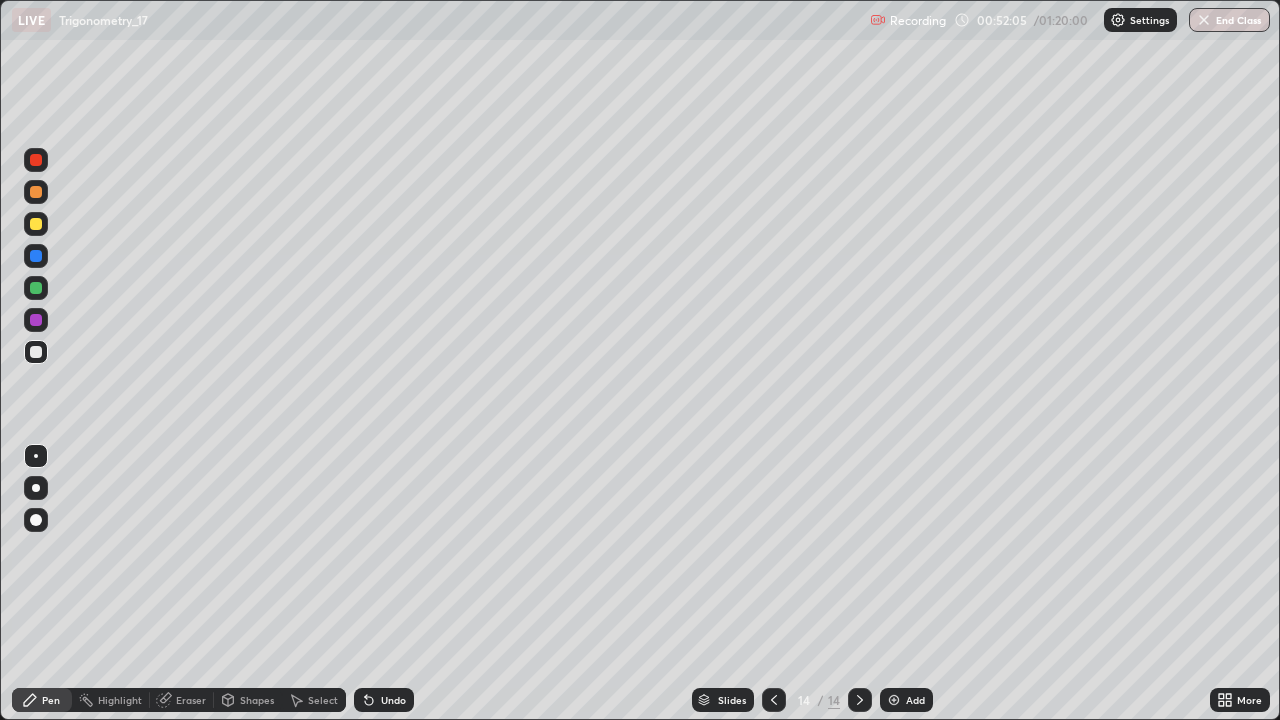 click at bounding box center (36, 352) 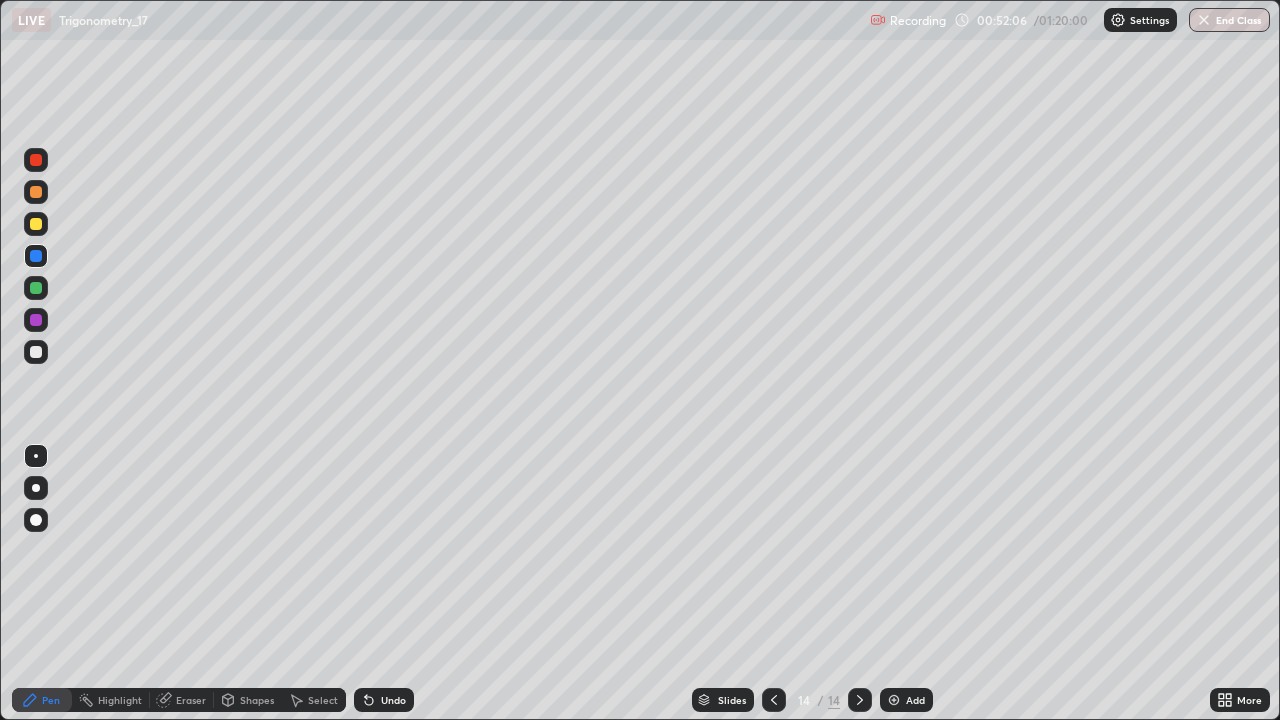 click at bounding box center (36, 288) 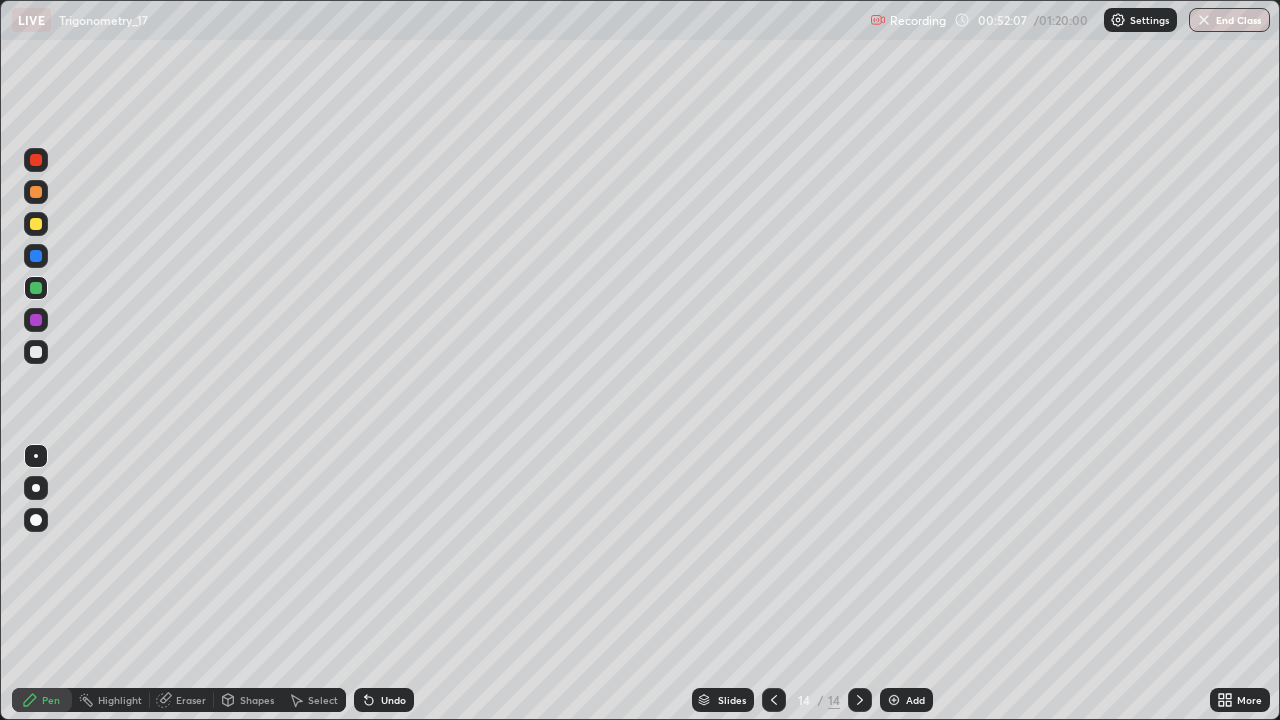 click at bounding box center (36, 224) 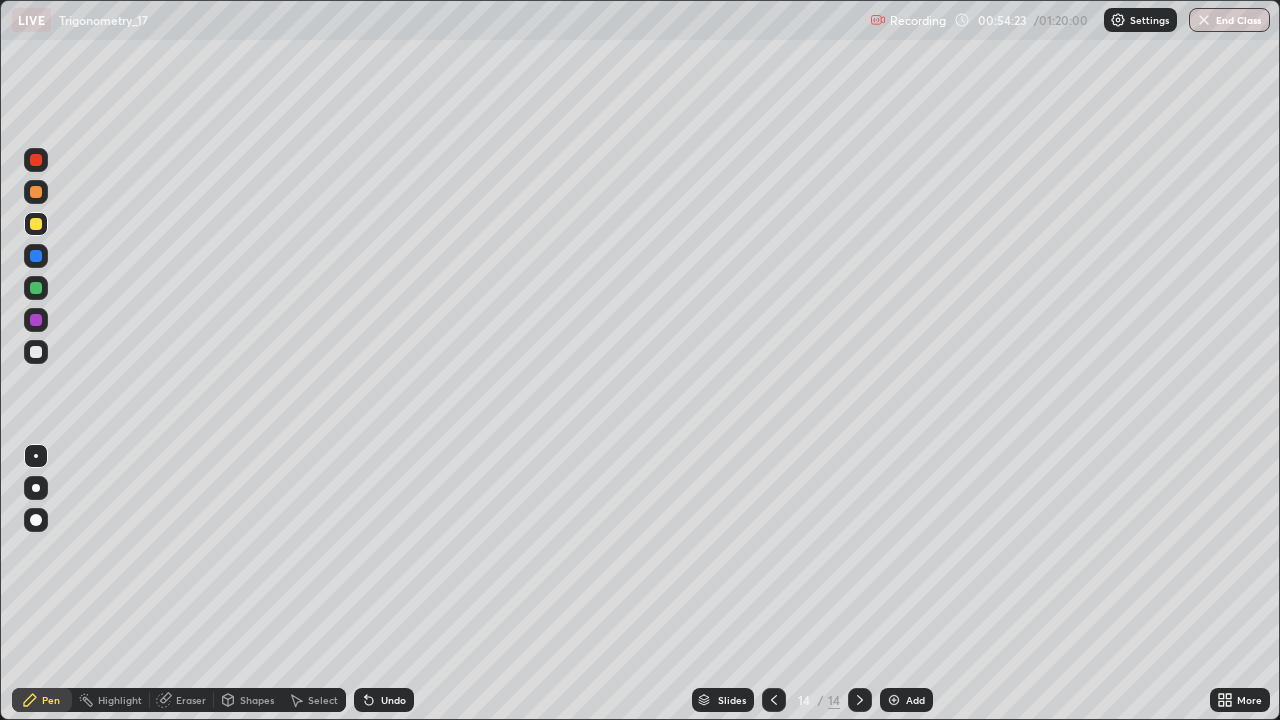 click at bounding box center [36, 352] 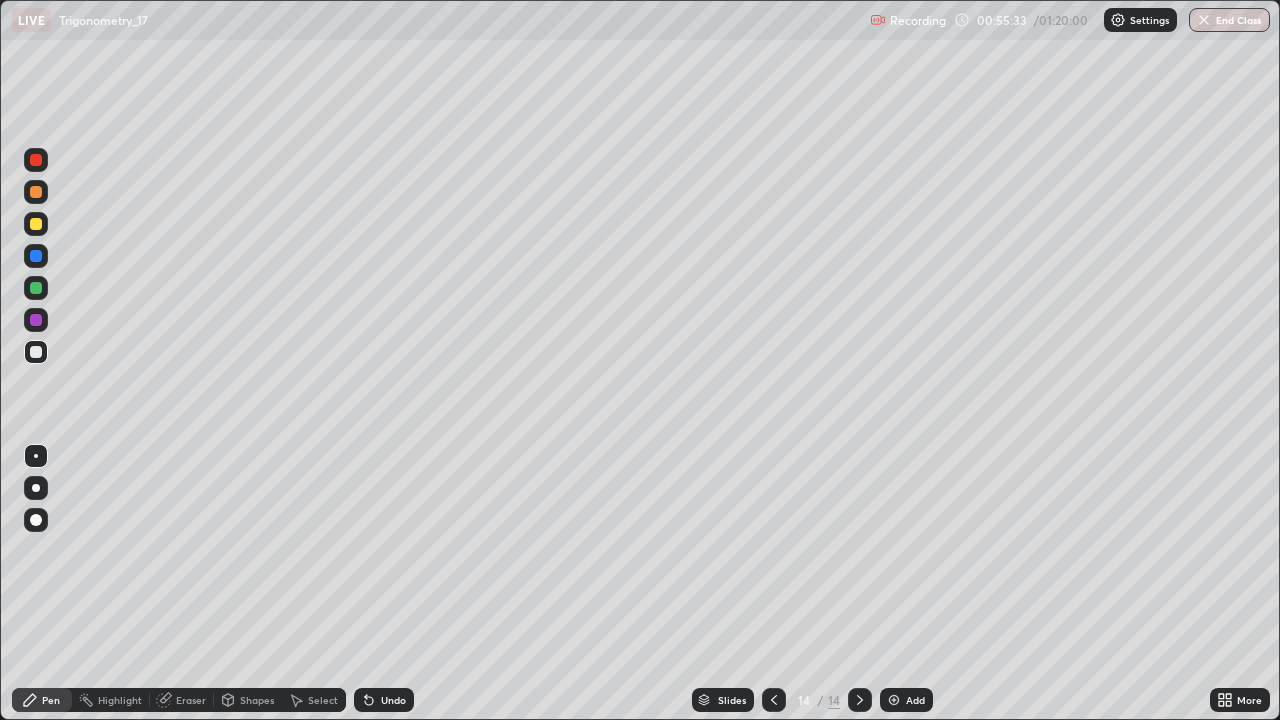 click on "Undo" at bounding box center [384, 700] 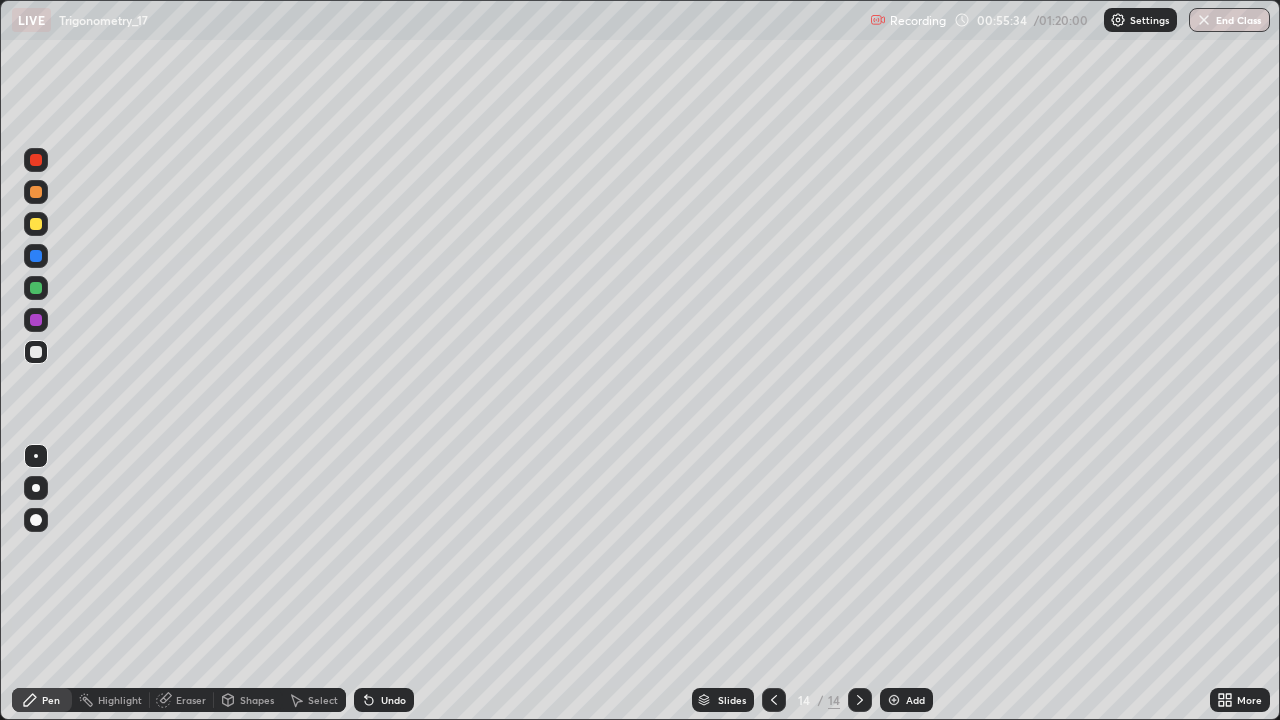 click 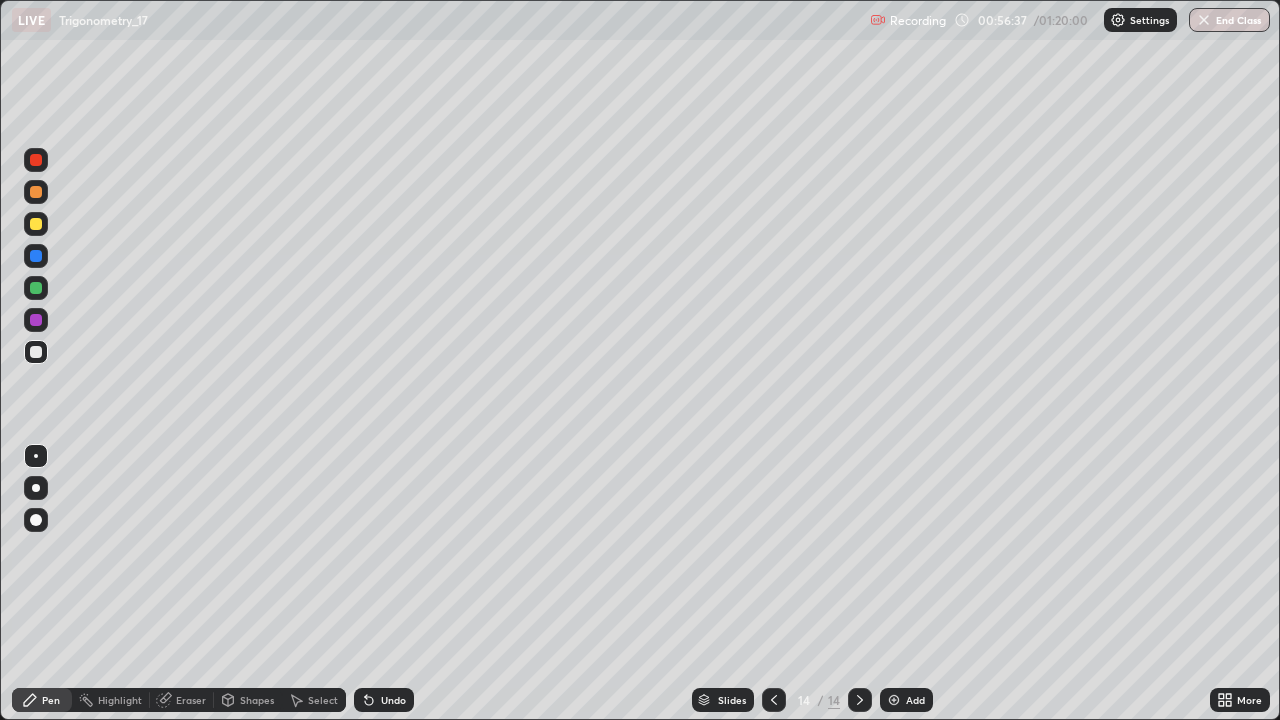 click on "Undo" at bounding box center (384, 700) 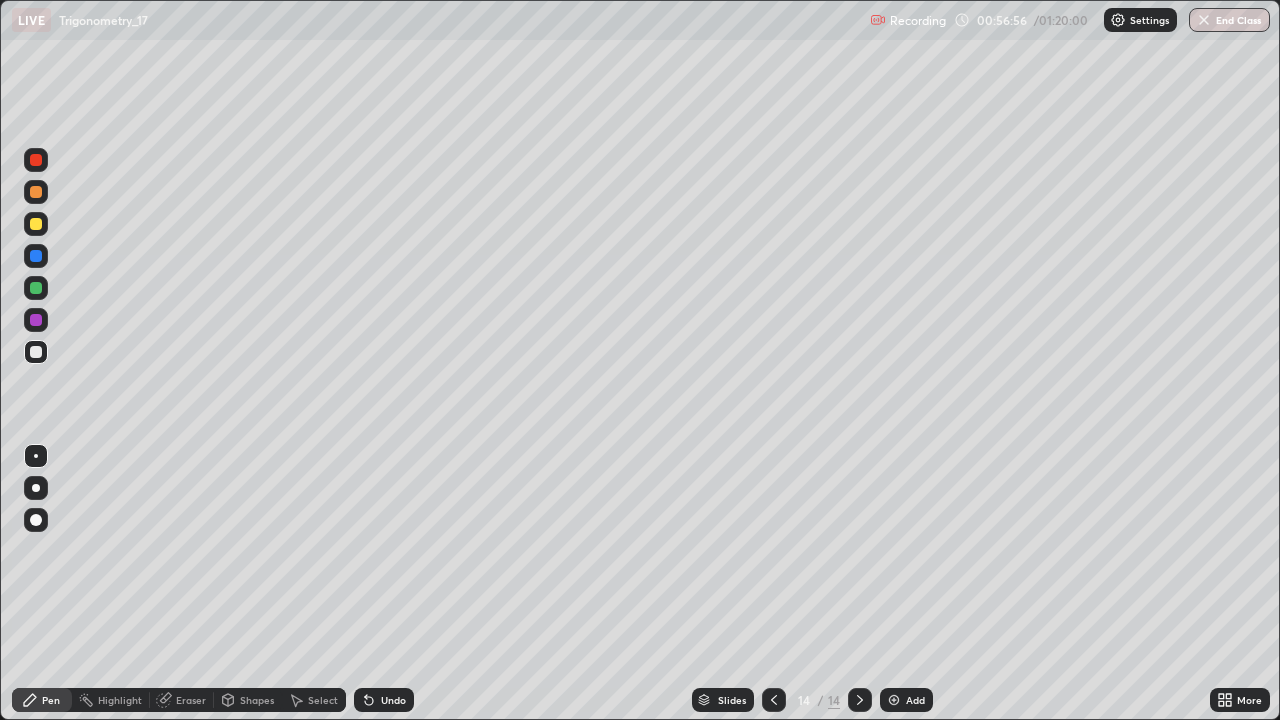 click on "Undo" at bounding box center [384, 700] 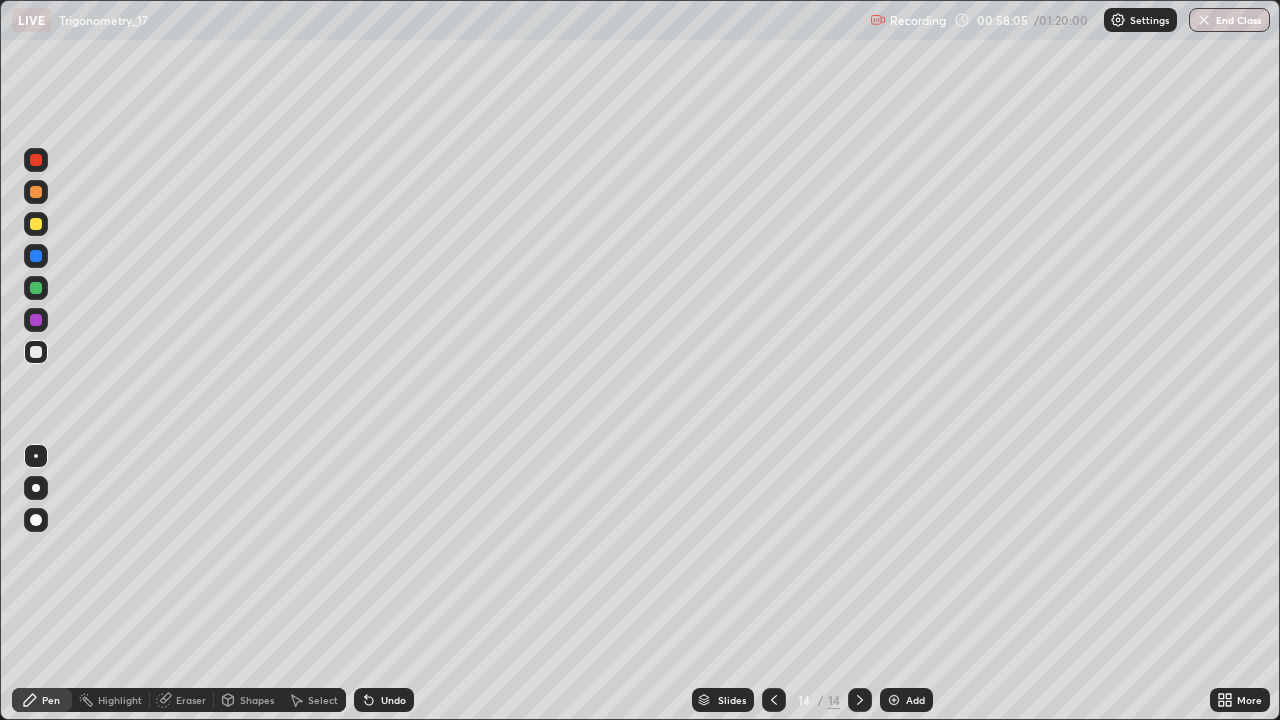 click on "Slides 14 / 14 Add" at bounding box center [812, 700] 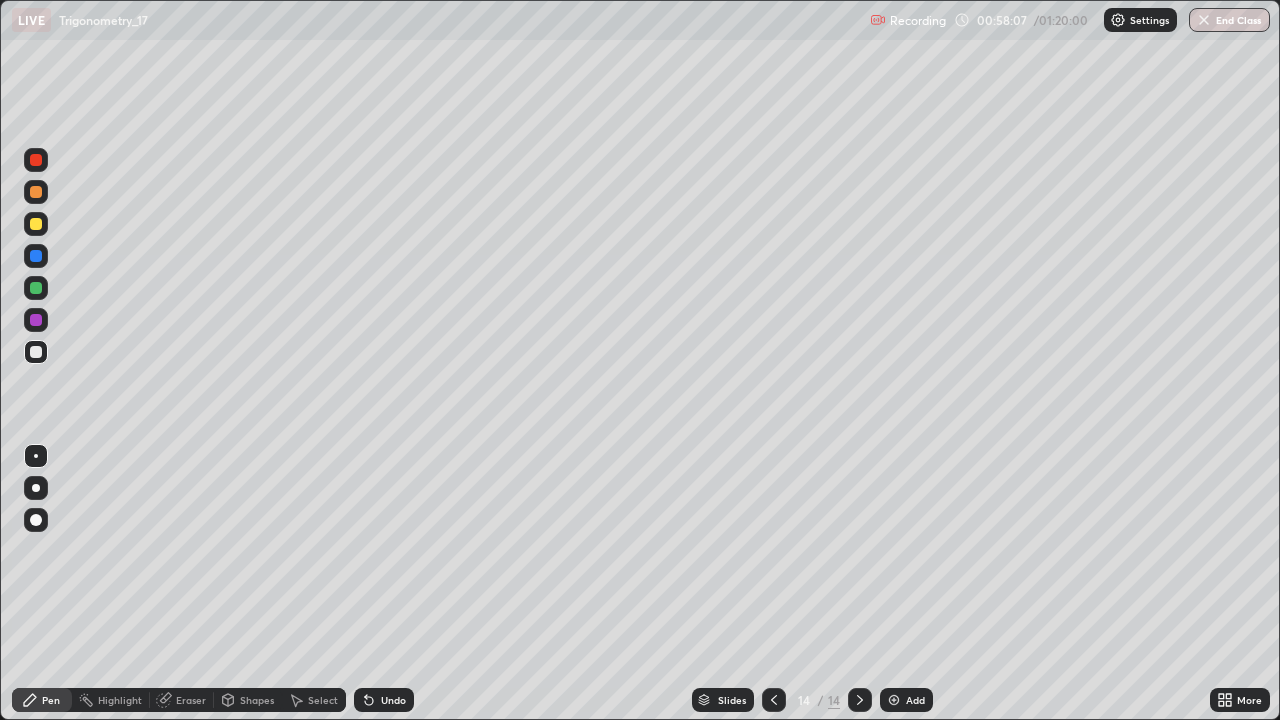 click on "Add" at bounding box center [906, 700] 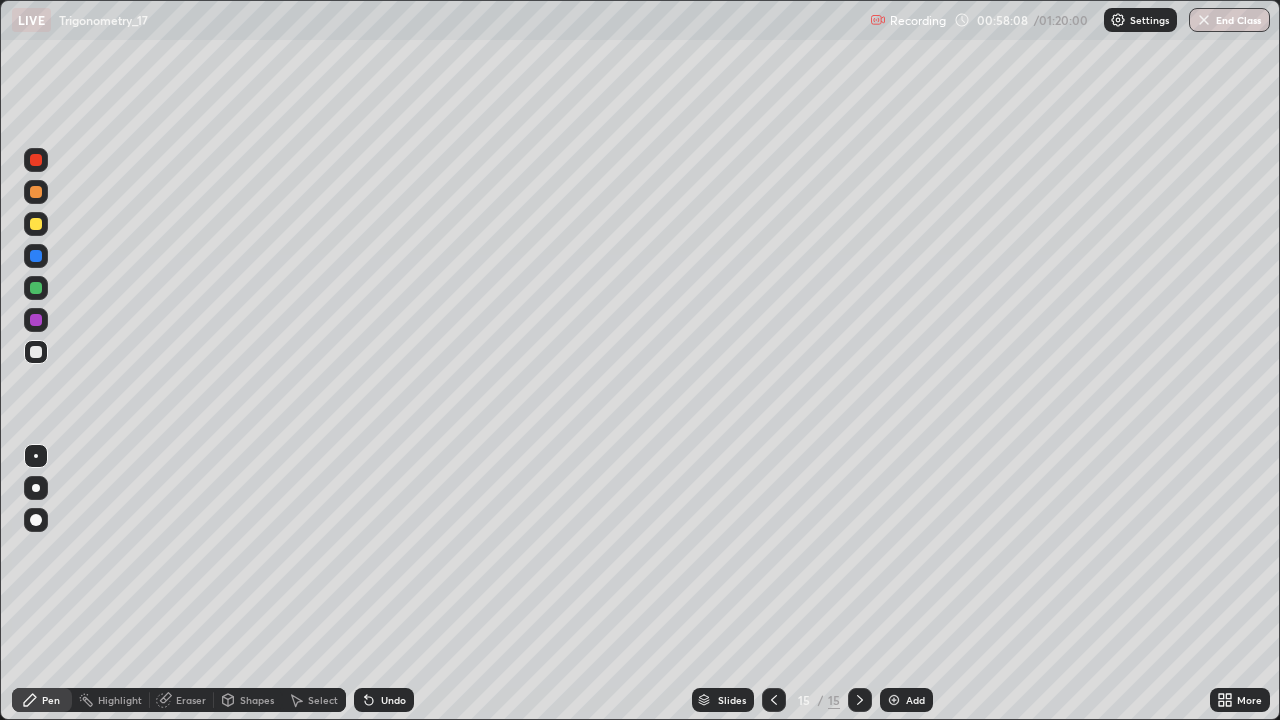 click at bounding box center [36, 224] 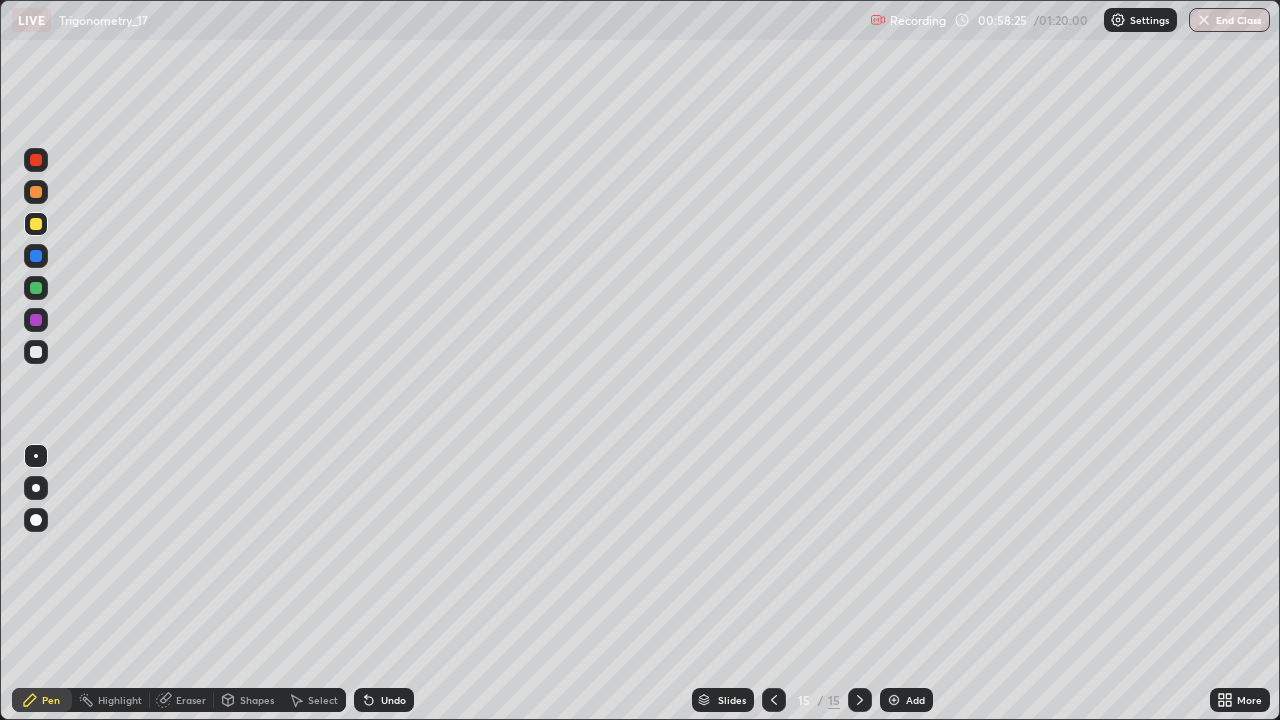 click at bounding box center (36, 352) 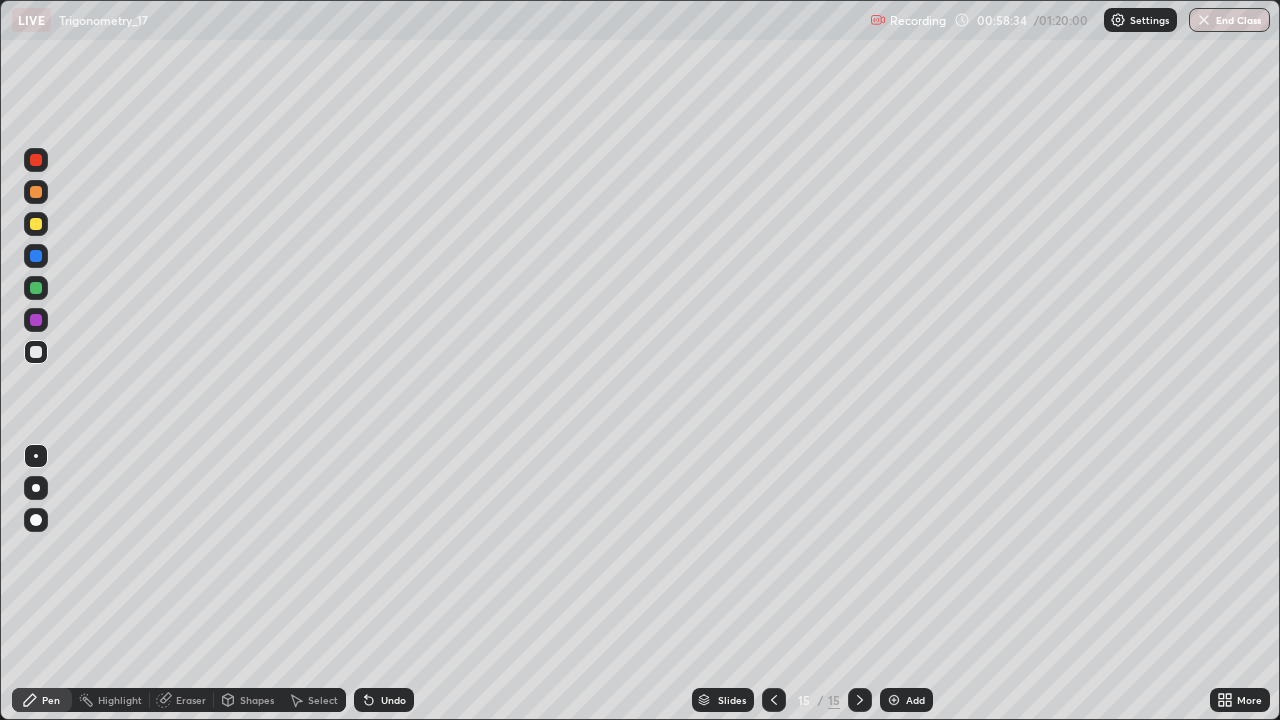 click at bounding box center (36, 192) 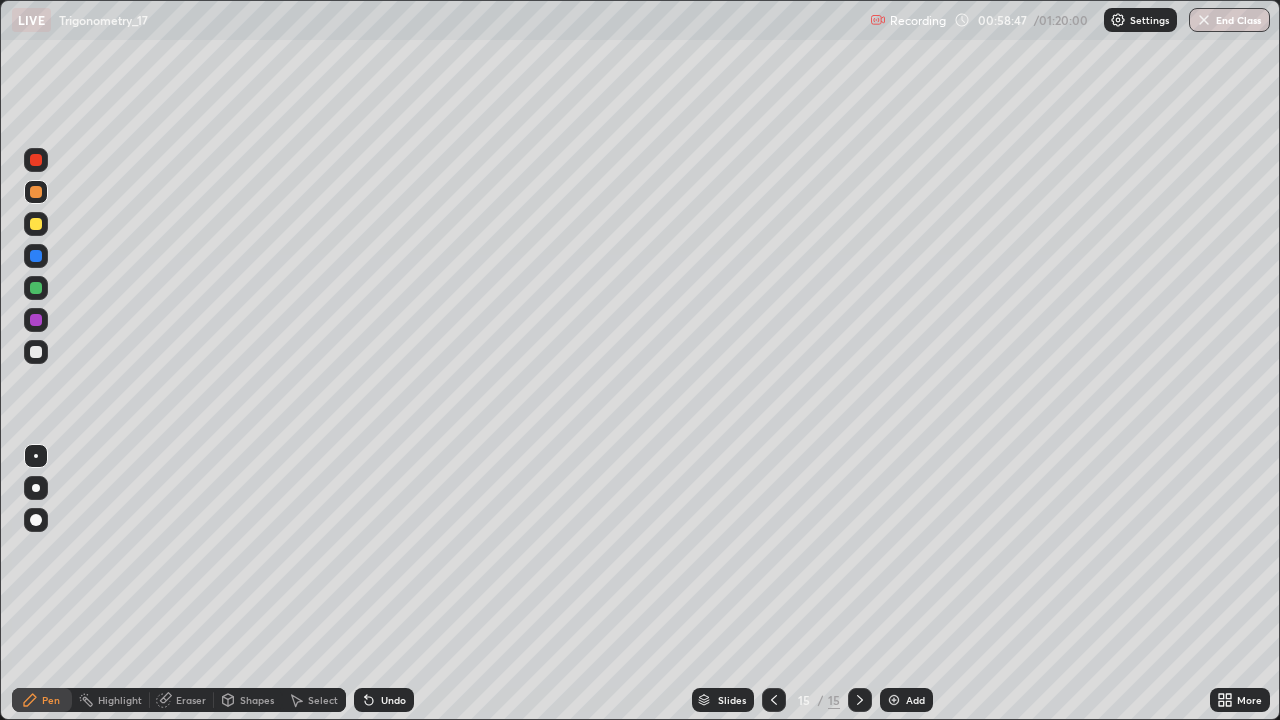 click on "Undo" at bounding box center [384, 700] 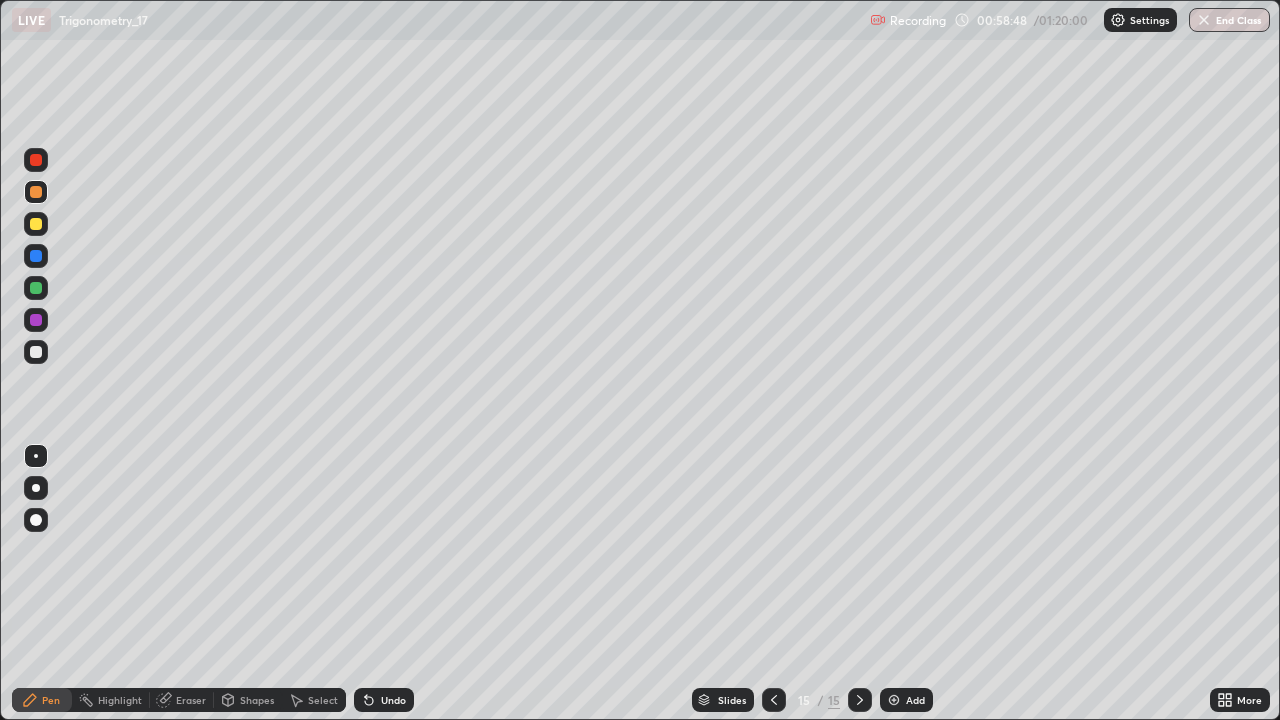 click on "Undo" at bounding box center (380, 700) 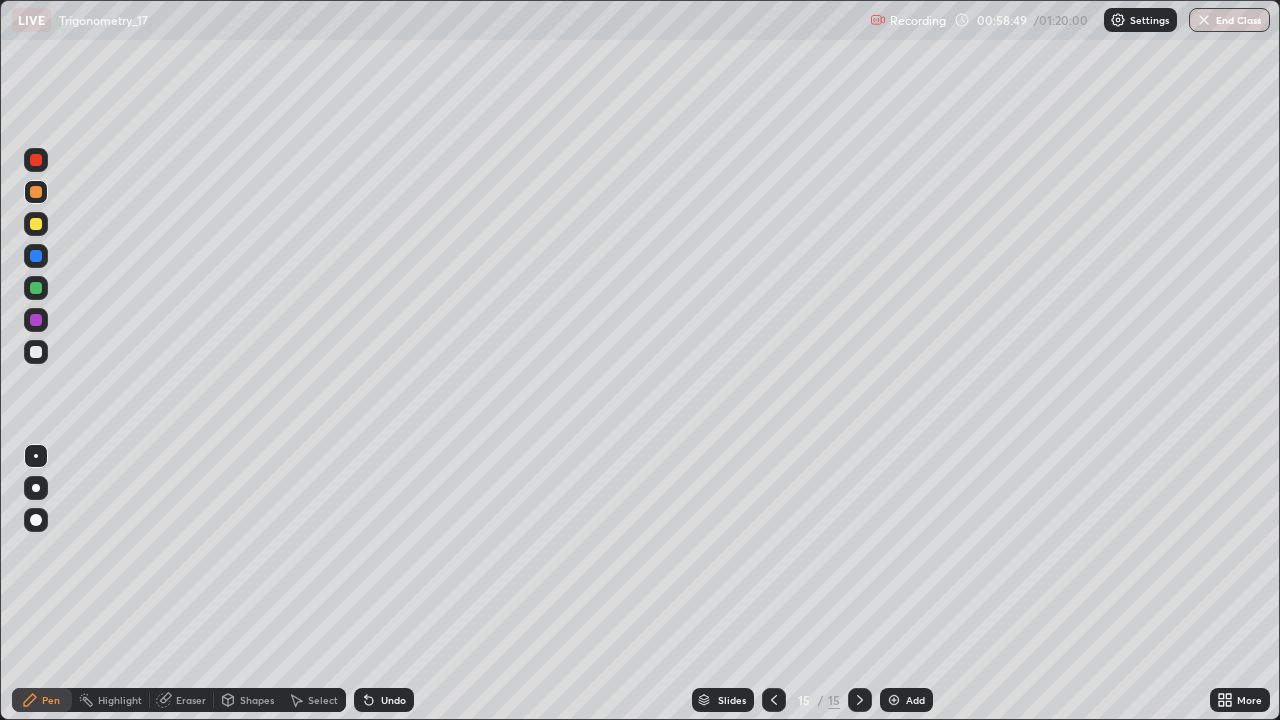 click on "Undo" at bounding box center (380, 700) 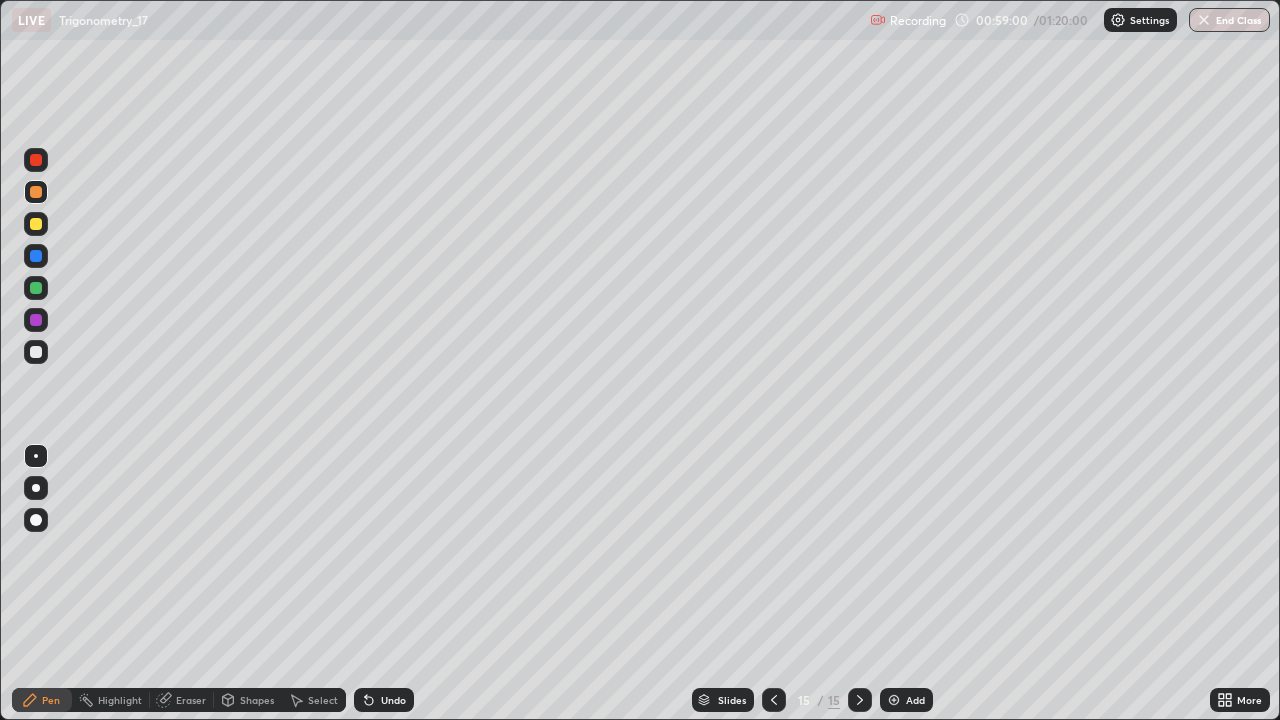 click at bounding box center [36, 224] 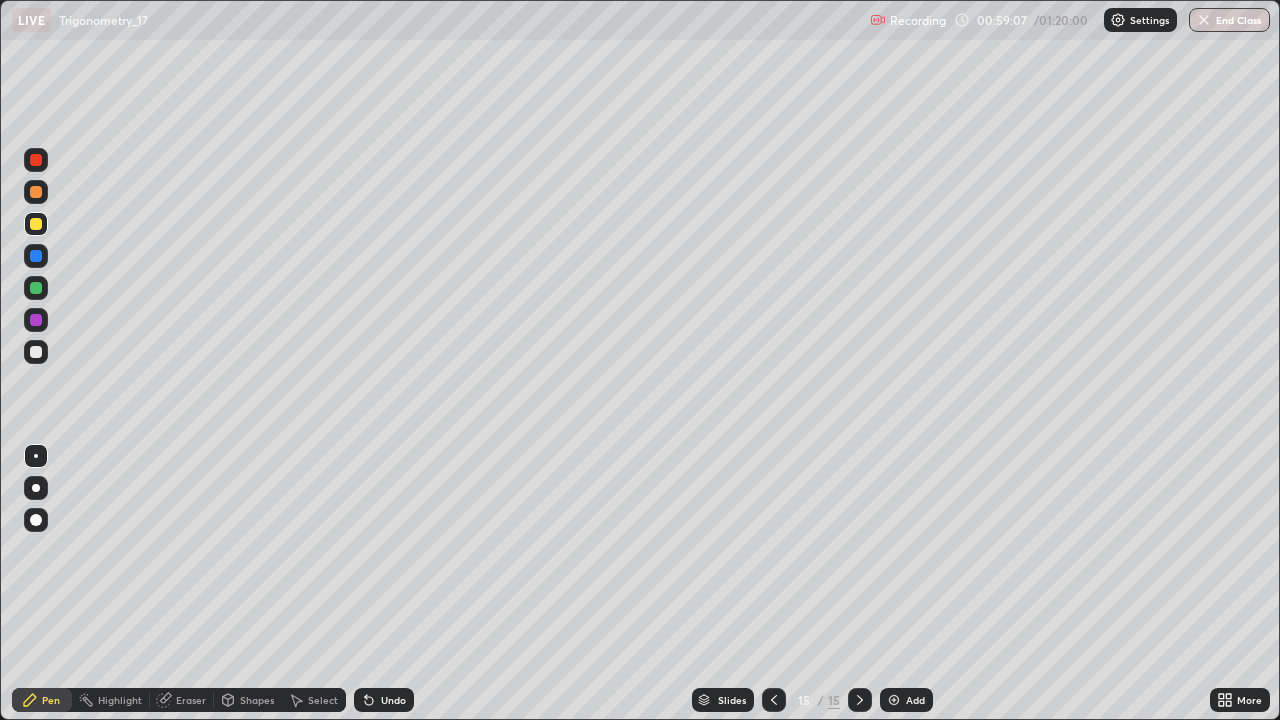 click at bounding box center [36, 352] 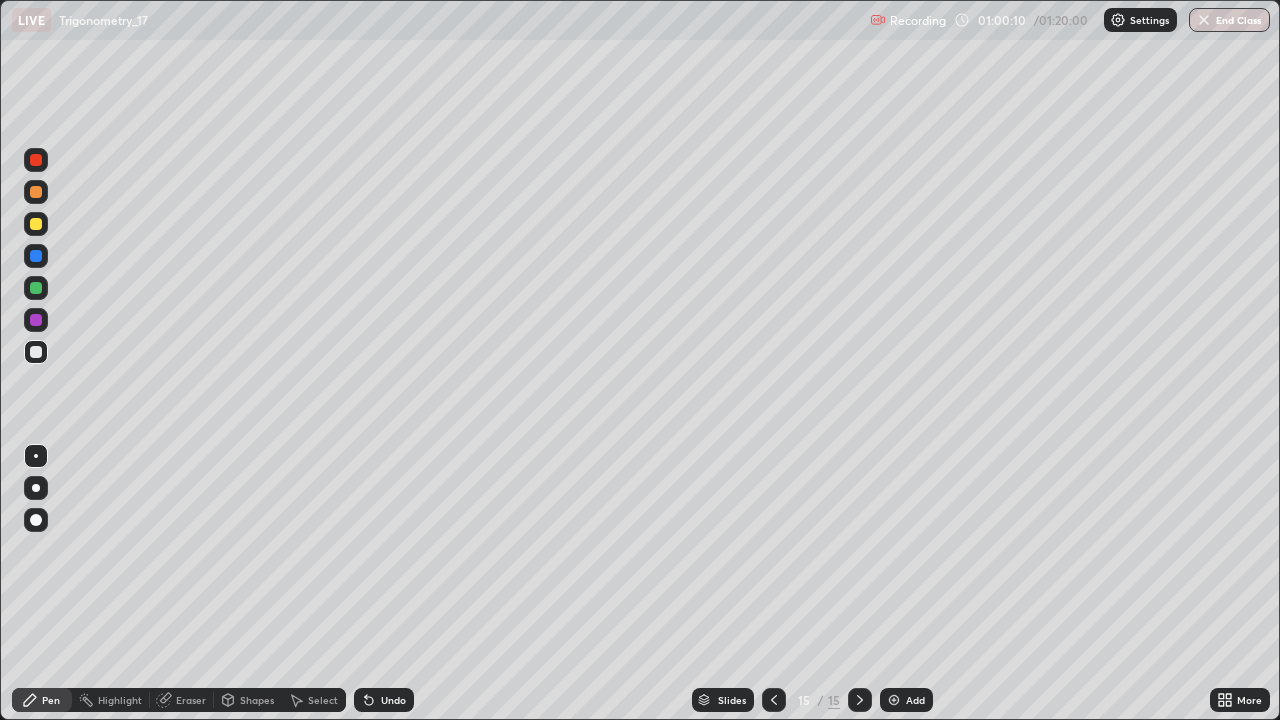 click at bounding box center (36, 288) 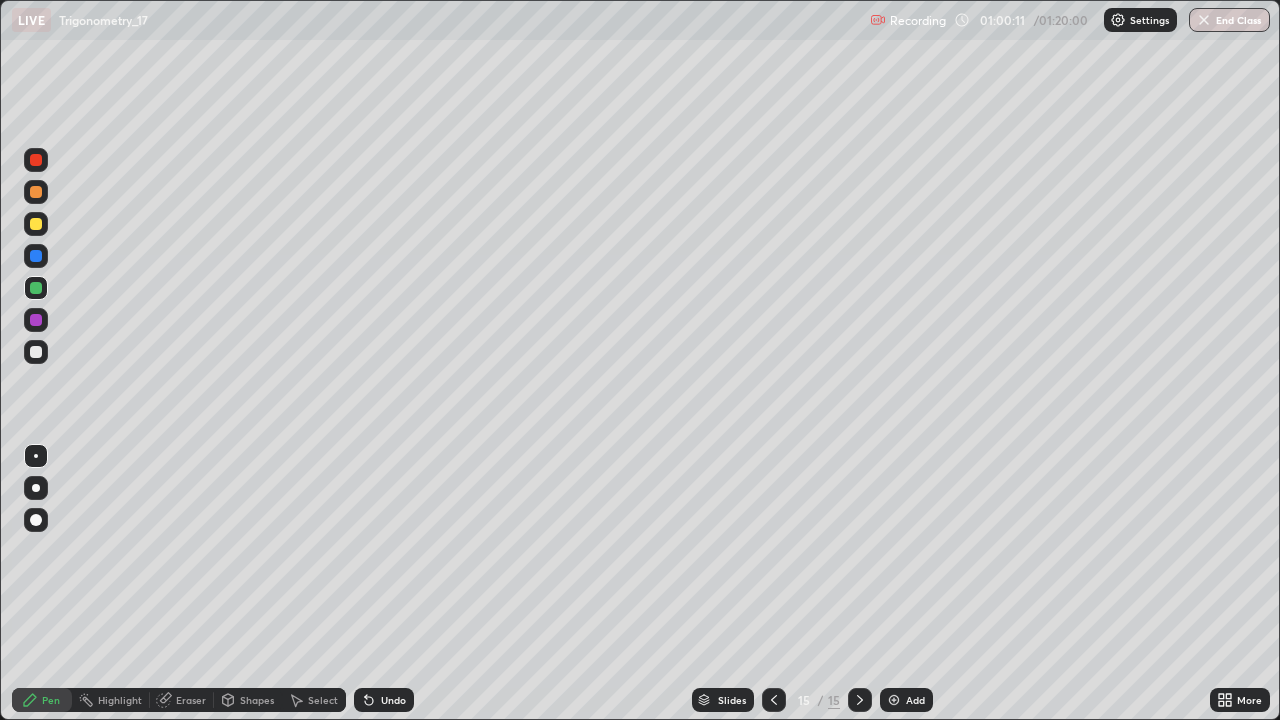 click at bounding box center (36, 352) 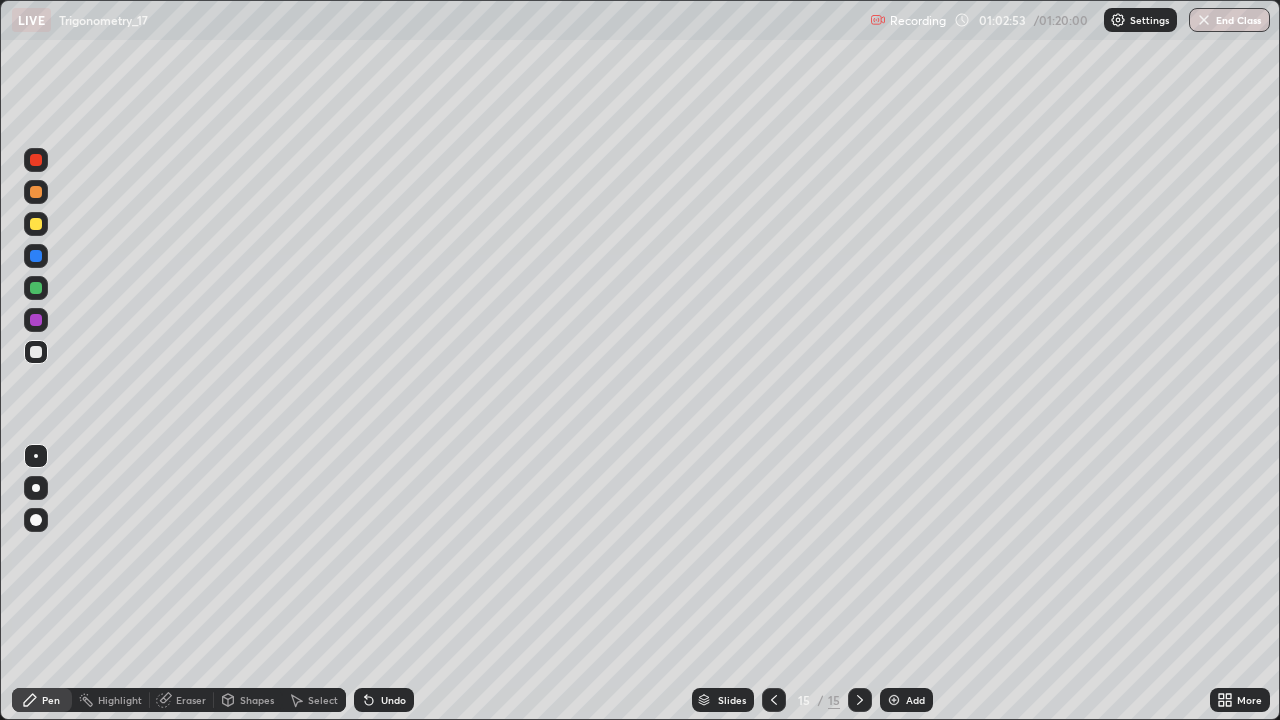 click on "Add" at bounding box center [906, 700] 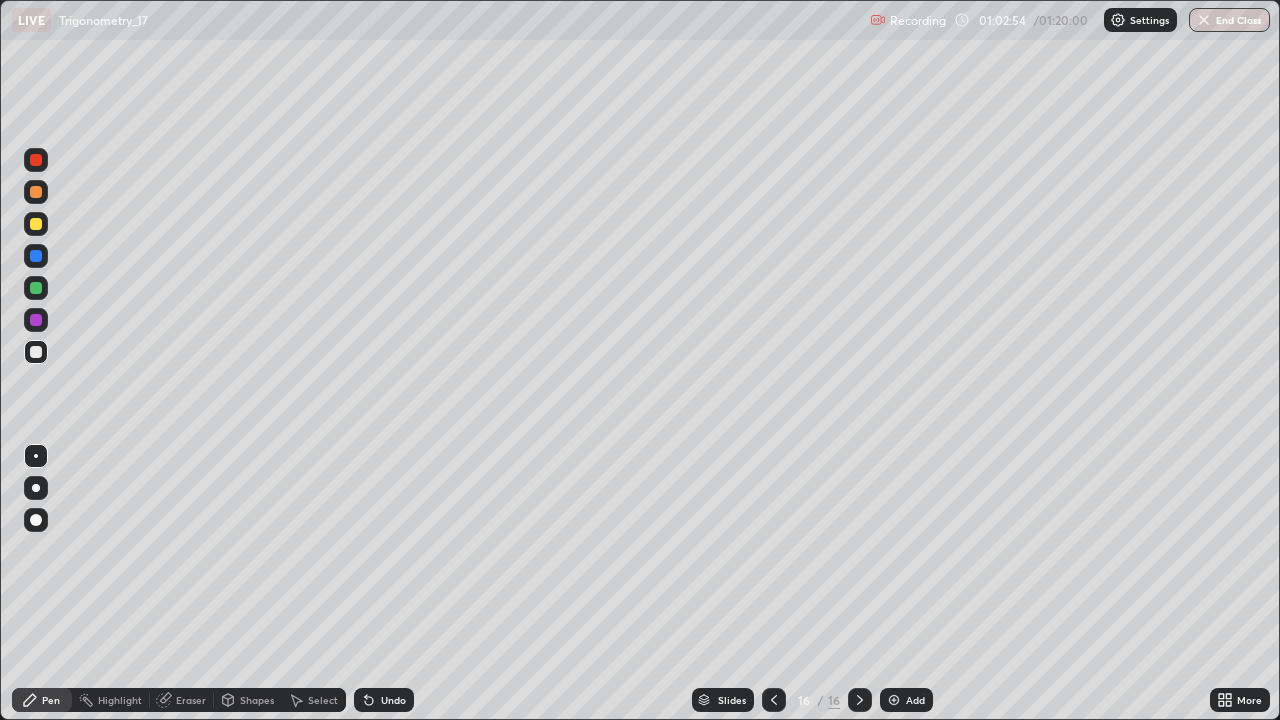 click at bounding box center [36, 224] 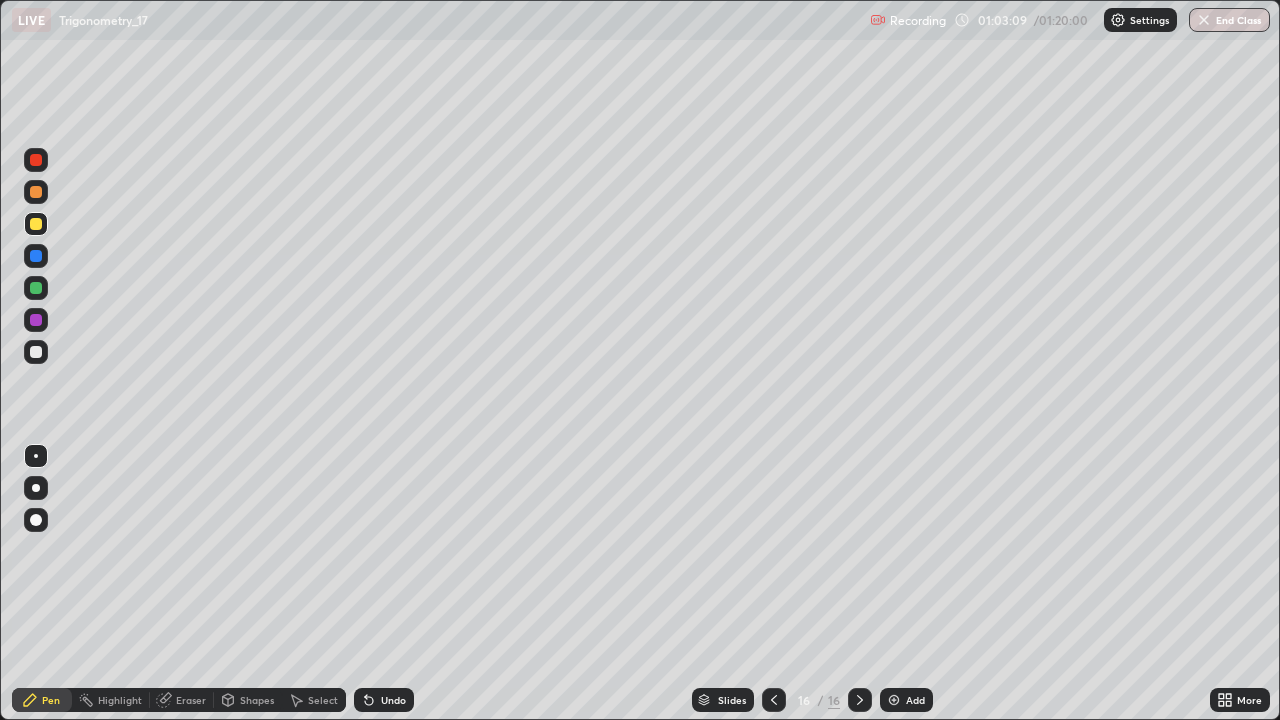 click at bounding box center (36, 352) 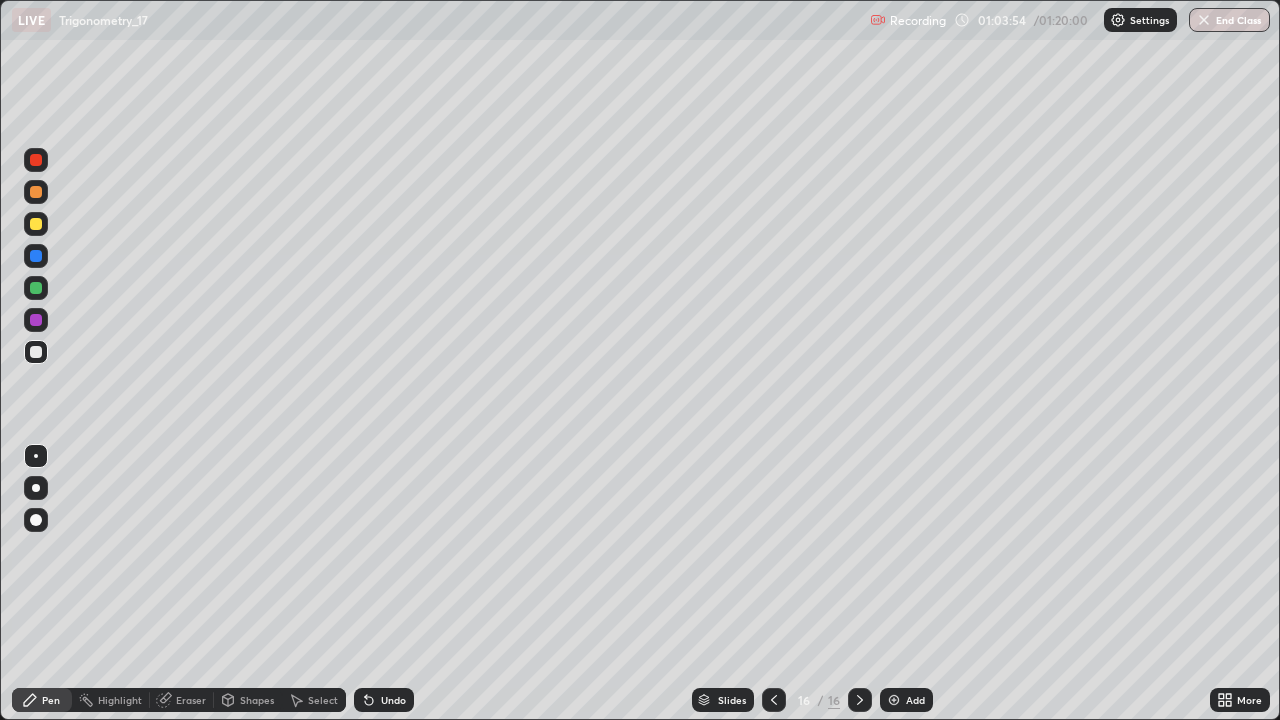 click on "Eraser" at bounding box center (191, 700) 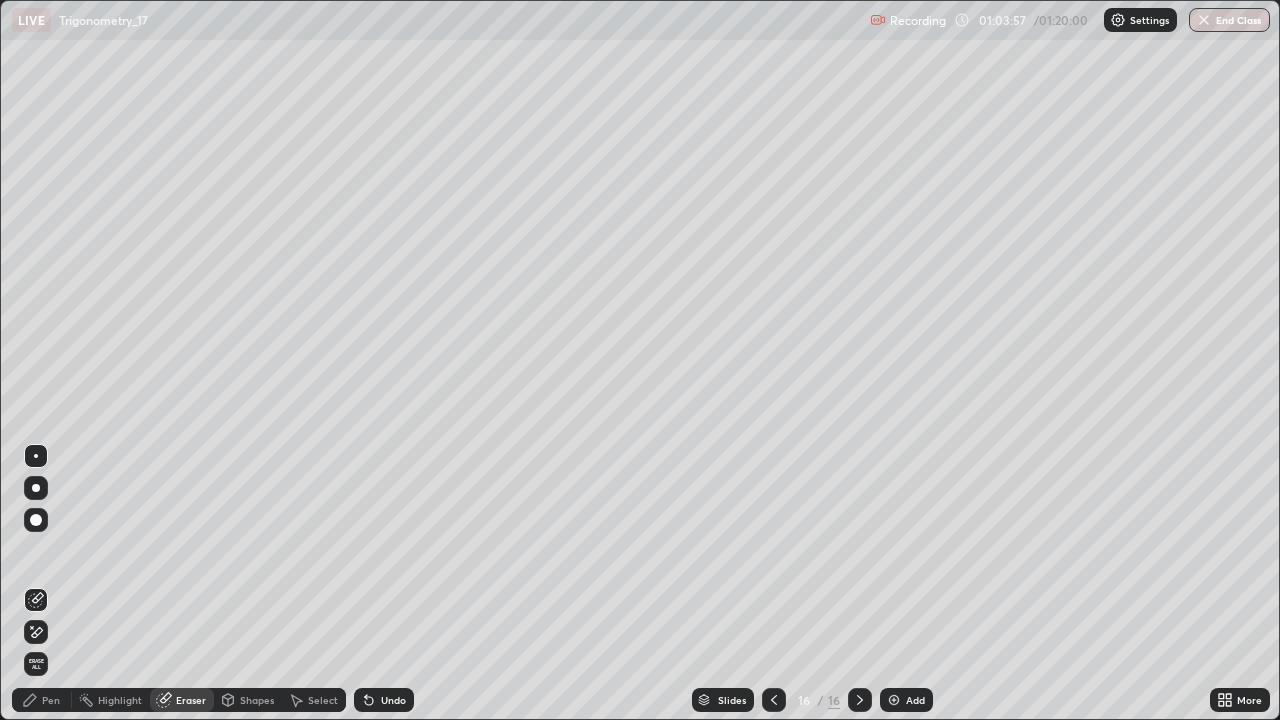 click 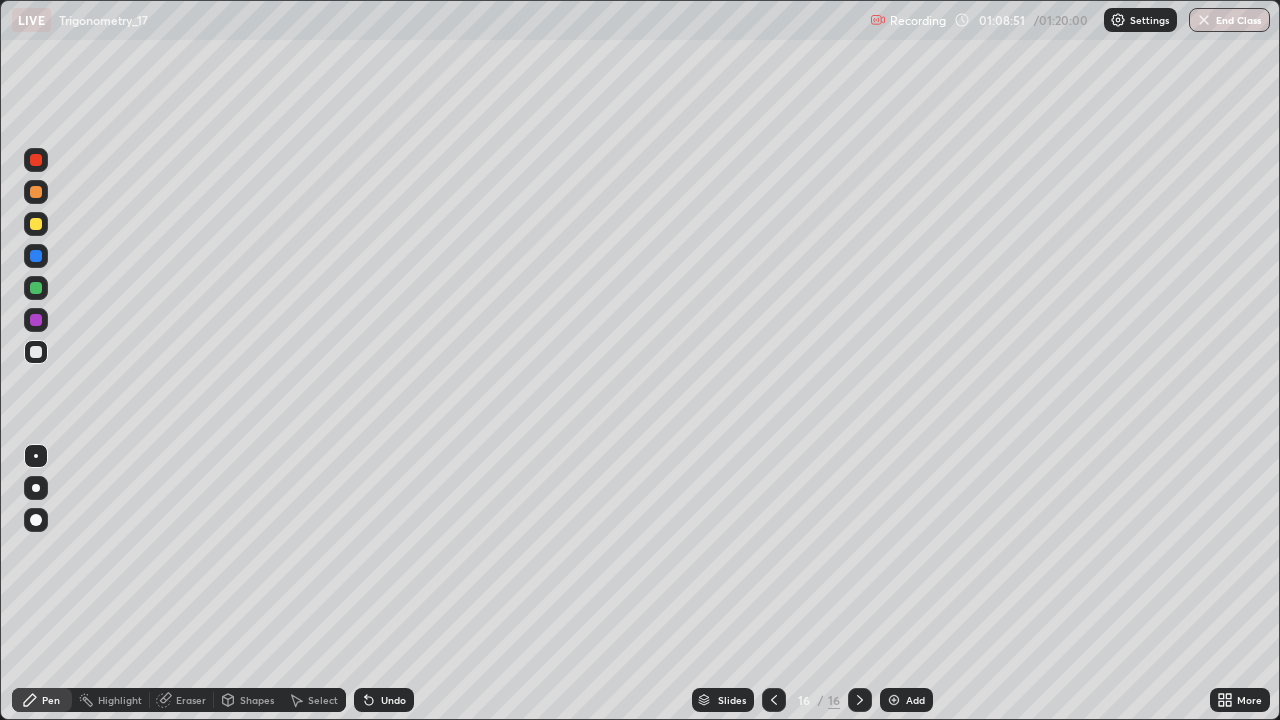 click on "Add" at bounding box center [906, 700] 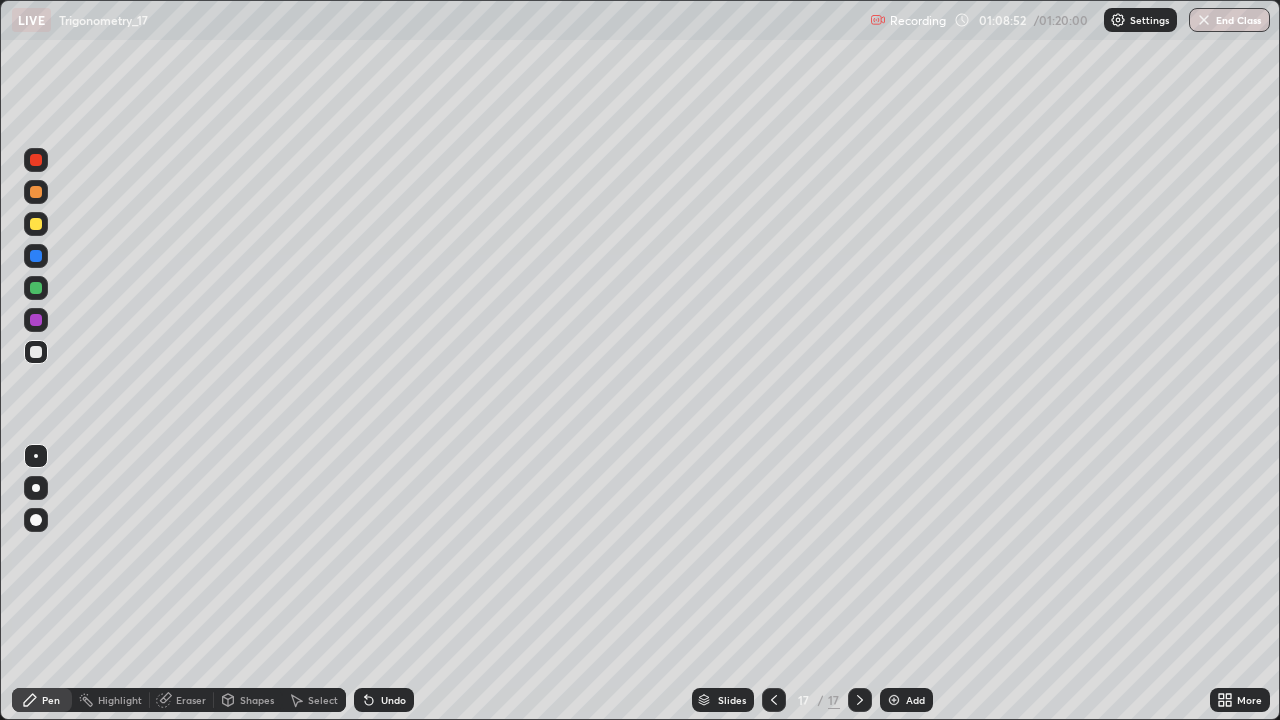 click at bounding box center (36, 224) 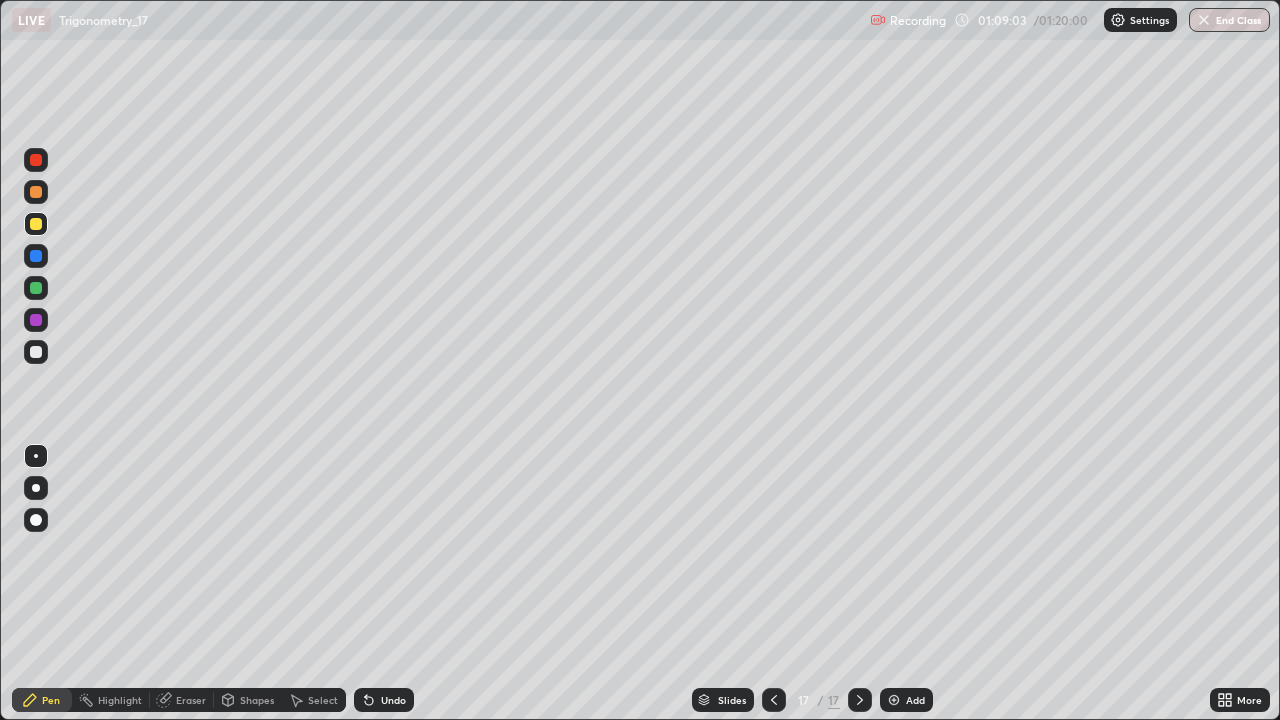 click at bounding box center (36, 192) 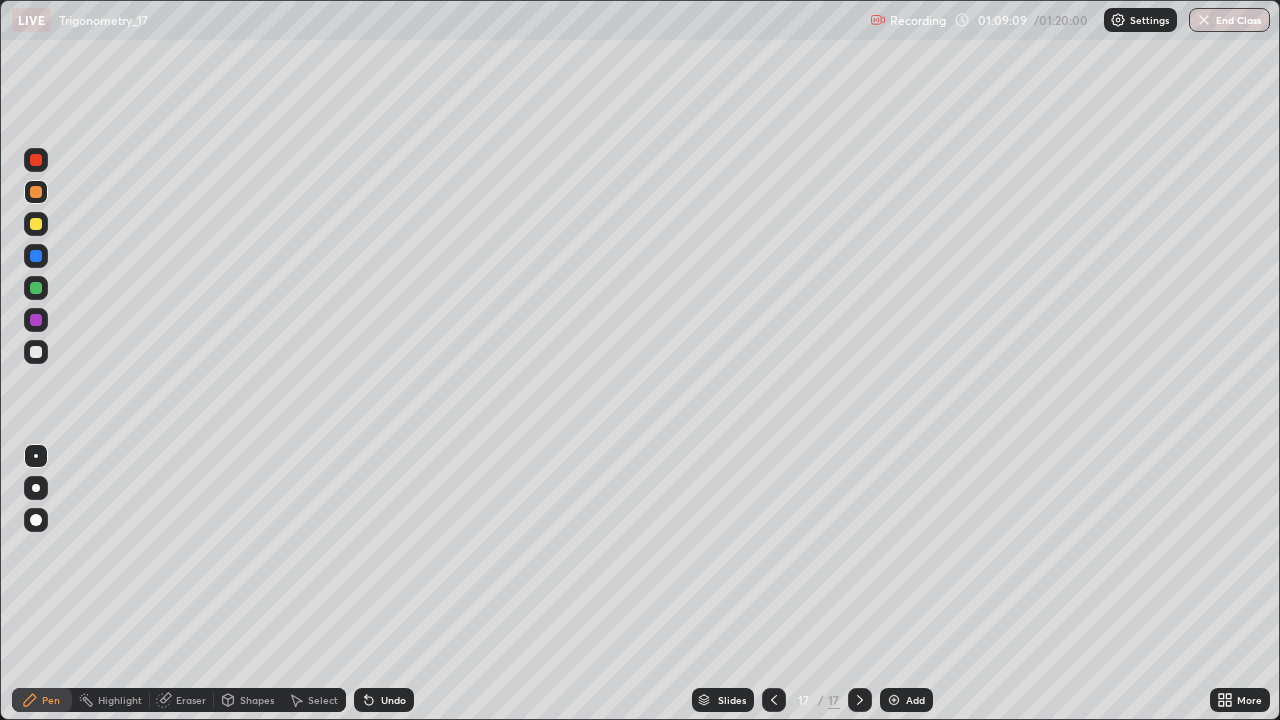click at bounding box center [36, 224] 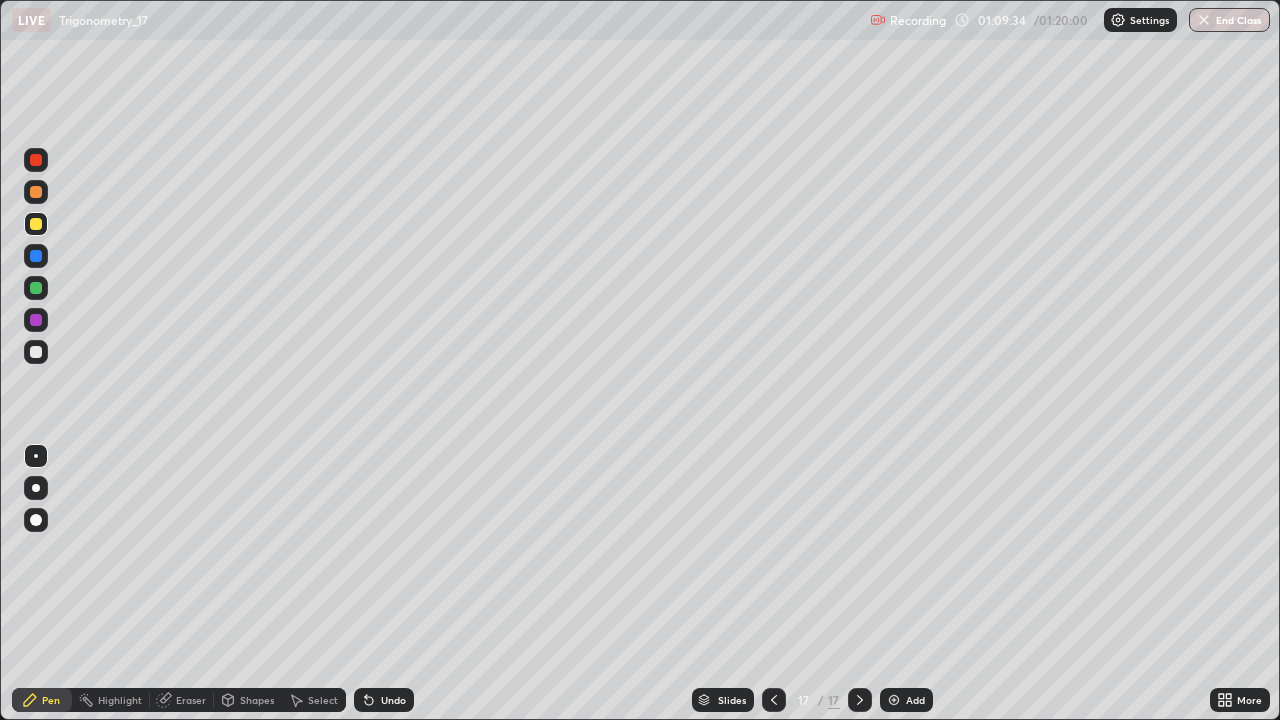 click at bounding box center [36, 352] 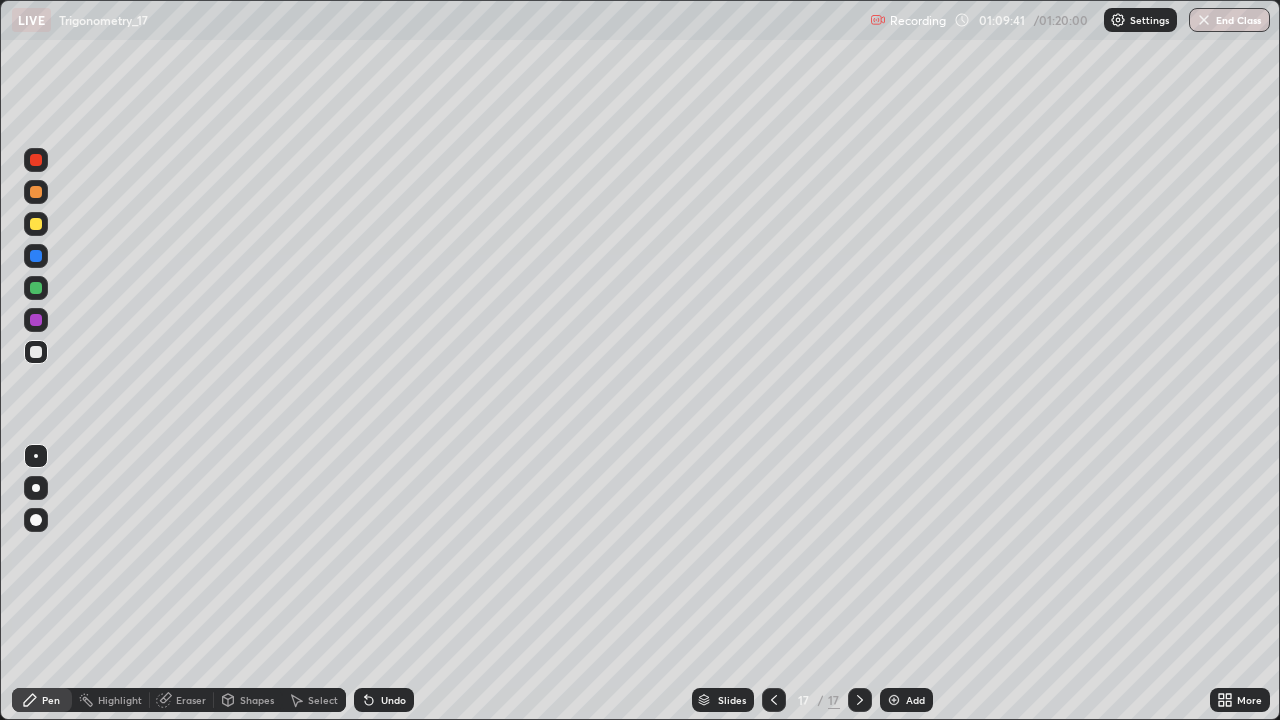 click at bounding box center (36, 224) 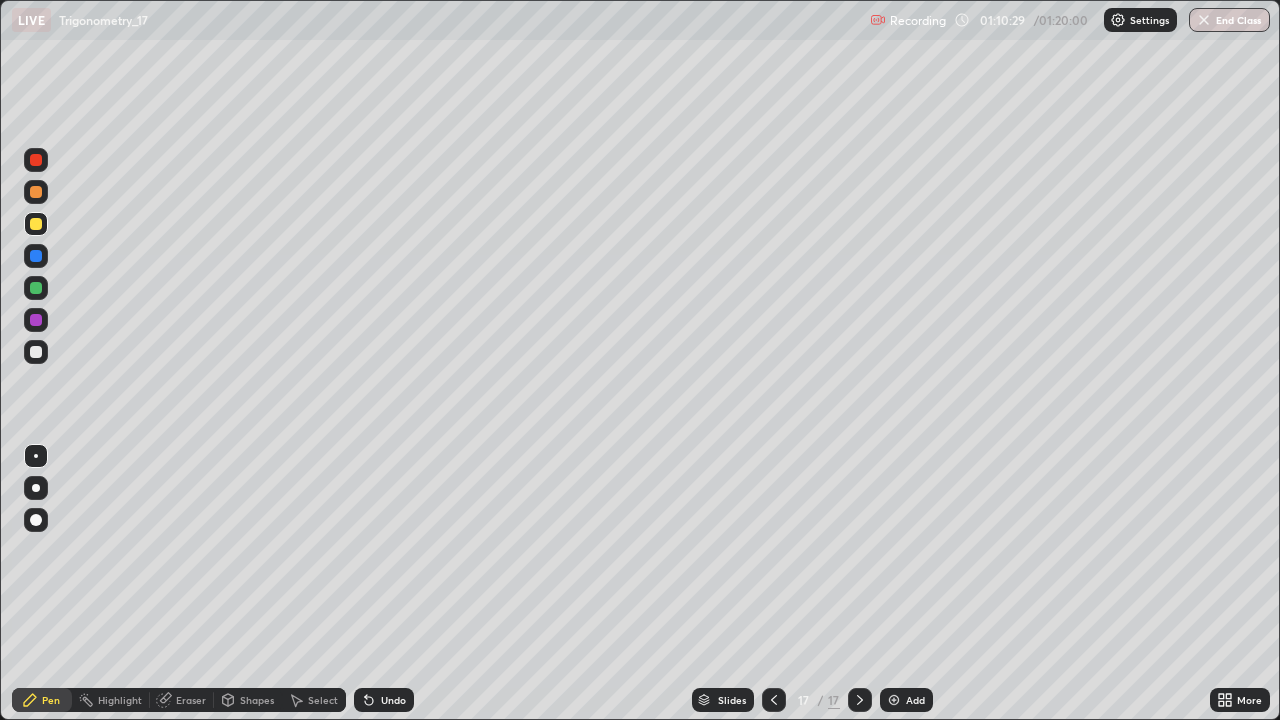 click on "Undo" at bounding box center (384, 700) 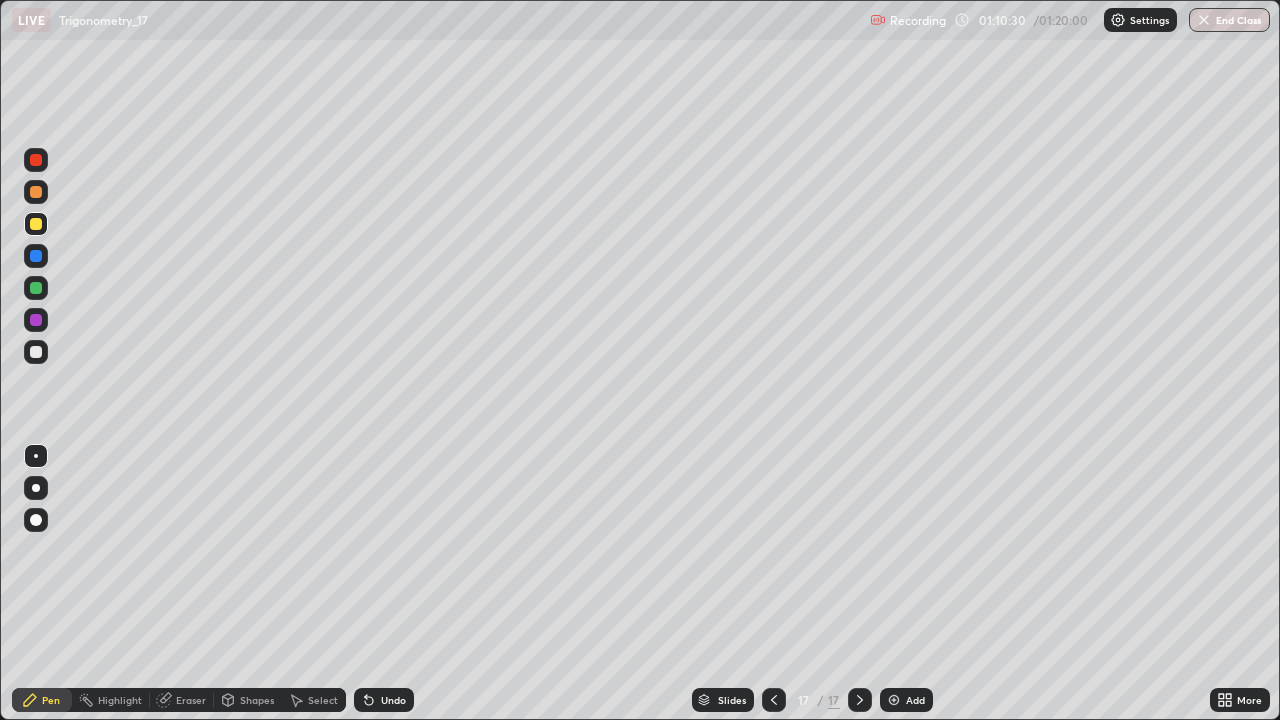 click on "Undo" at bounding box center [384, 700] 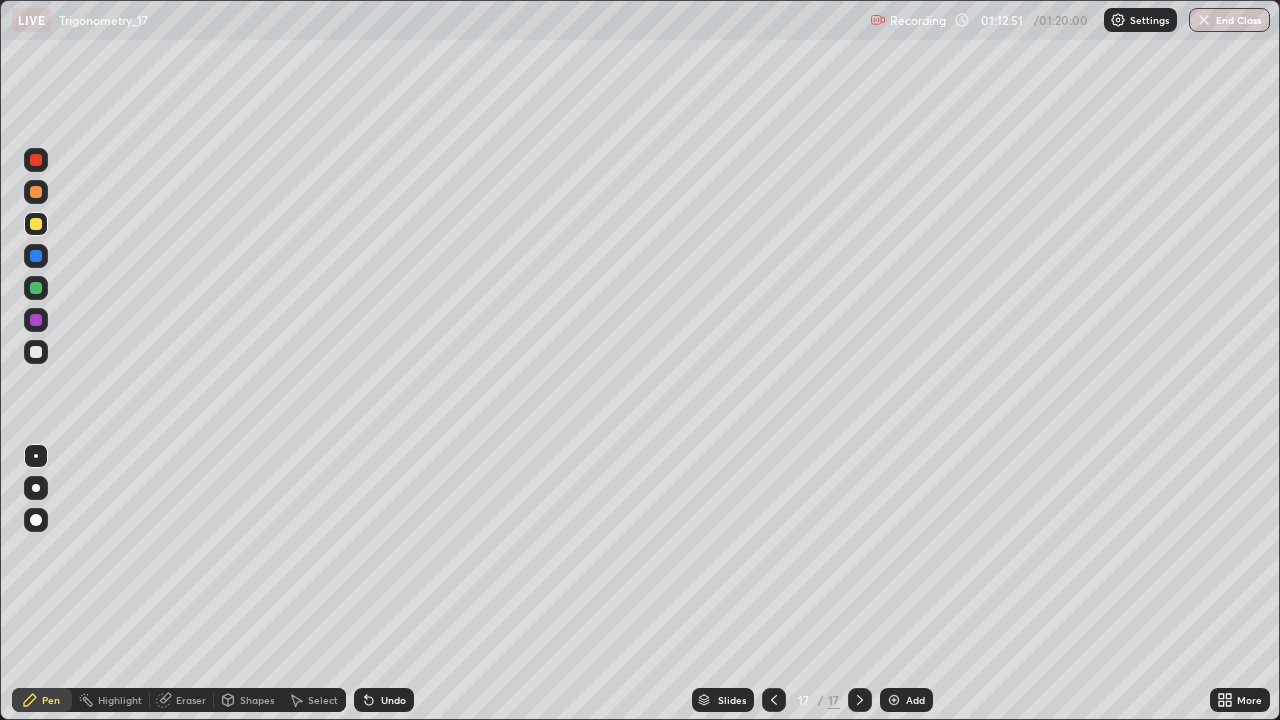 click on "End Class" at bounding box center (1229, 20) 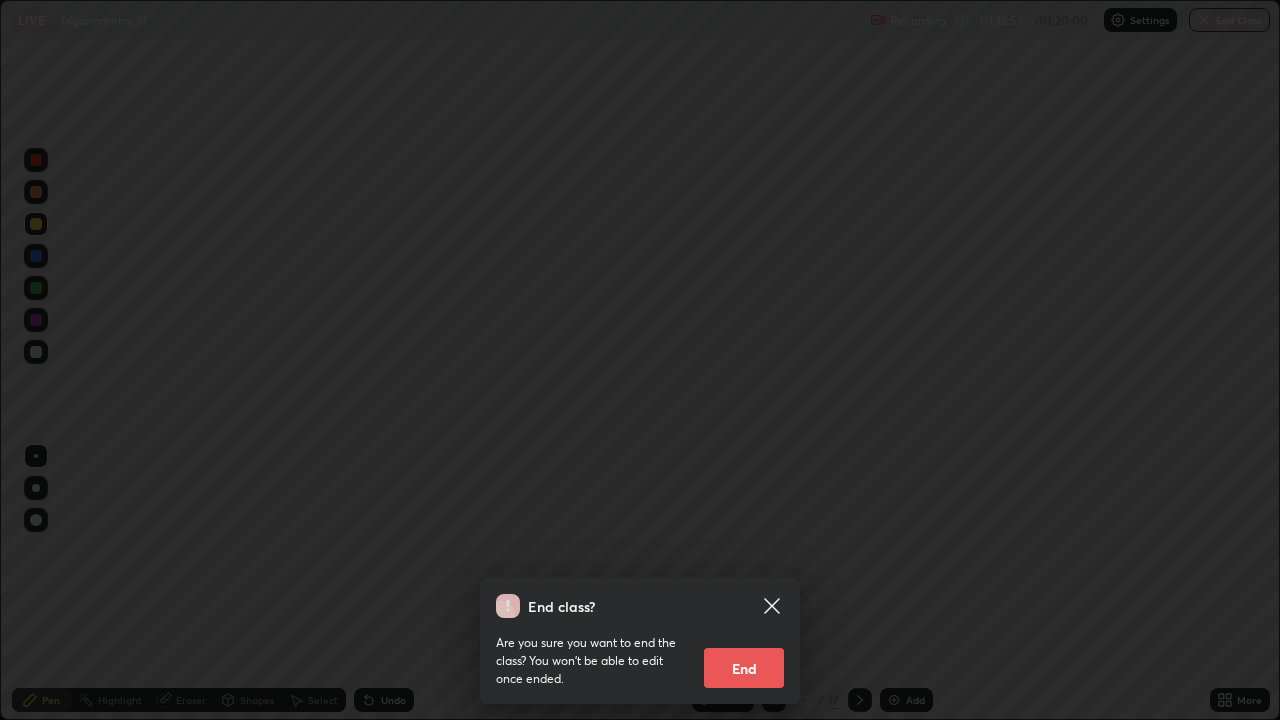 click on "End" at bounding box center [744, 668] 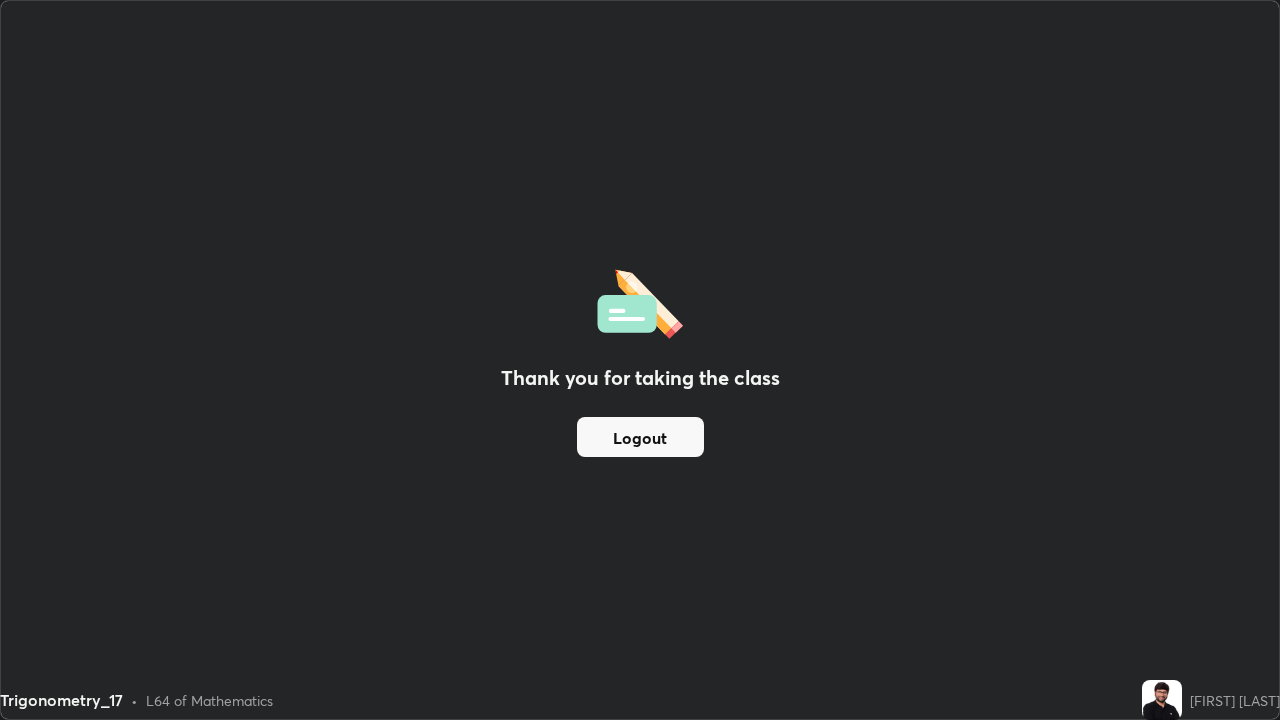 click at bounding box center (1162, 700) 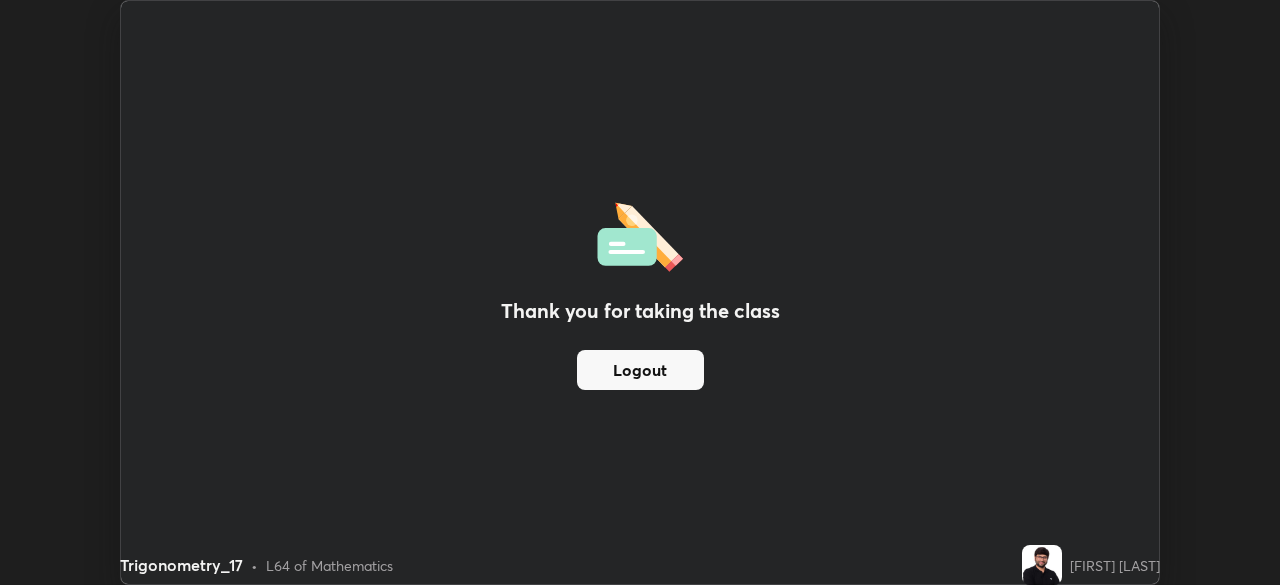 scroll, scrollTop: 585, scrollLeft: 1280, axis: both 